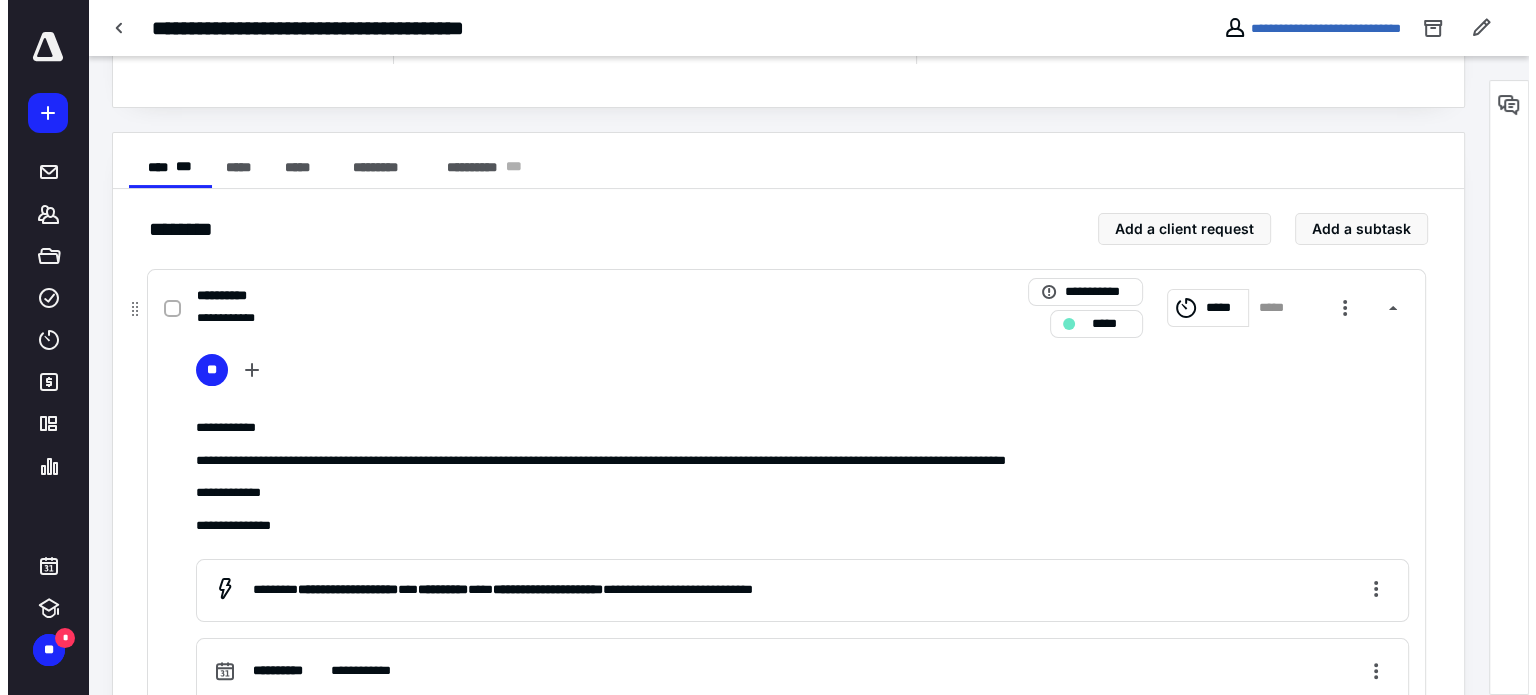 scroll, scrollTop: 0, scrollLeft: 0, axis: both 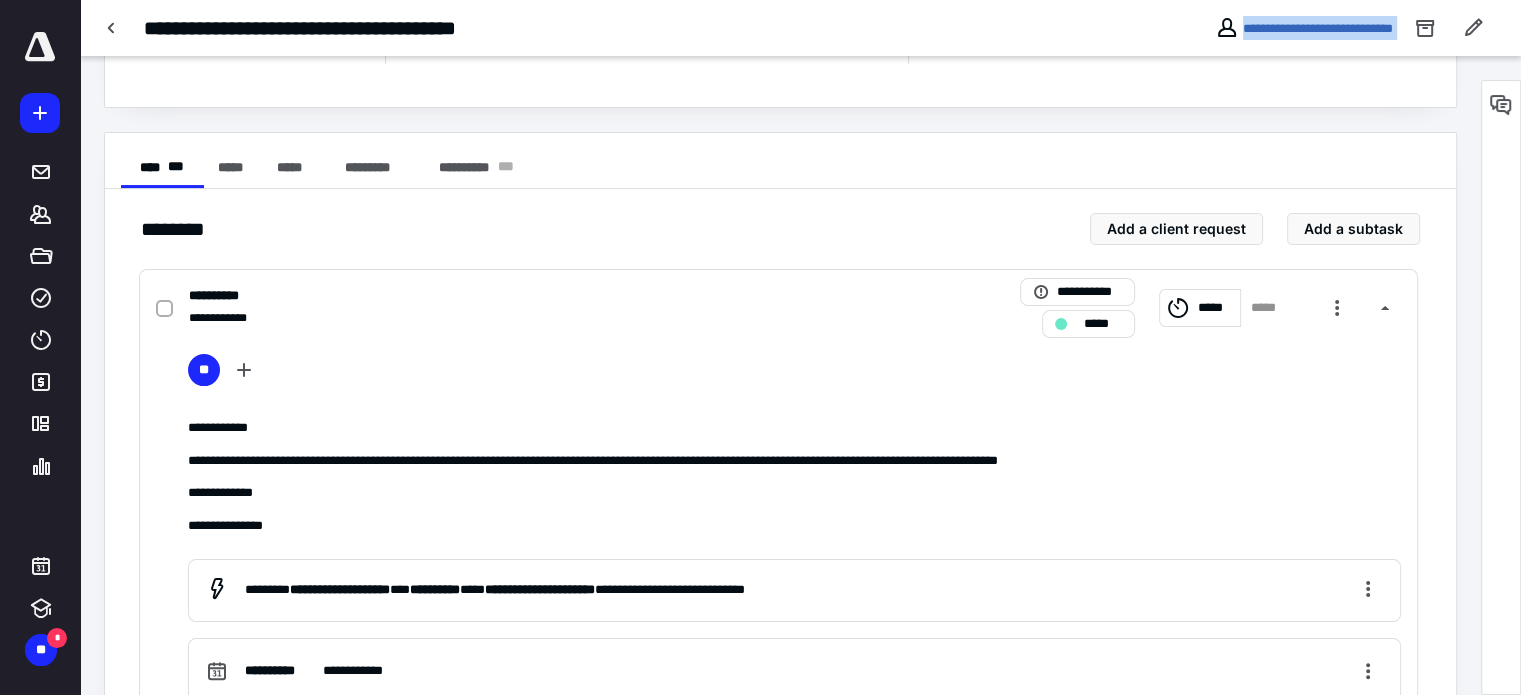 drag, startPoint x: 1402, startPoint y: 39, endPoint x: 1194, endPoint y: 41, distance: 208.00961 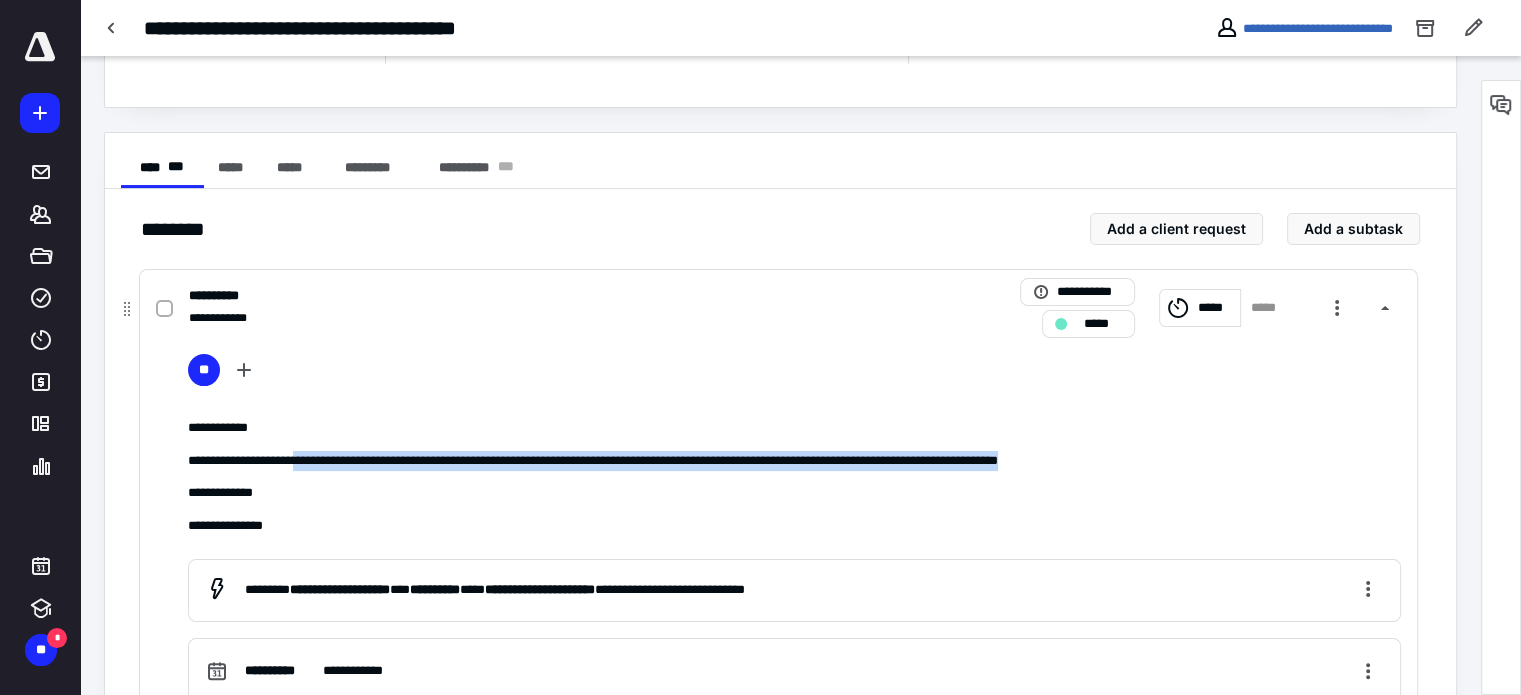 drag, startPoint x: 1194, startPoint y: 462, endPoint x: 316, endPoint y: 455, distance: 878.0279 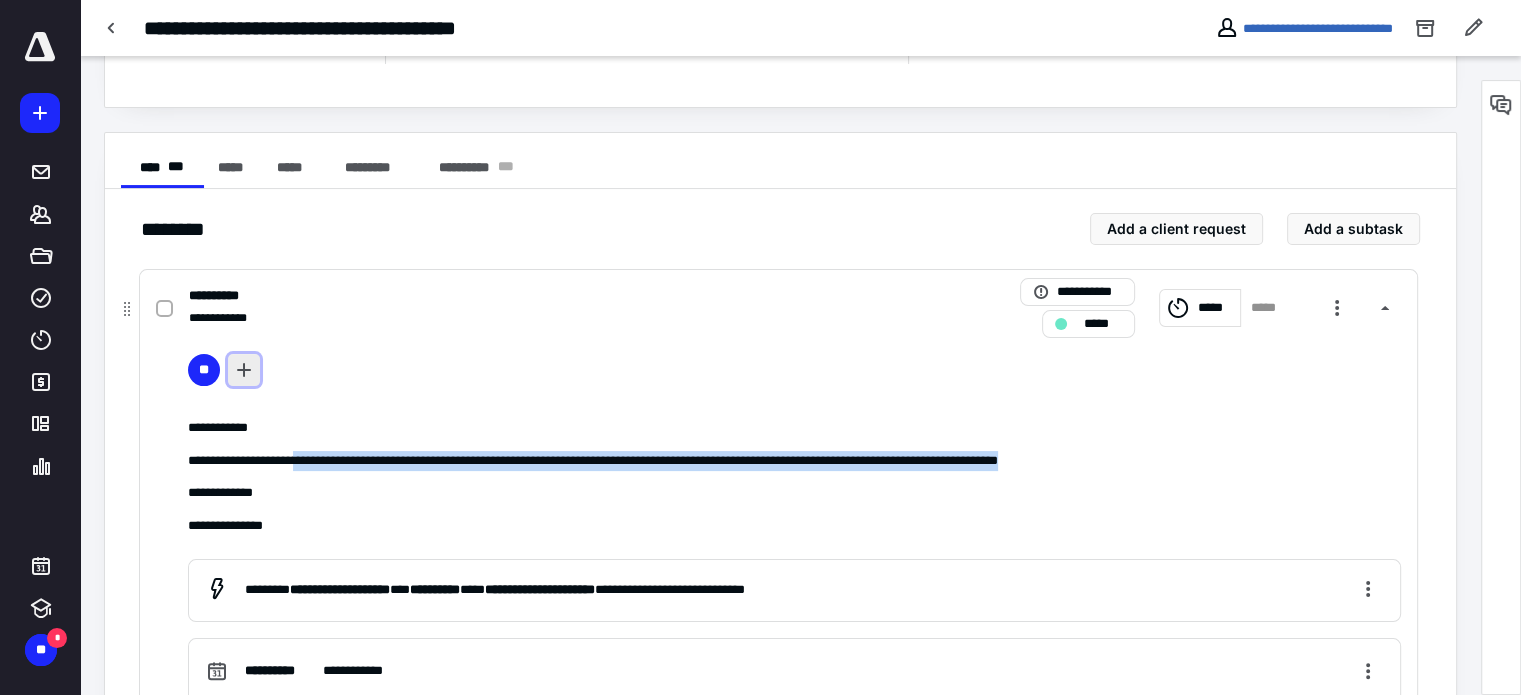 click at bounding box center (244, 370) 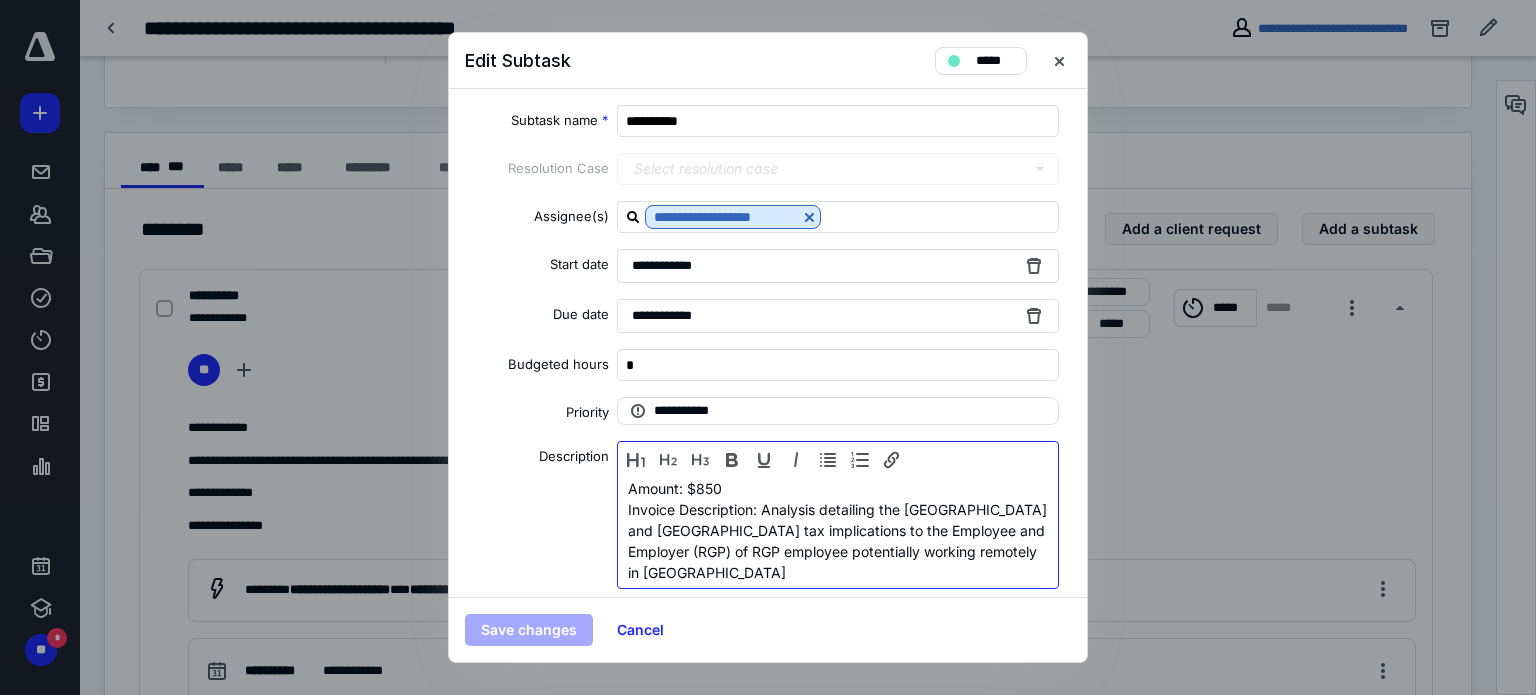 click on "Invoice Date:" at bounding box center [838, 593] 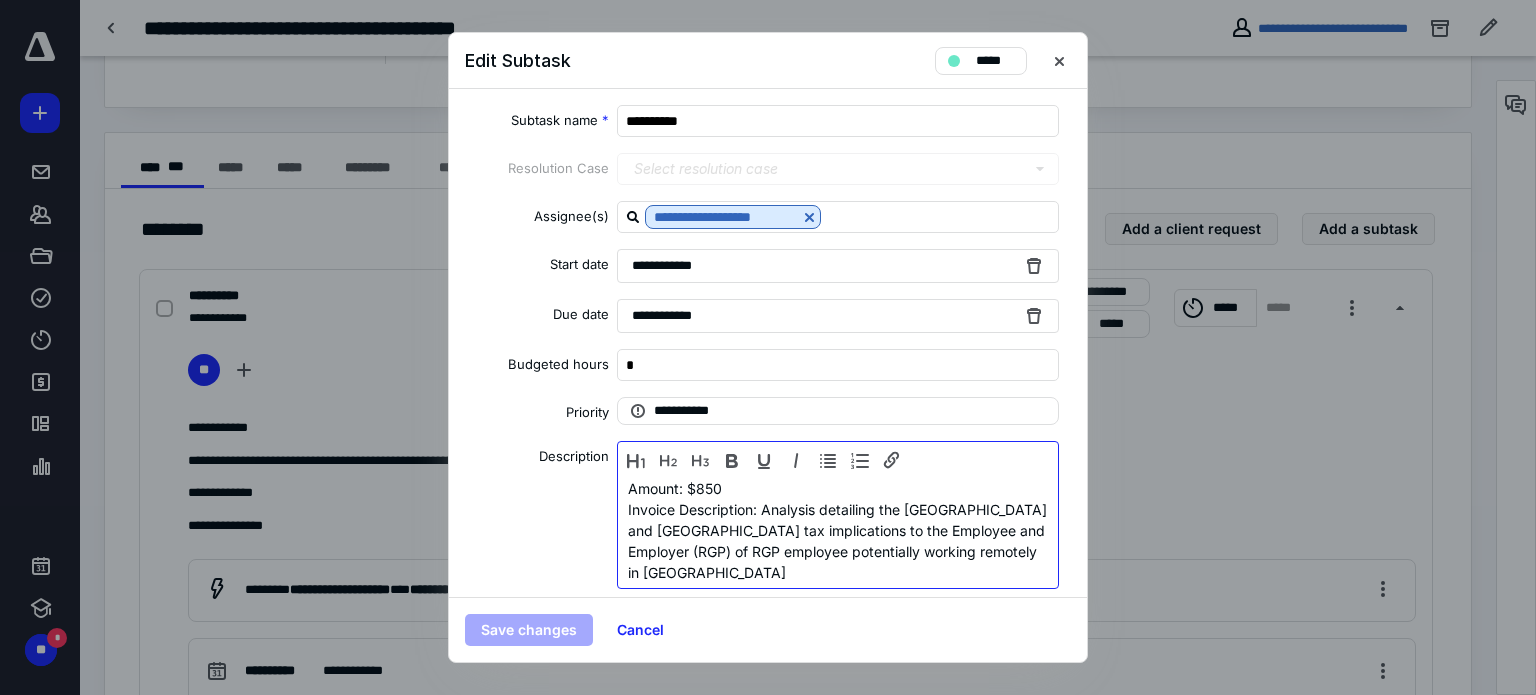 type 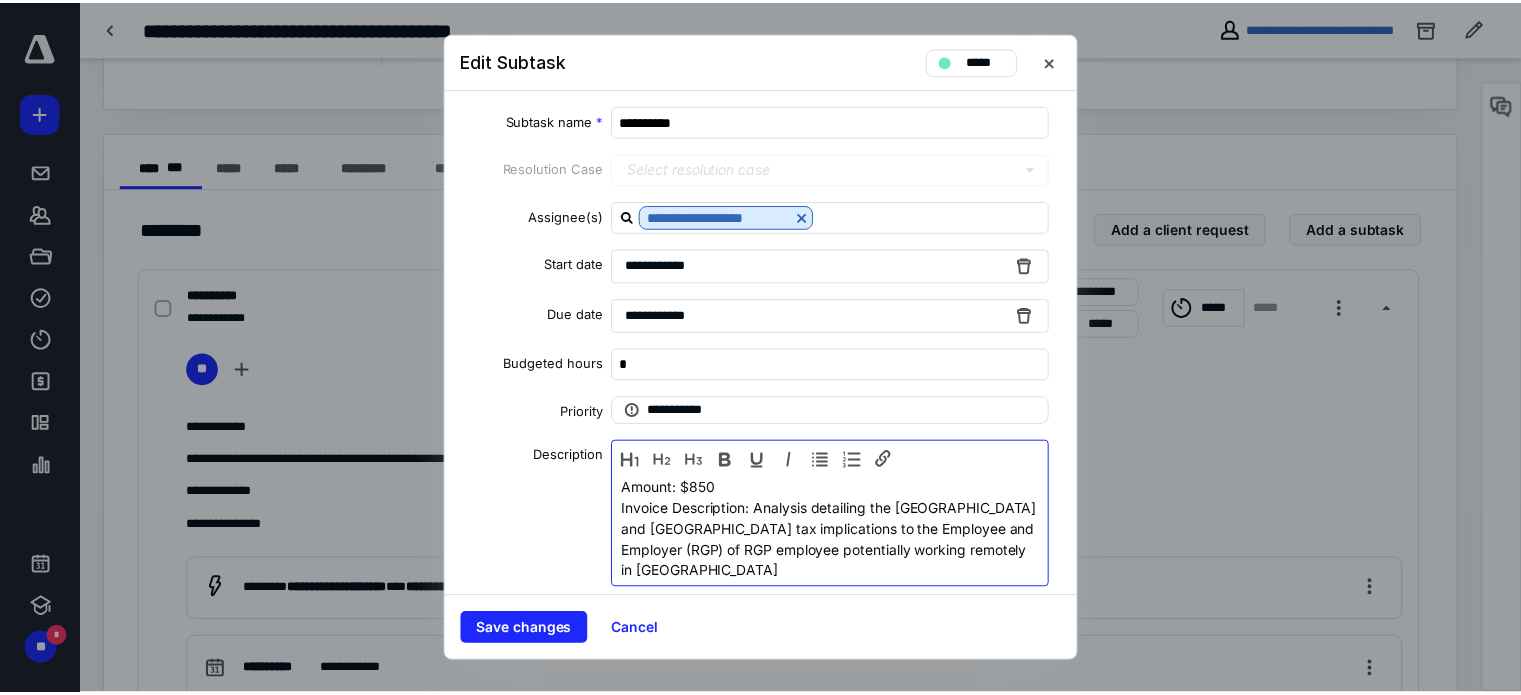 scroll, scrollTop: 21, scrollLeft: 0, axis: vertical 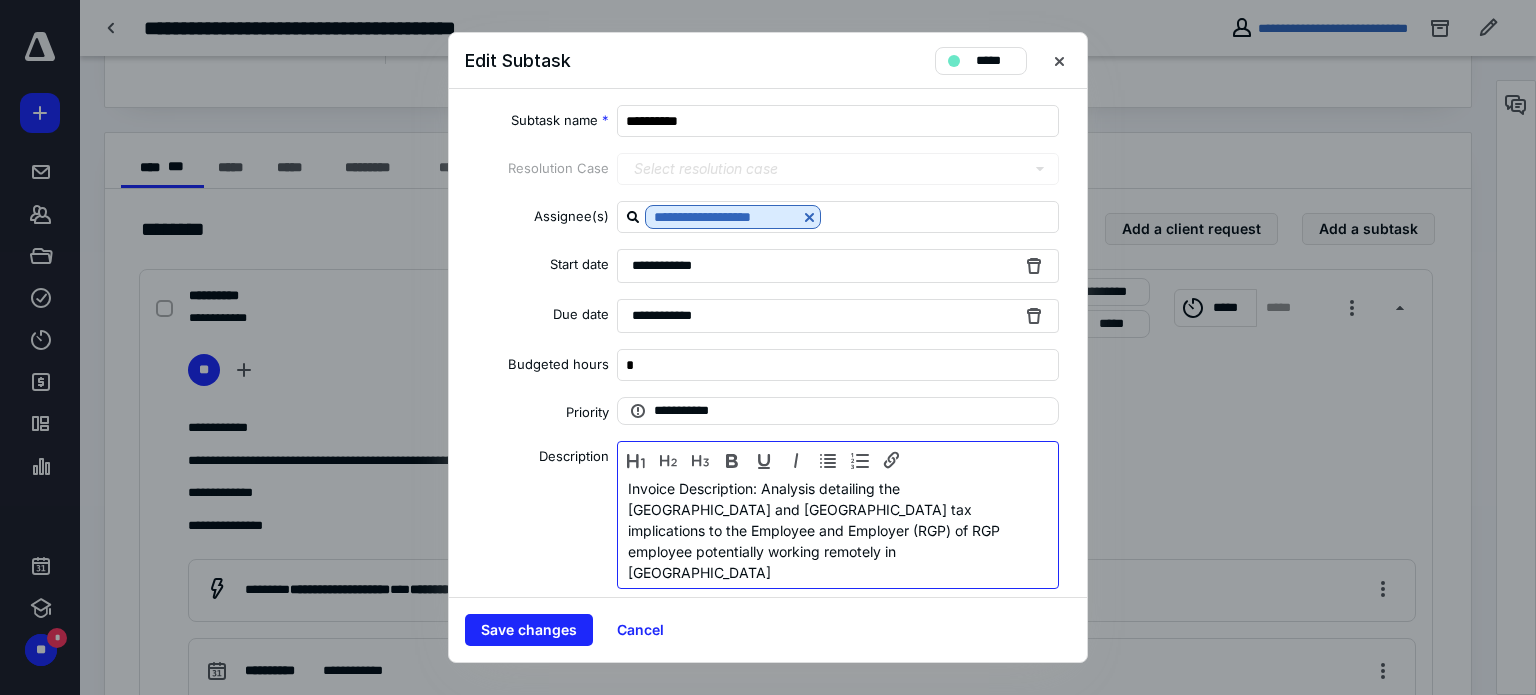 click on "Invoice Number:" at bounding box center (833, 614) 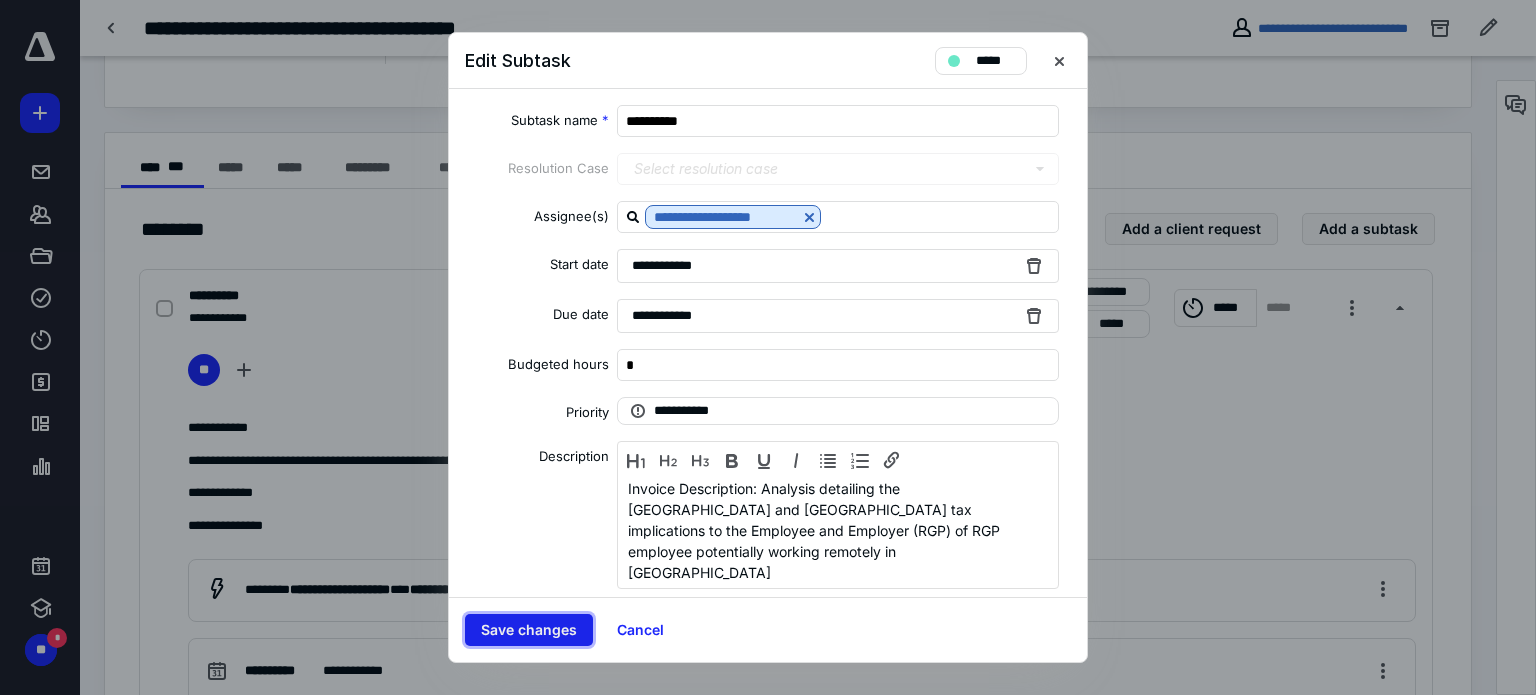 click on "Save changes" at bounding box center (529, 630) 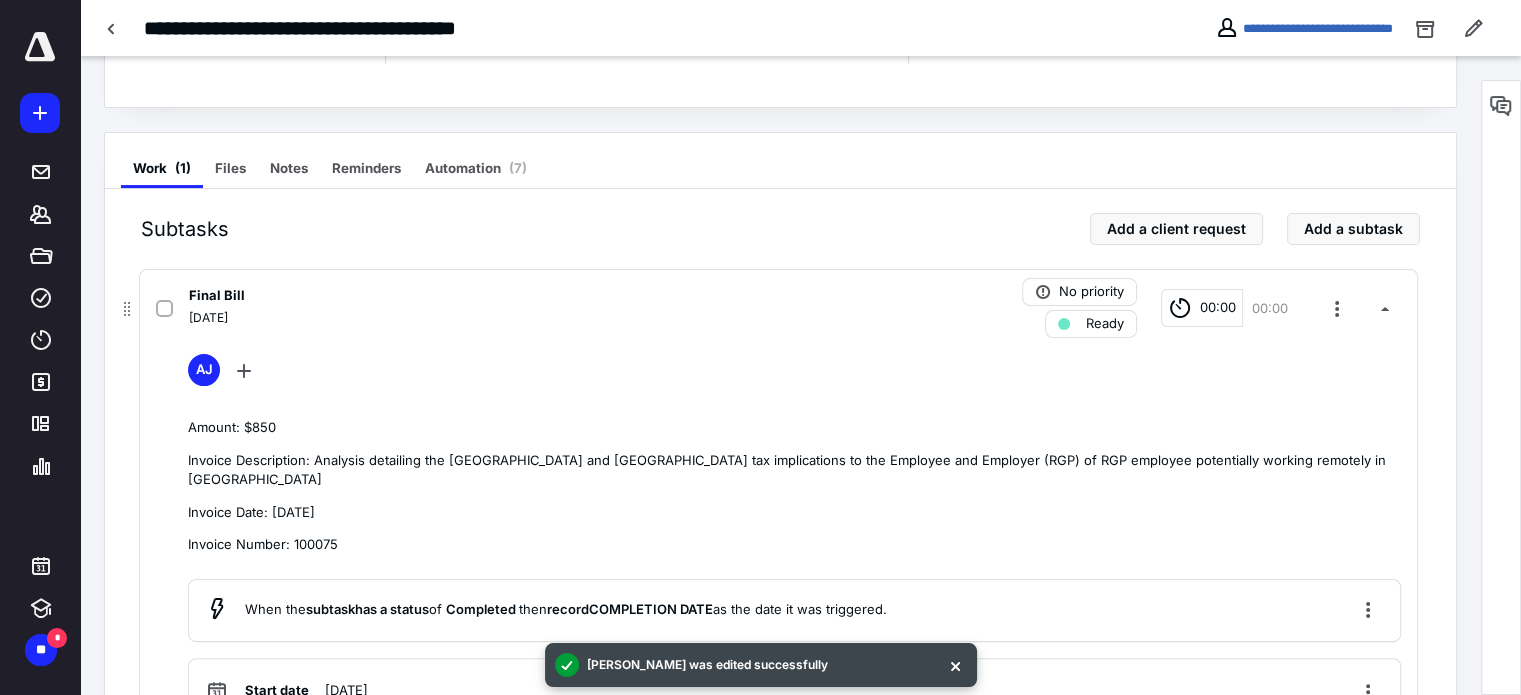 click on "Final Bill [DATE] No priority Ready 00:00 00:00 AJ Amount: $850 Invoice Description: Analysis detailing the [GEOGRAPHIC_DATA] and [GEOGRAPHIC_DATA] tax implications to the Employee and Employer (RGP) of RGP employee potentially working remotely in [GEOGRAPHIC_DATA]
Invoice Date: [DATE] Invoice Number: 100075 When the  subtask  has a status  of   Completed   then  record  COMPLETION DATE  as the date it was triggered. Start date [DATE] Due date [DATE] Add automation Add a checklist Add a tool" at bounding box center [778, 574] 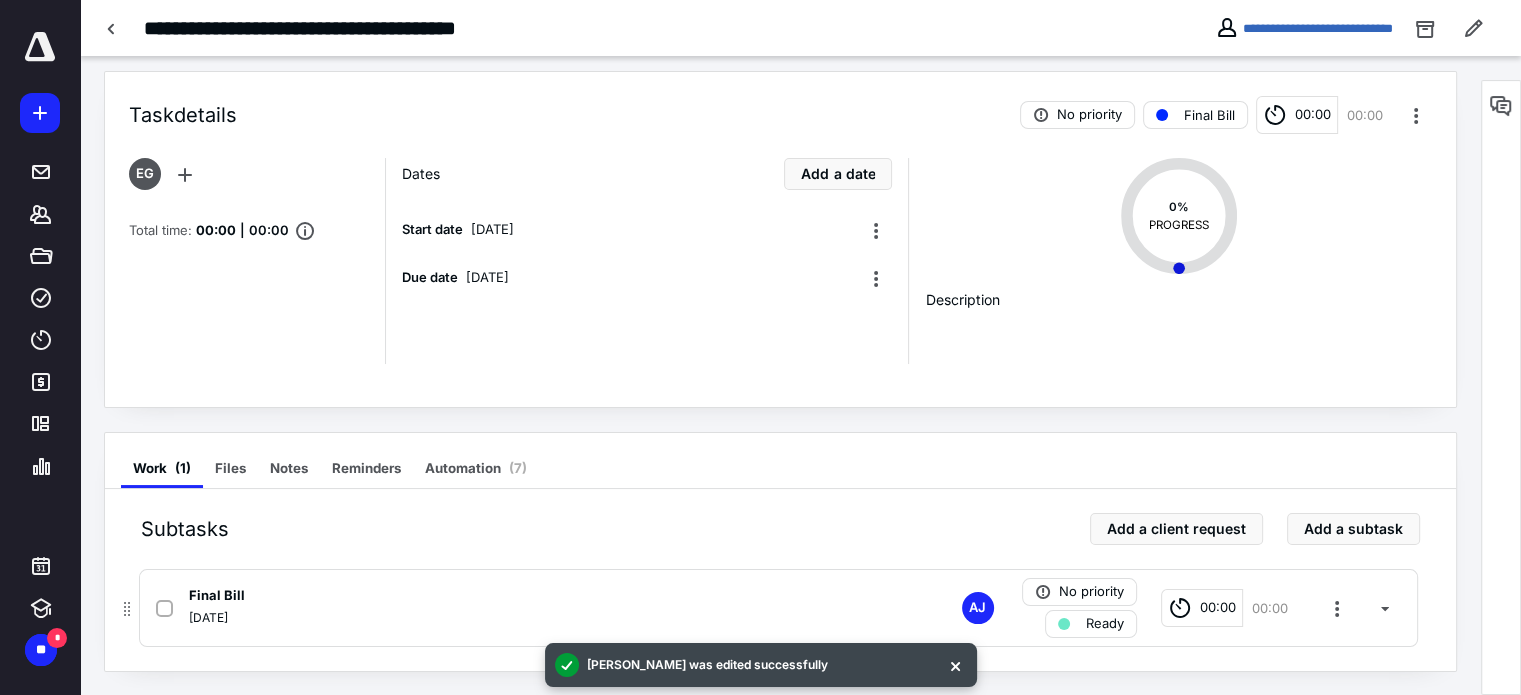 click at bounding box center [164, 609] 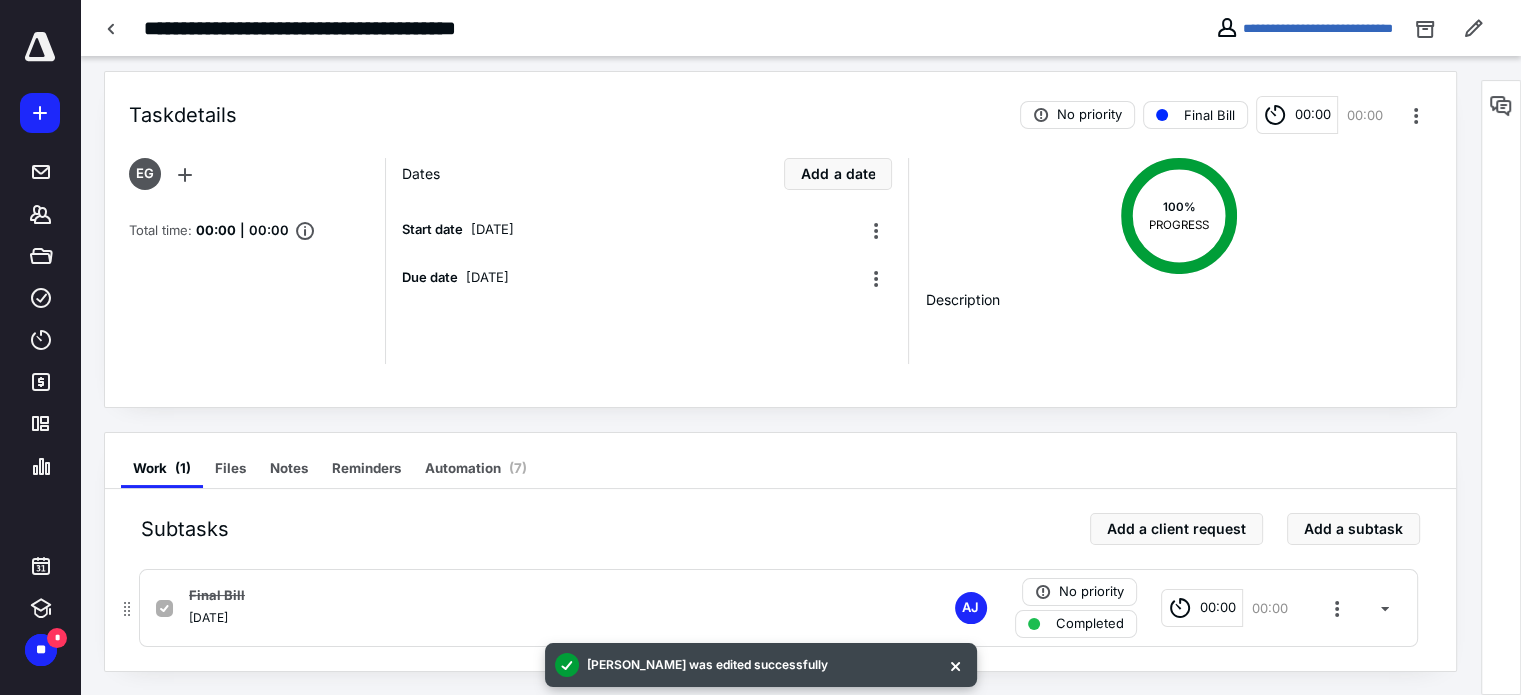 click on "[DATE]" at bounding box center (516, 618) 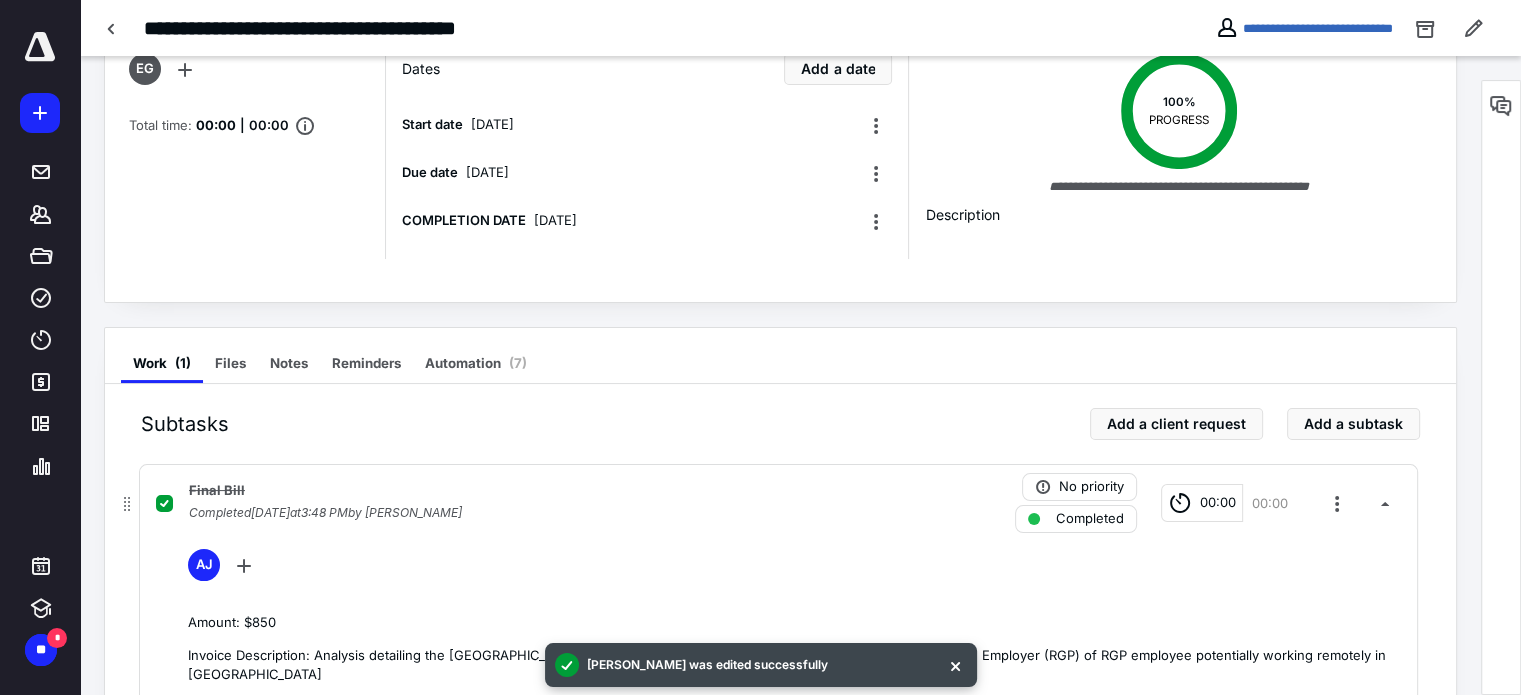 scroll, scrollTop: 309, scrollLeft: 0, axis: vertical 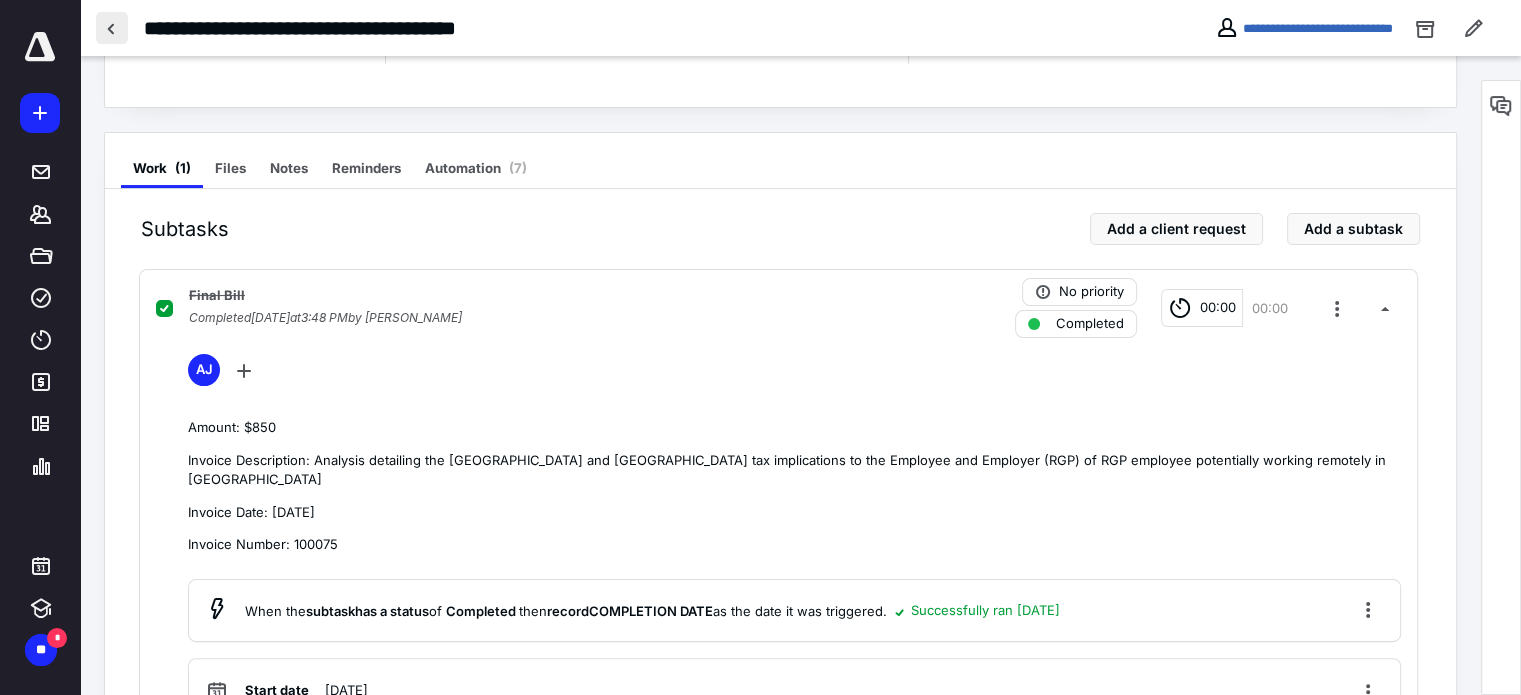 click at bounding box center (112, 28) 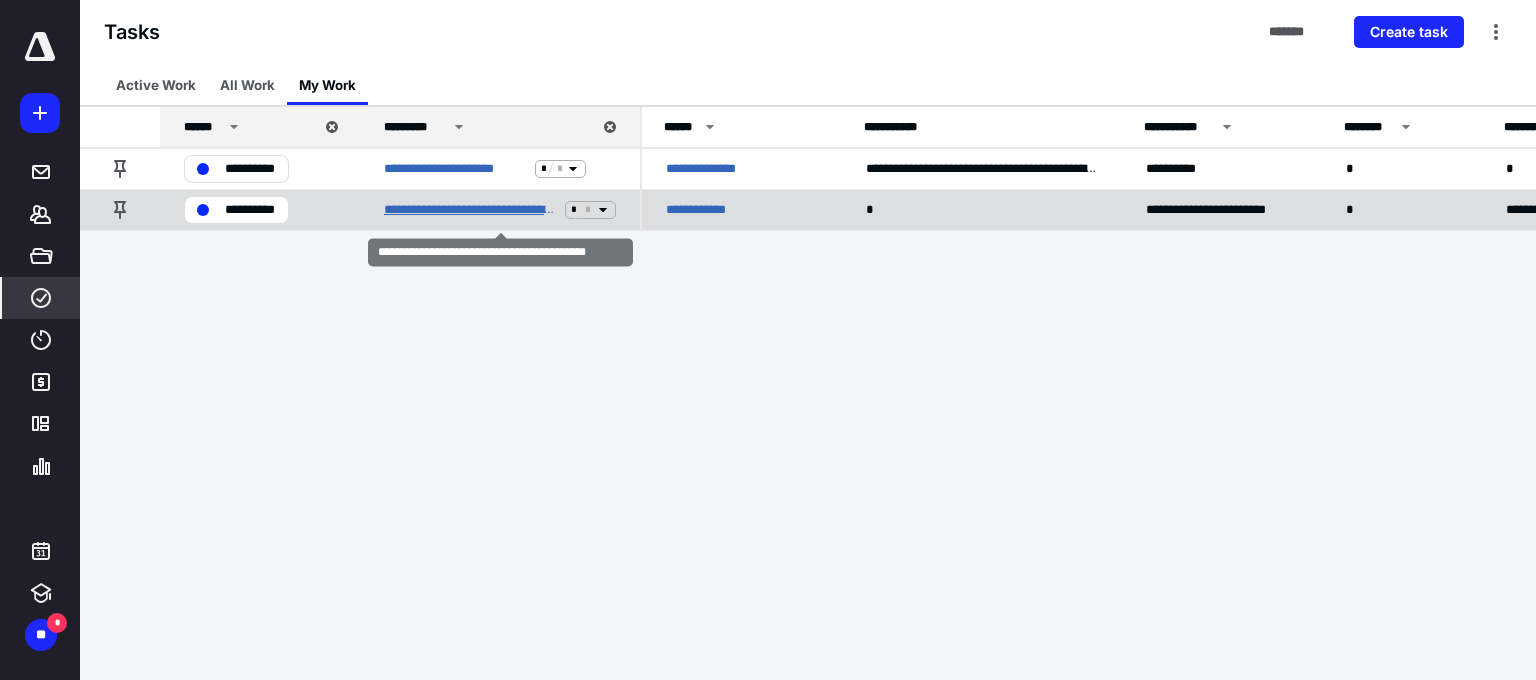 click on "**********" at bounding box center (470, 210) 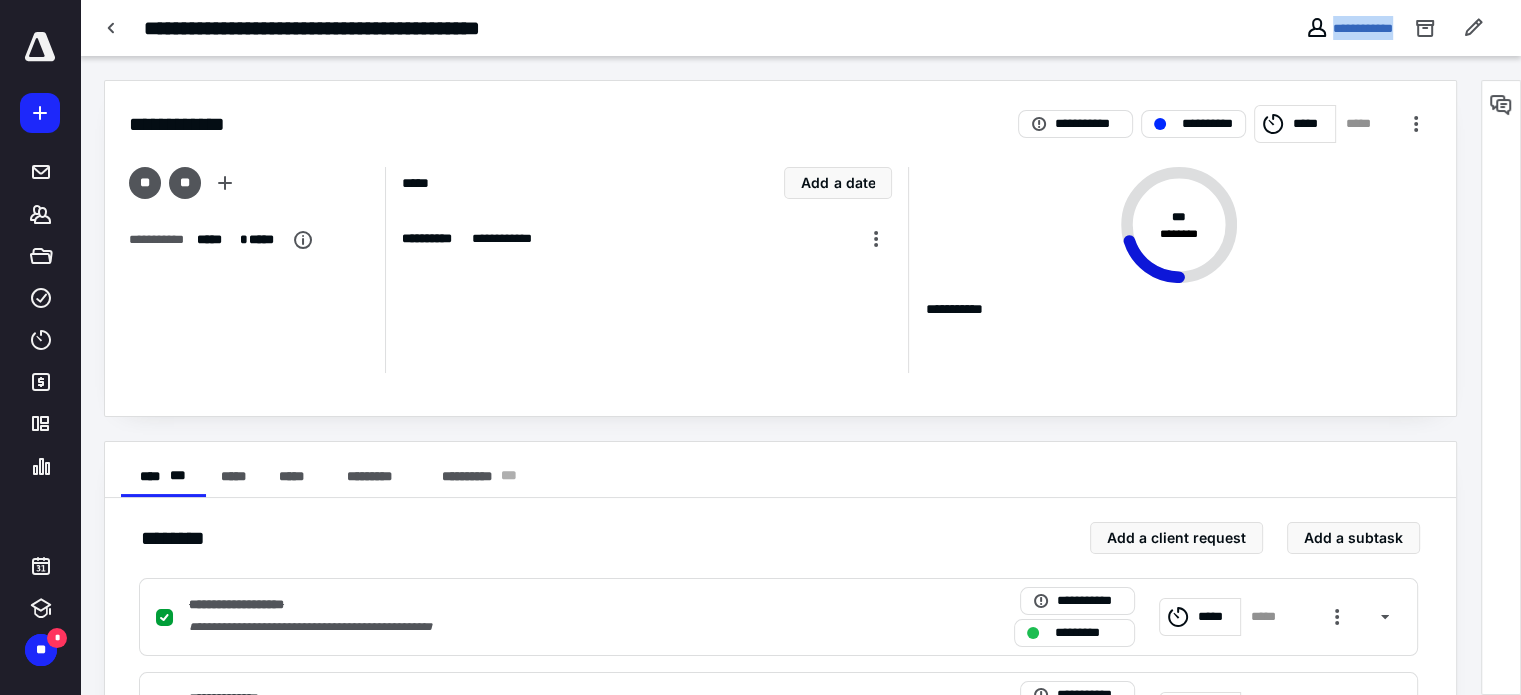 drag, startPoint x: 1397, startPoint y: 26, endPoint x: 1295, endPoint y: 31, distance: 102.122475 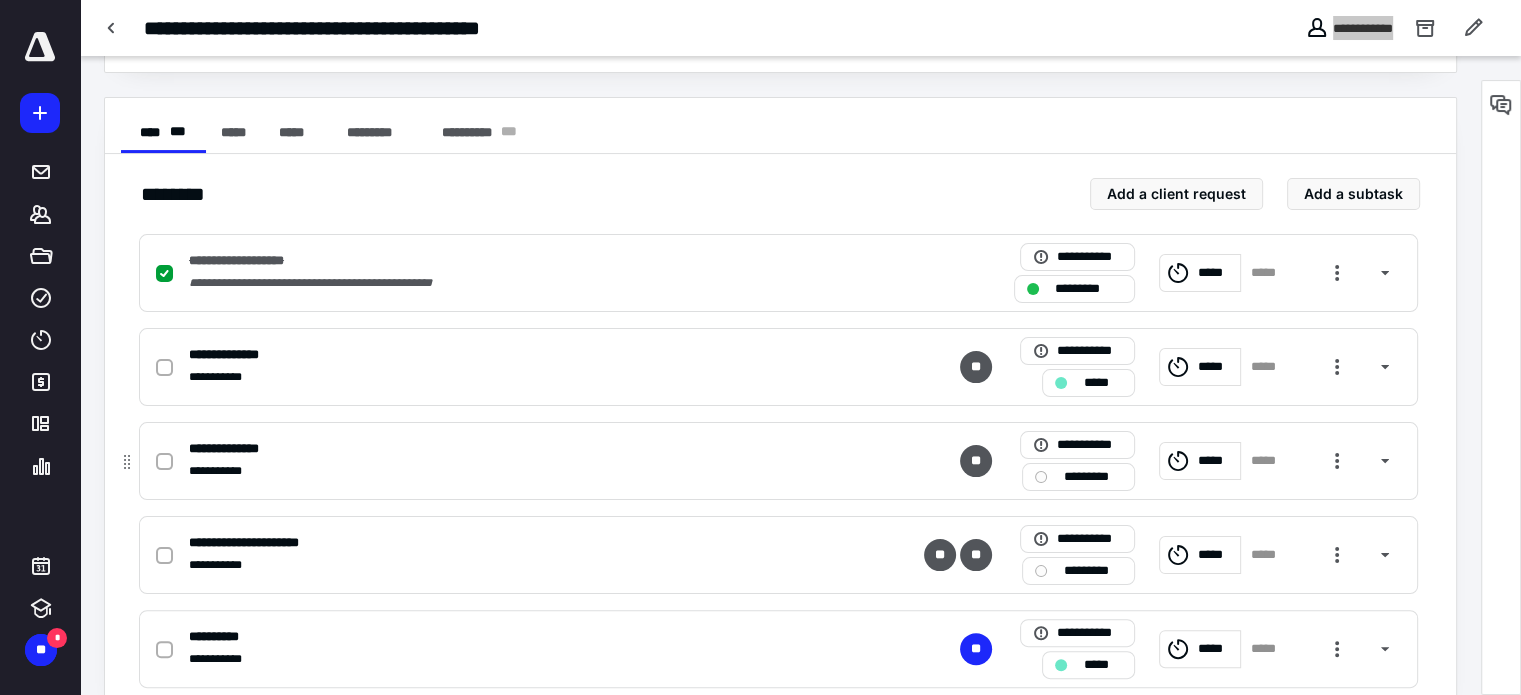 scroll, scrollTop: 385, scrollLeft: 0, axis: vertical 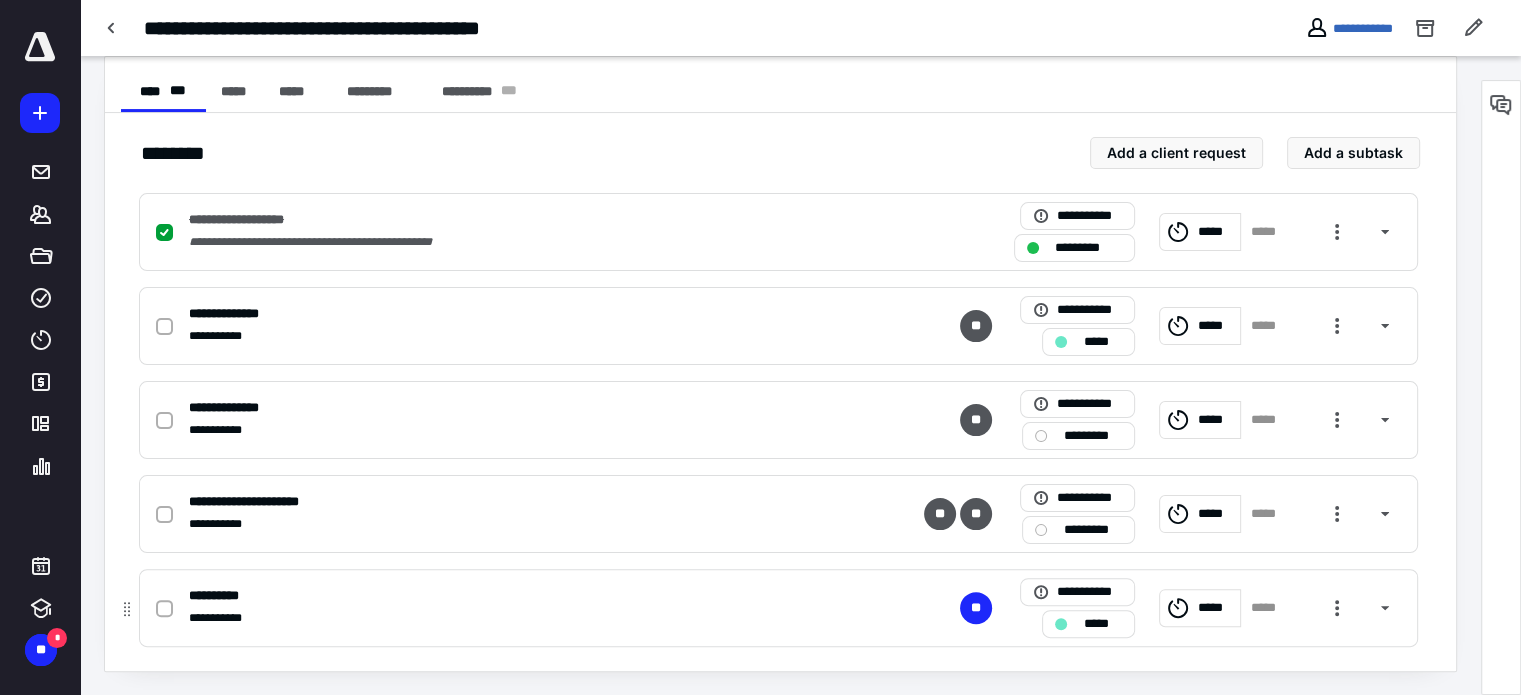 click on "**********" at bounding box center (516, 618) 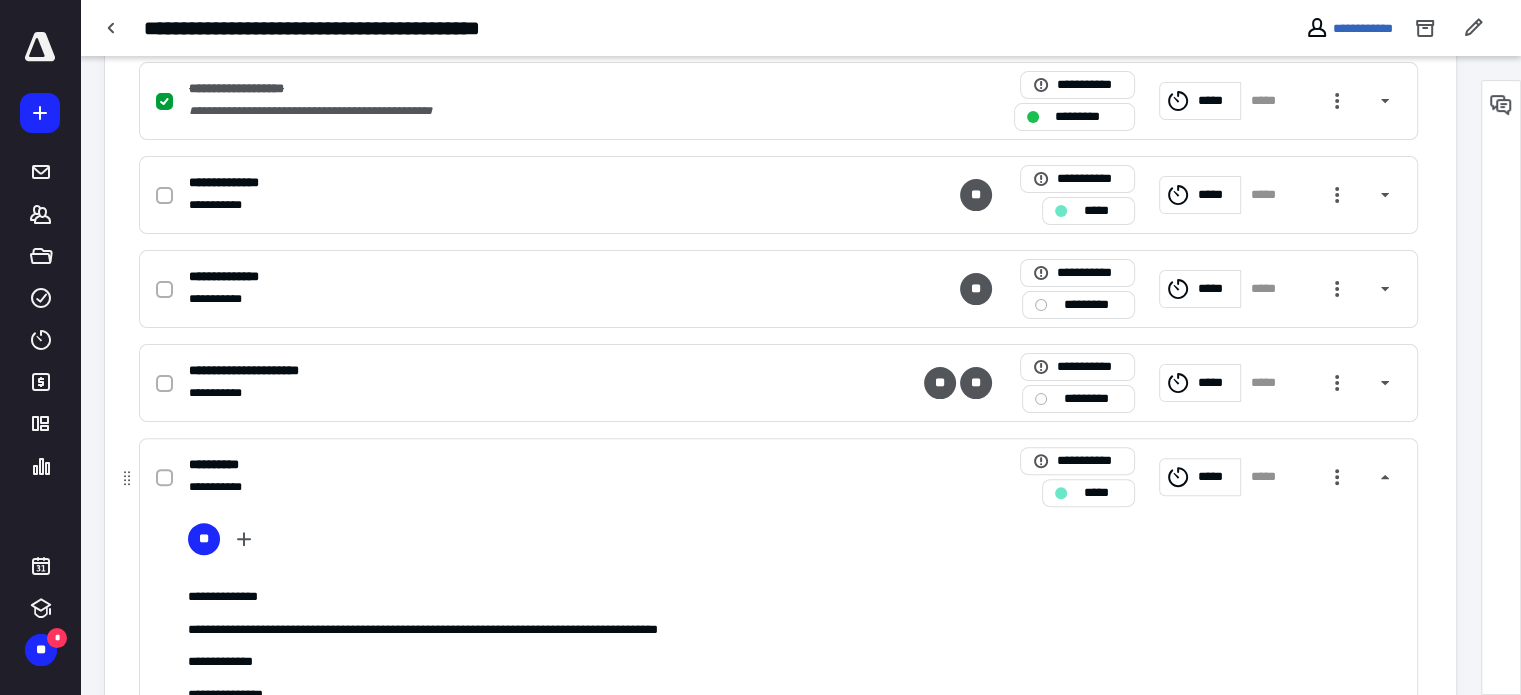 scroll, scrollTop: 685, scrollLeft: 0, axis: vertical 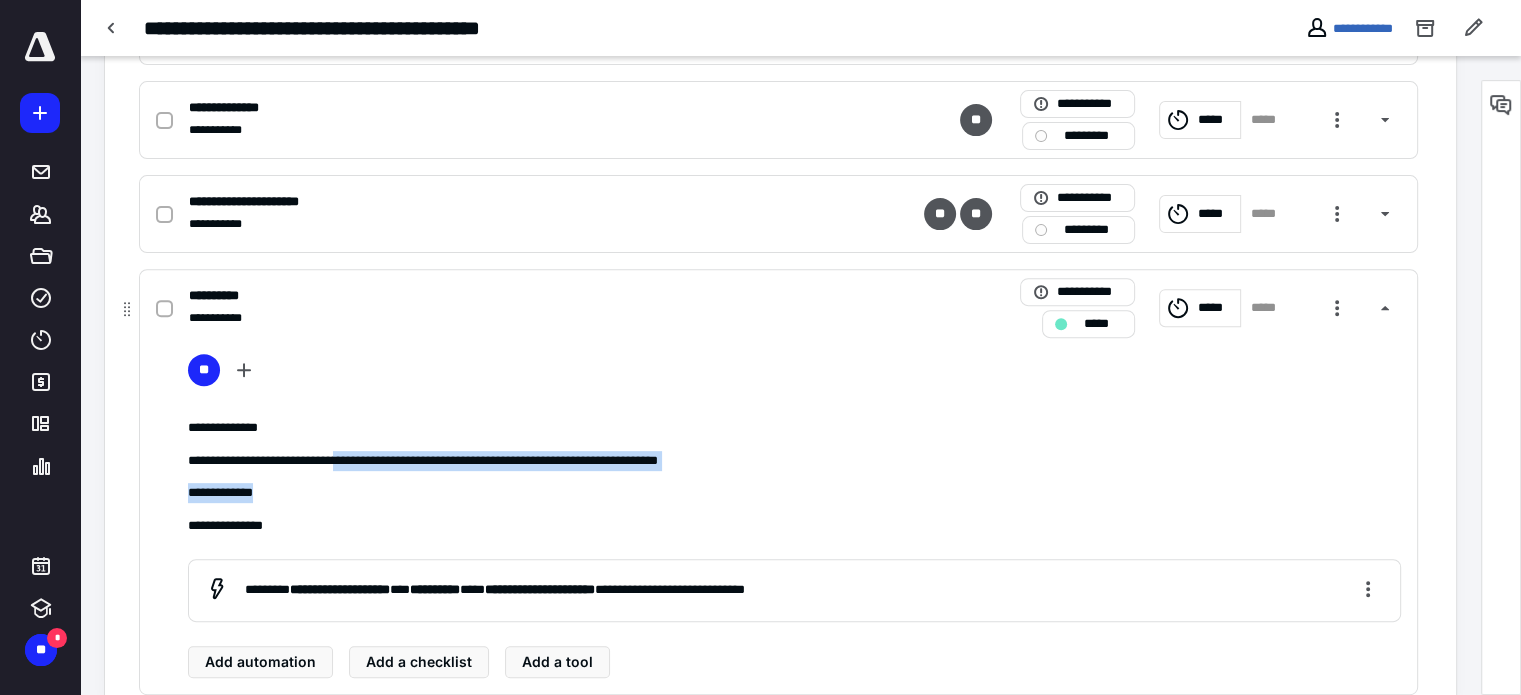 drag, startPoint x: 769, startPoint y: 471, endPoint x: 369, endPoint y: 463, distance: 400.08 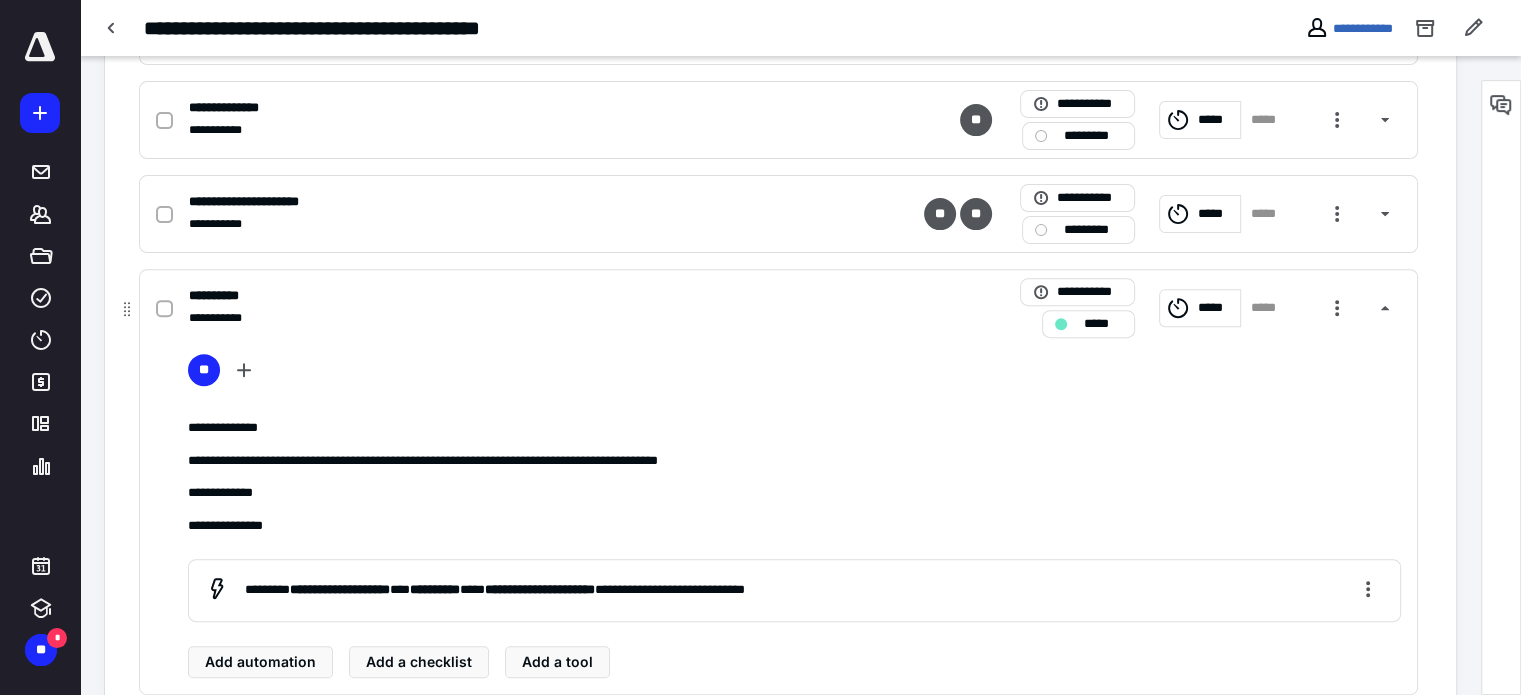 click on "**********" at bounding box center [795, 461] 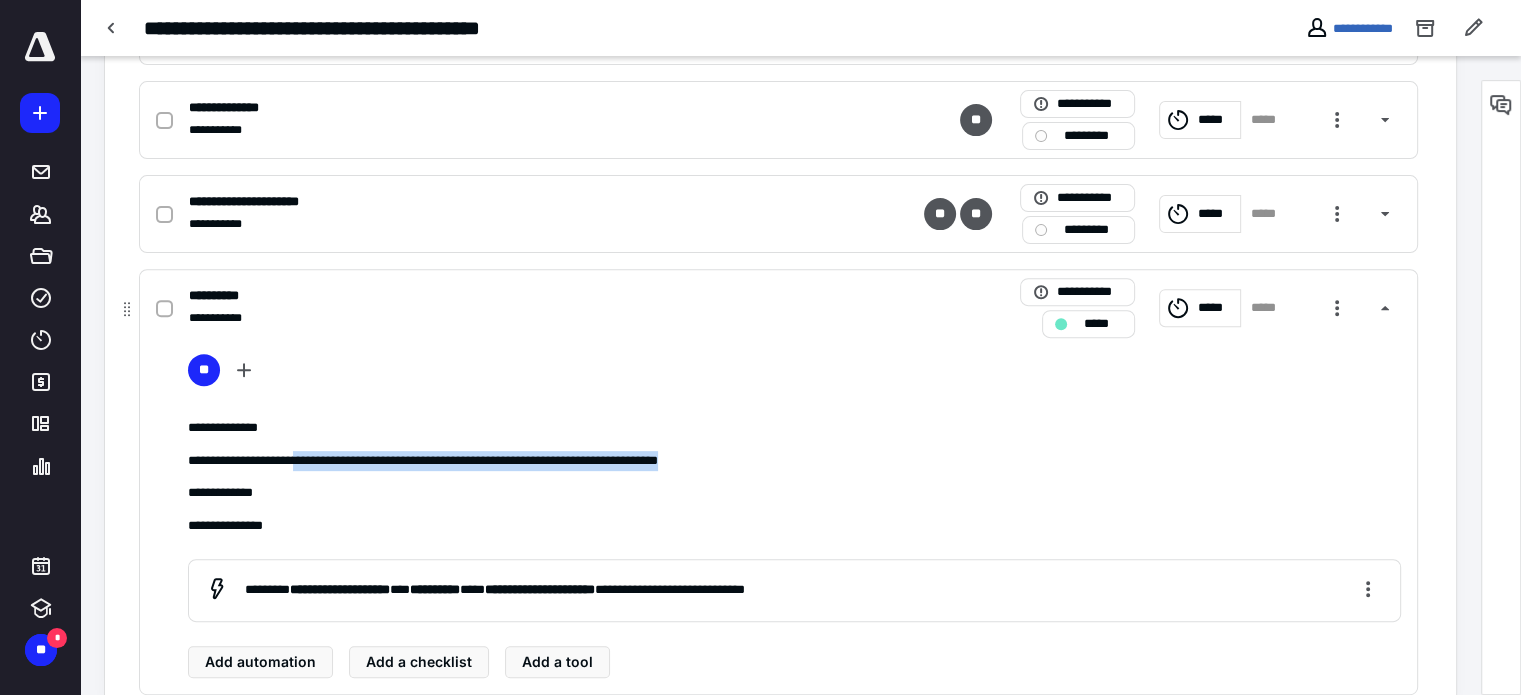 drag, startPoint x: 798, startPoint y: 469, endPoint x: 316, endPoint y: 469, distance: 482 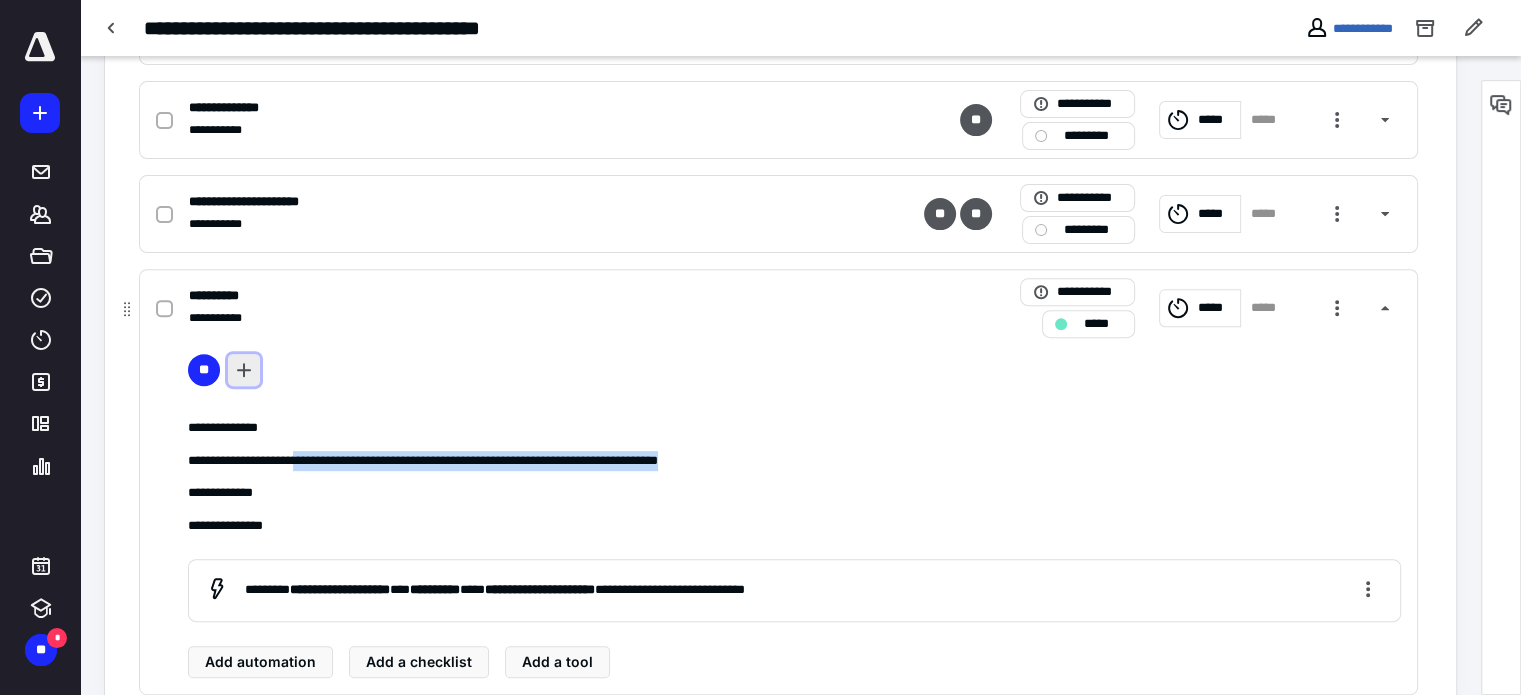 click at bounding box center [244, 370] 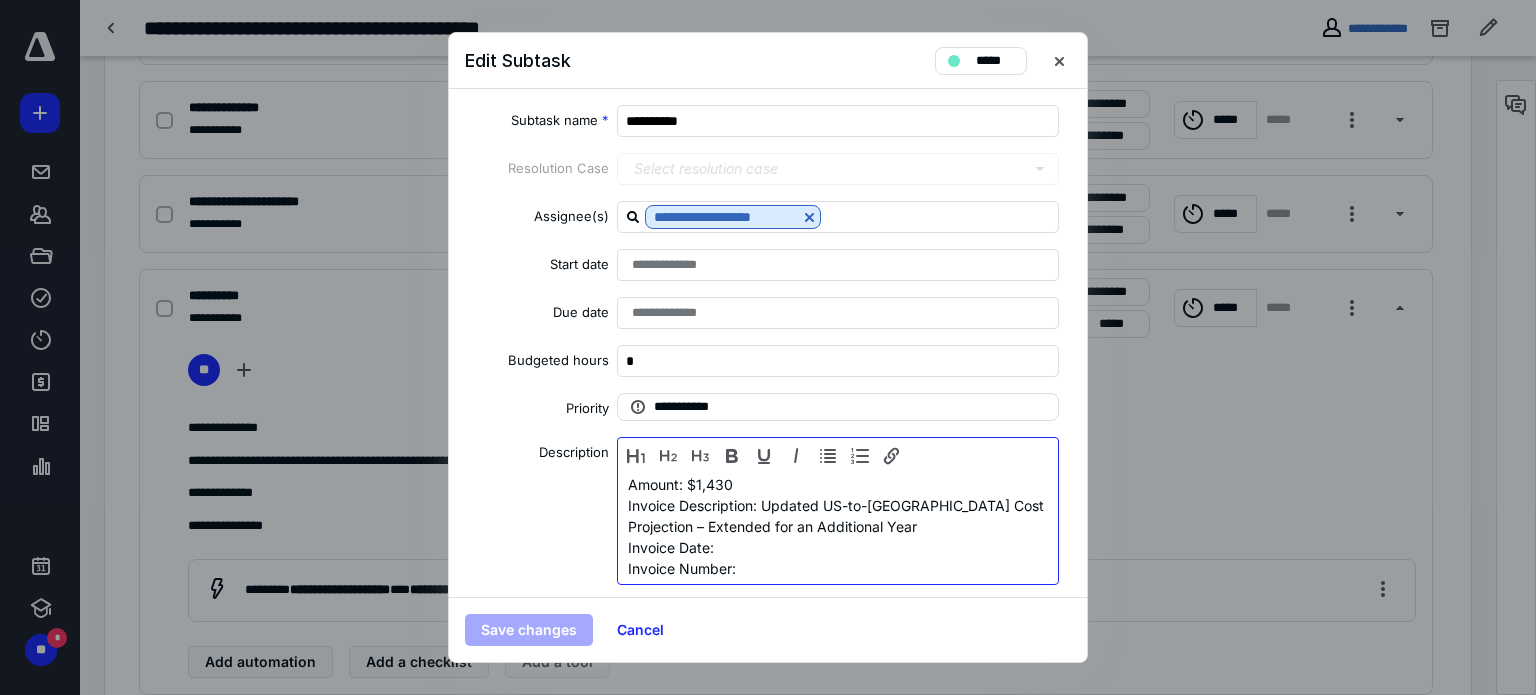 click on "Invoice Date:" at bounding box center (838, 547) 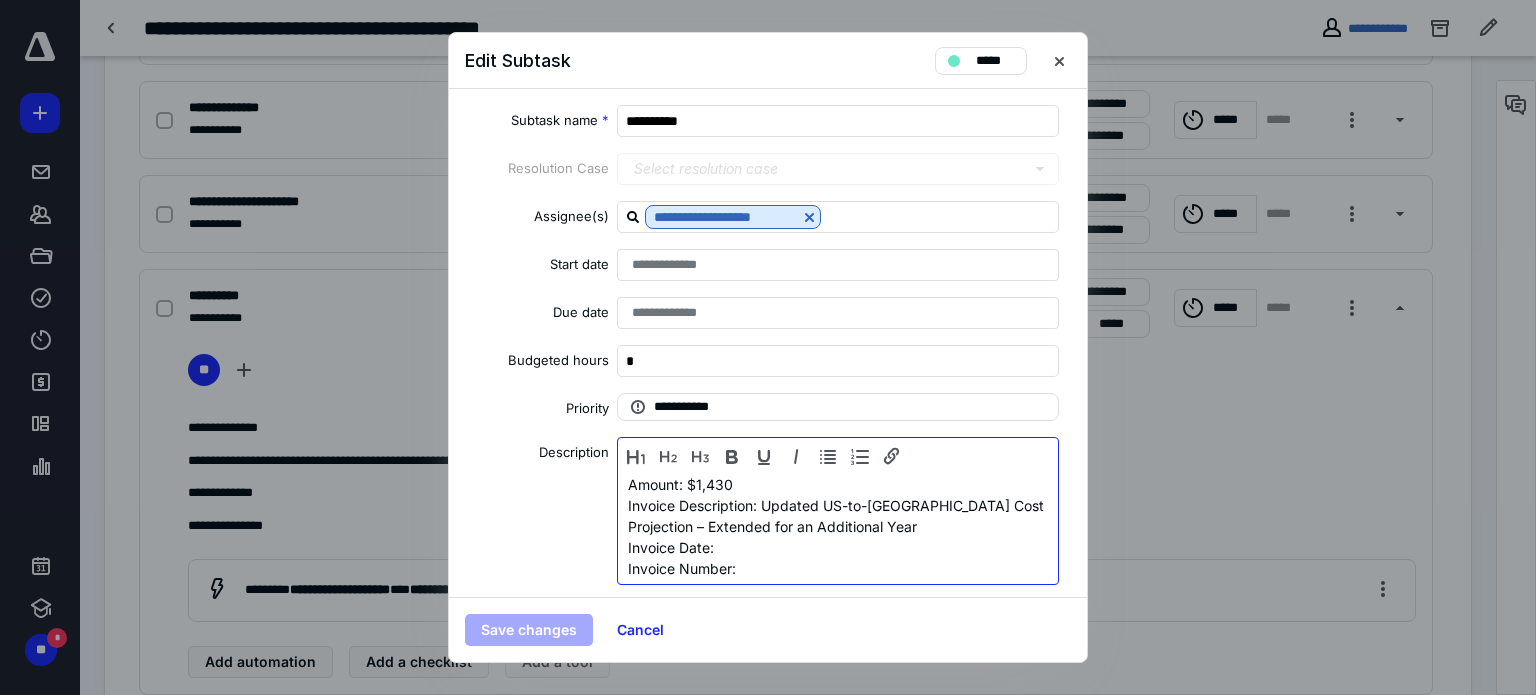 type 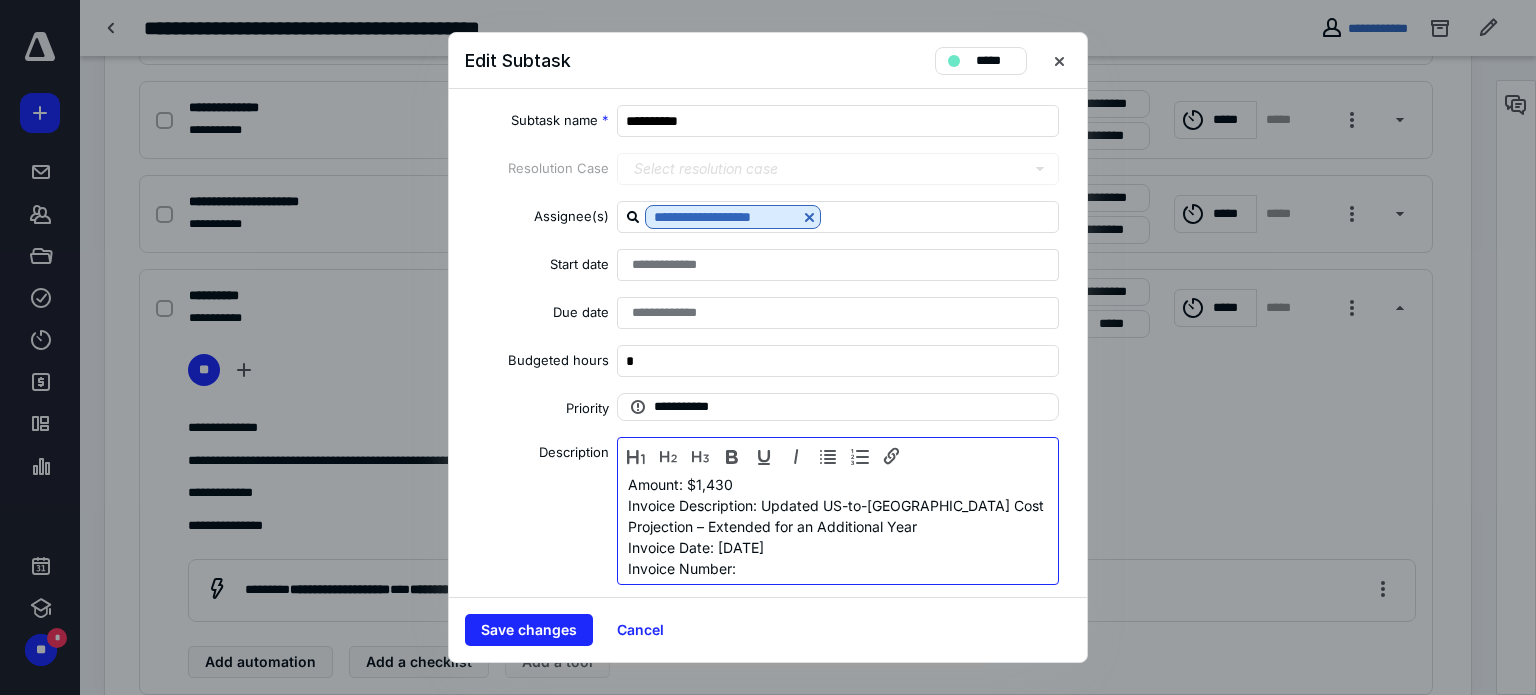 click on "Invoice Number:" at bounding box center (838, 568) 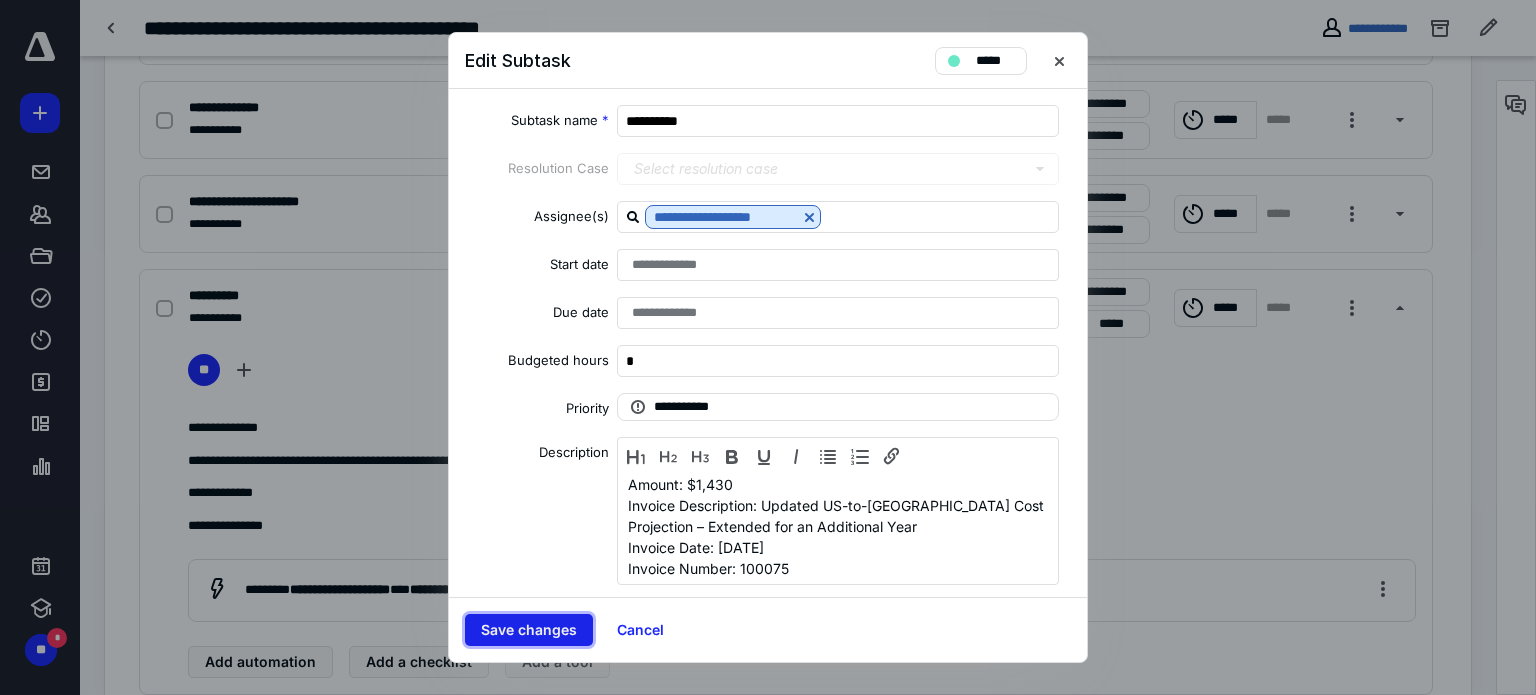 click on "Save changes" at bounding box center (529, 630) 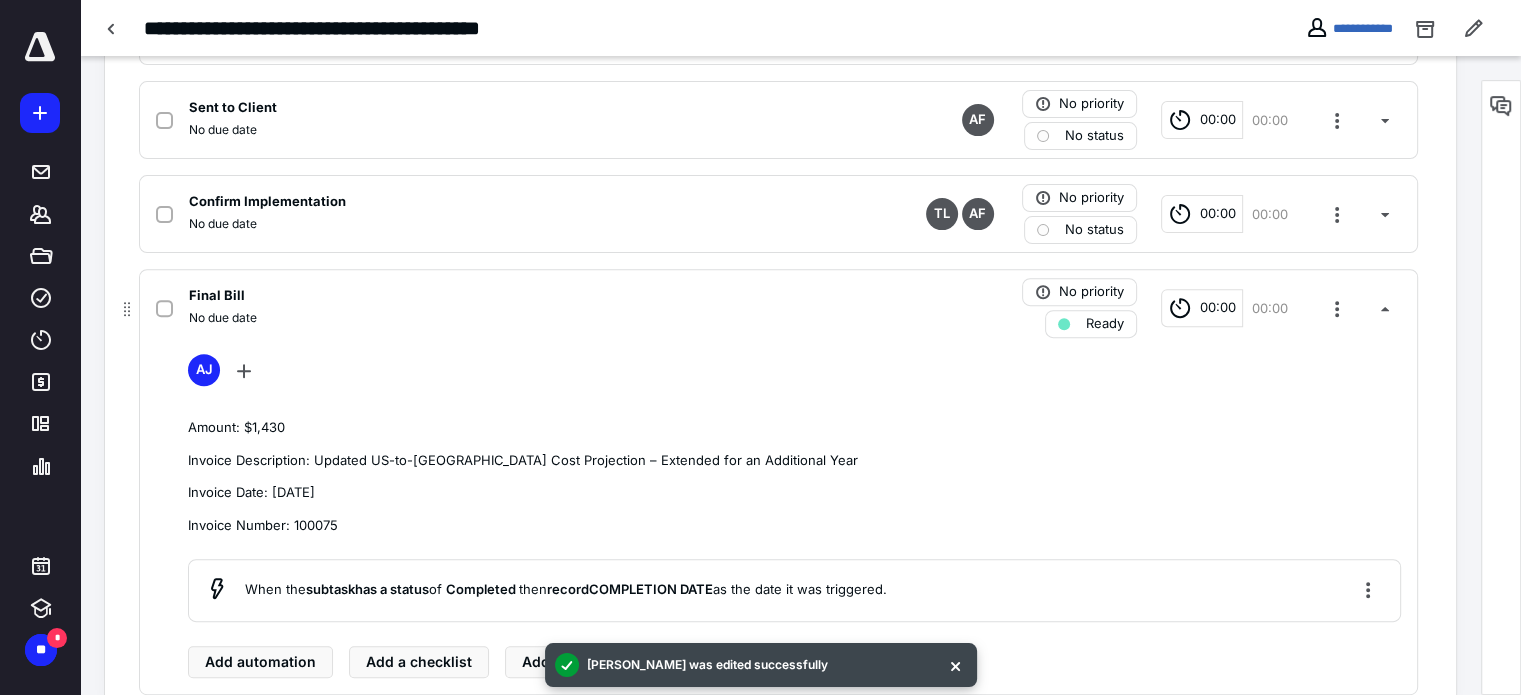 click at bounding box center [168, 308] 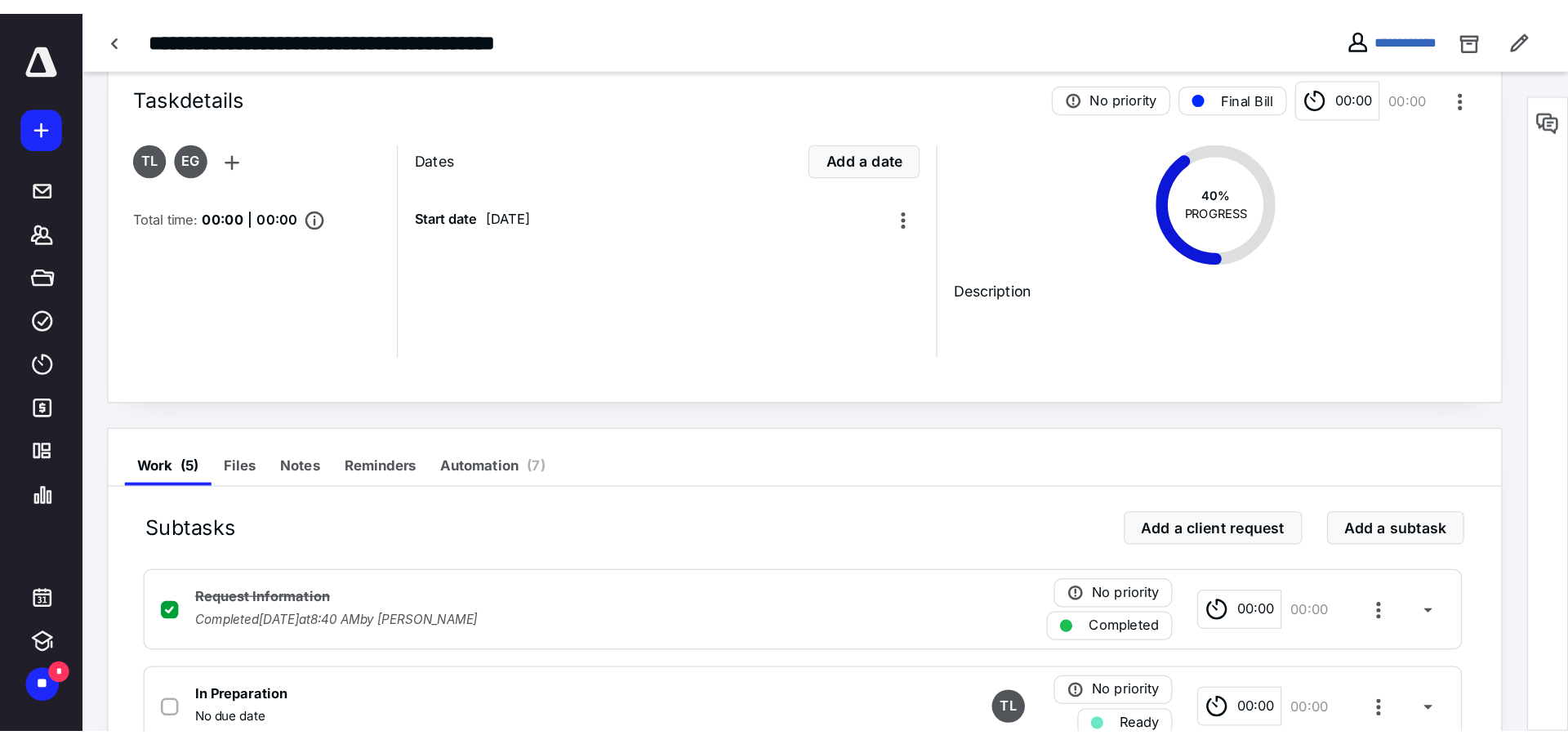 scroll, scrollTop: 0, scrollLeft: 0, axis: both 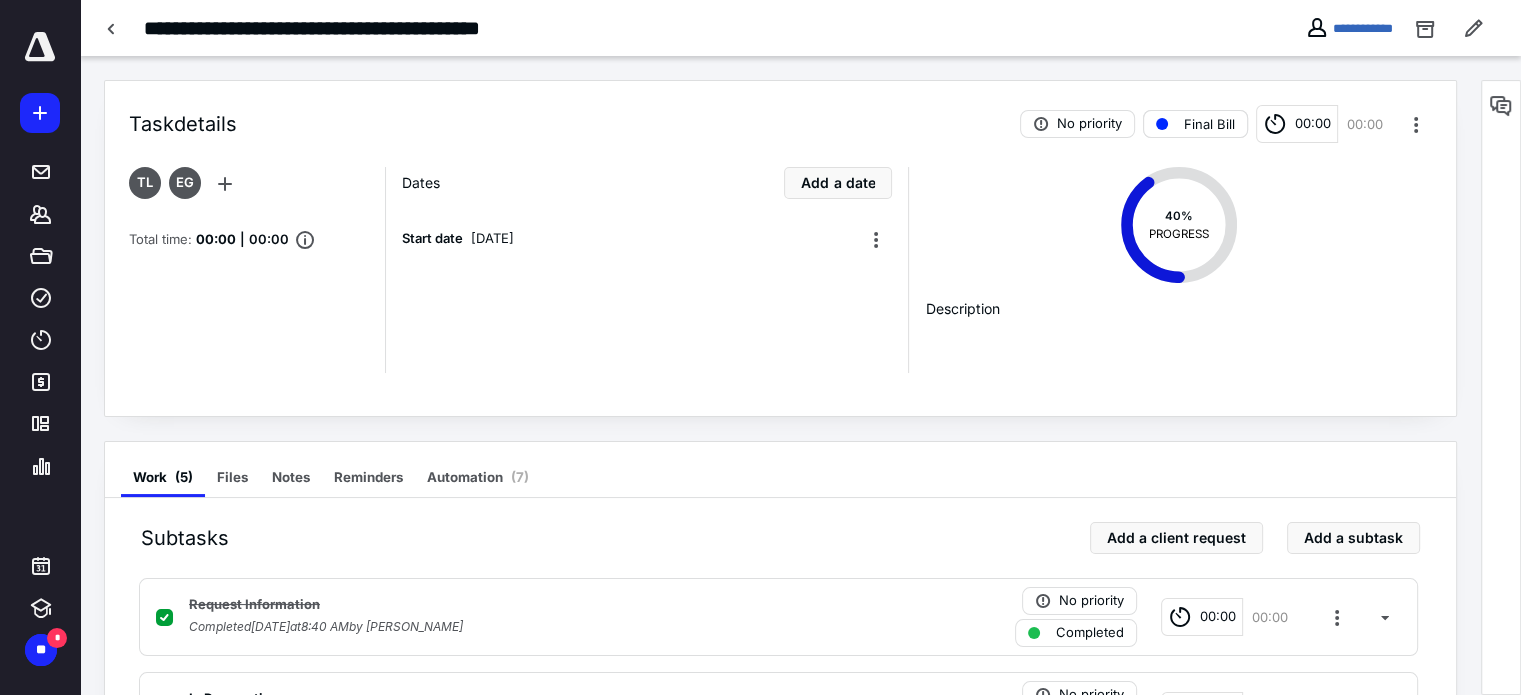 click on "Final Bill" at bounding box center [1195, 124] 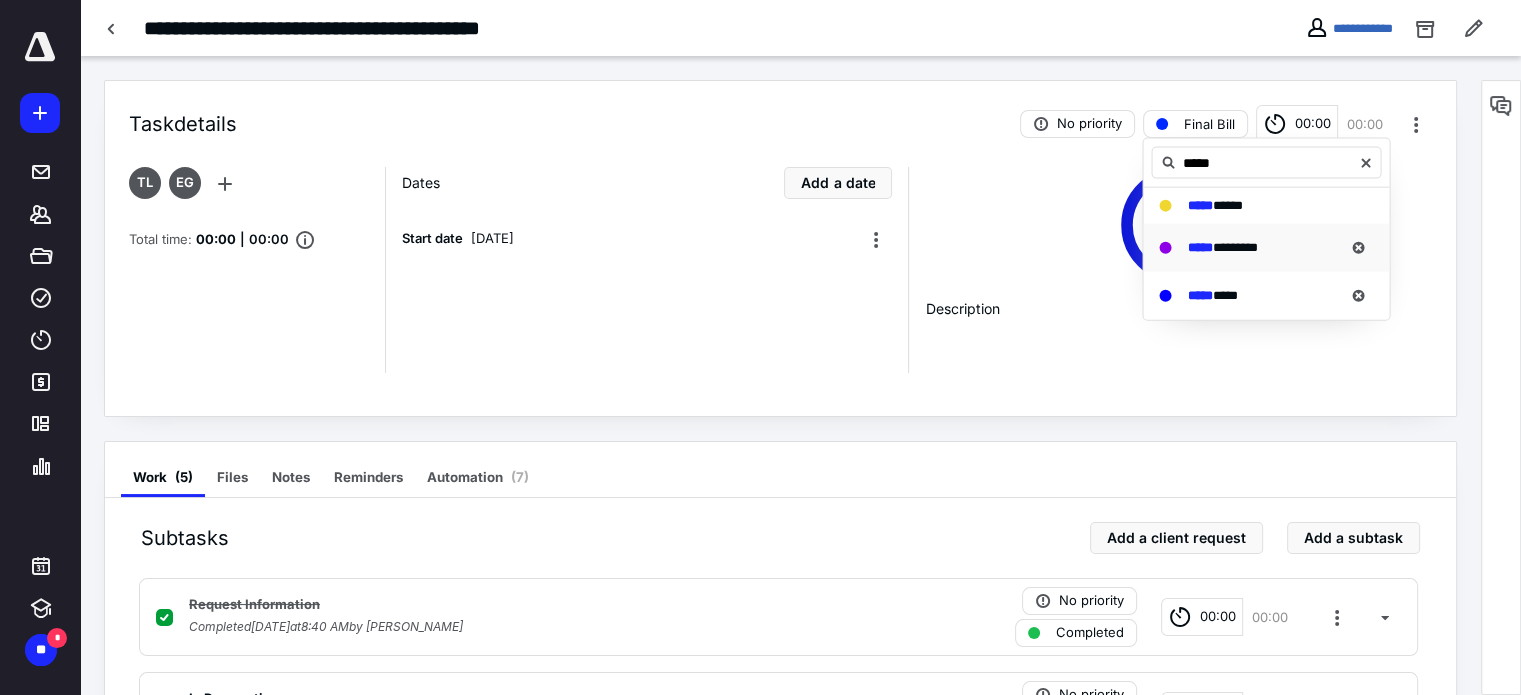 type on "*****" 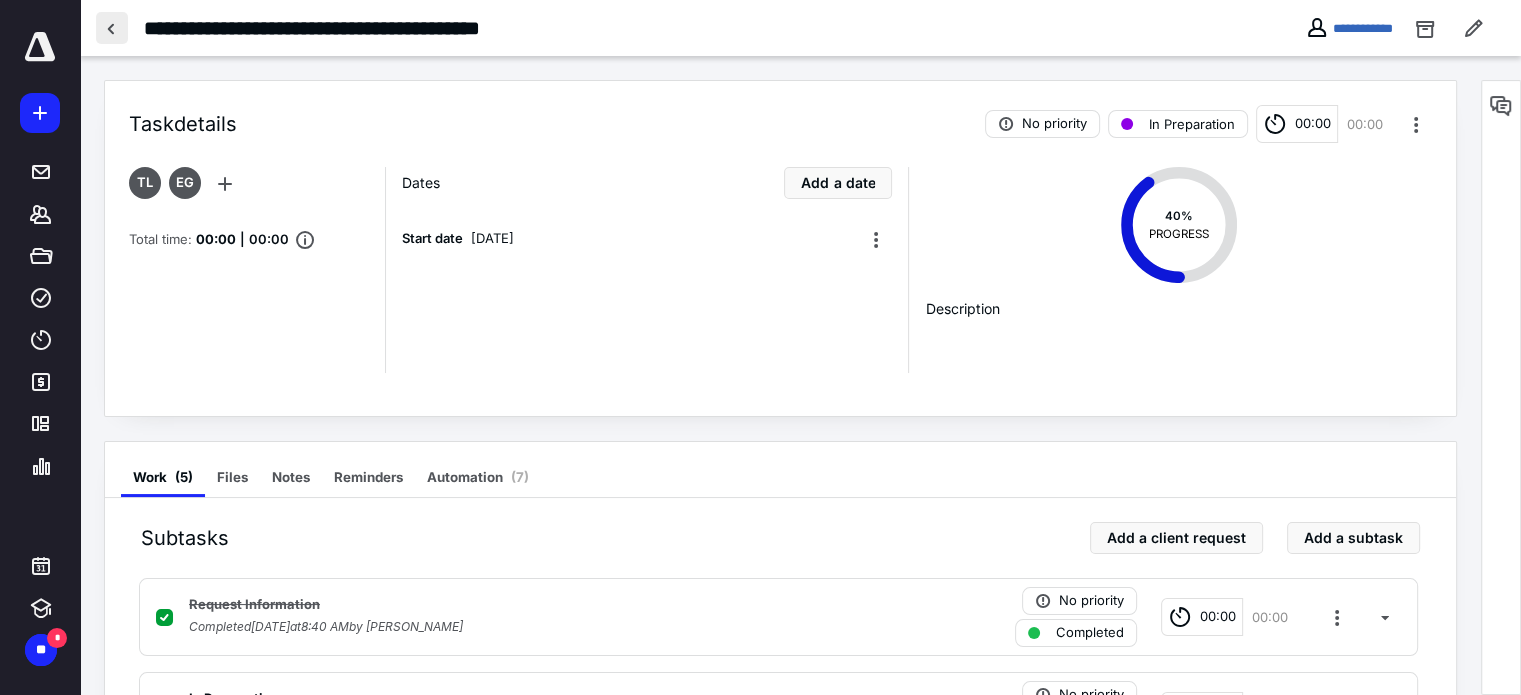click at bounding box center (112, 28) 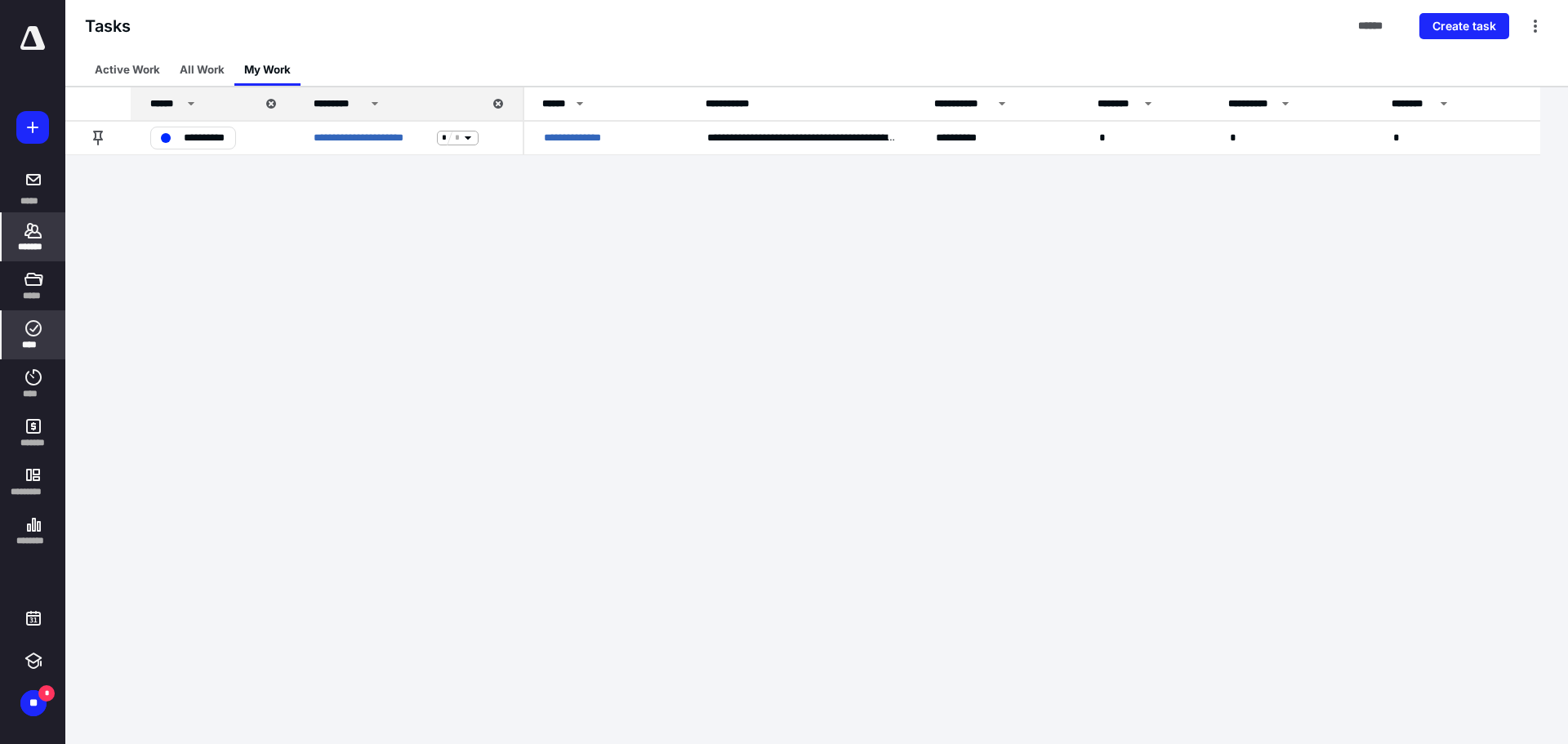 click on "*******" at bounding box center [33, 247] 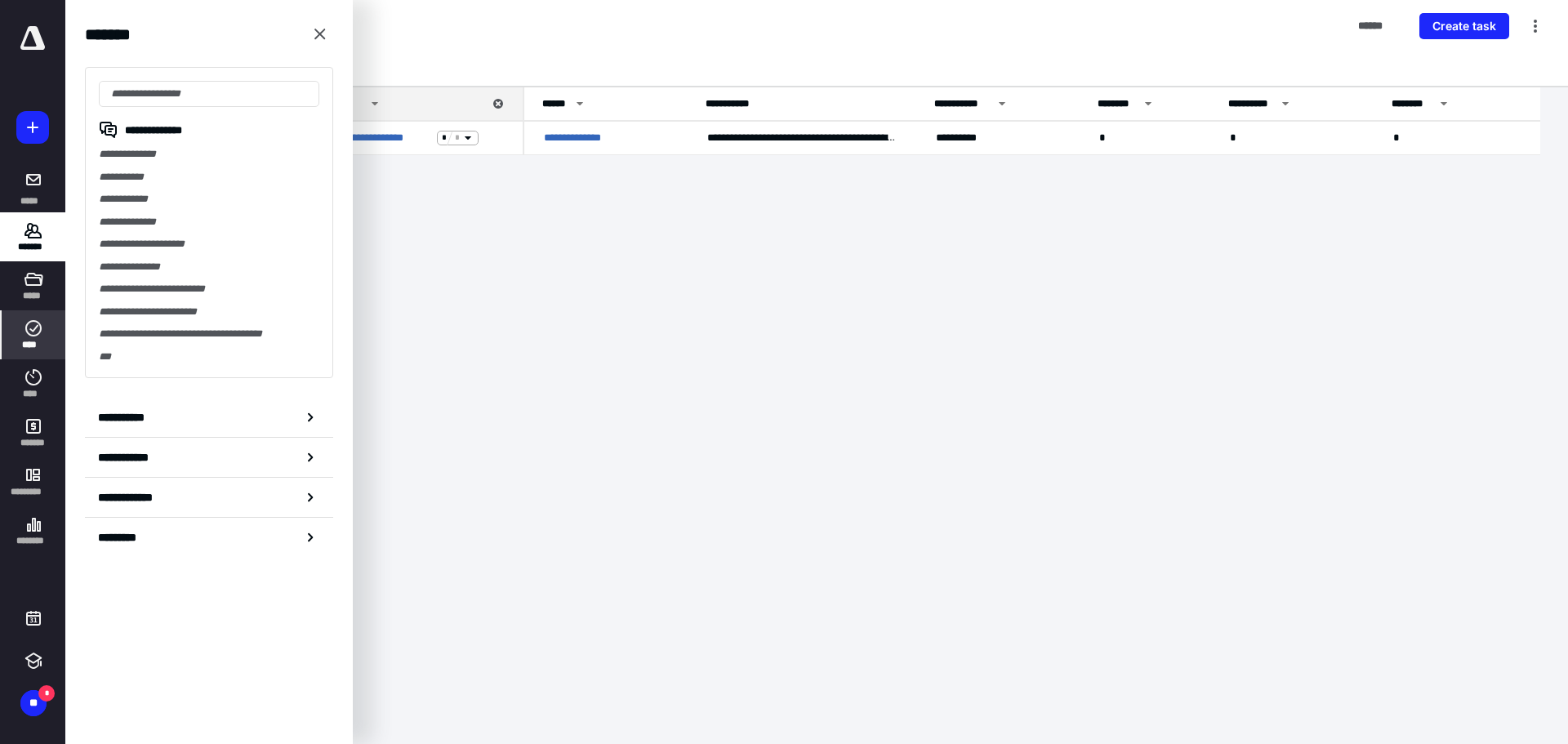 drag, startPoint x: 492, startPoint y: 254, endPoint x: 501, endPoint y: 256, distance: 9.21954 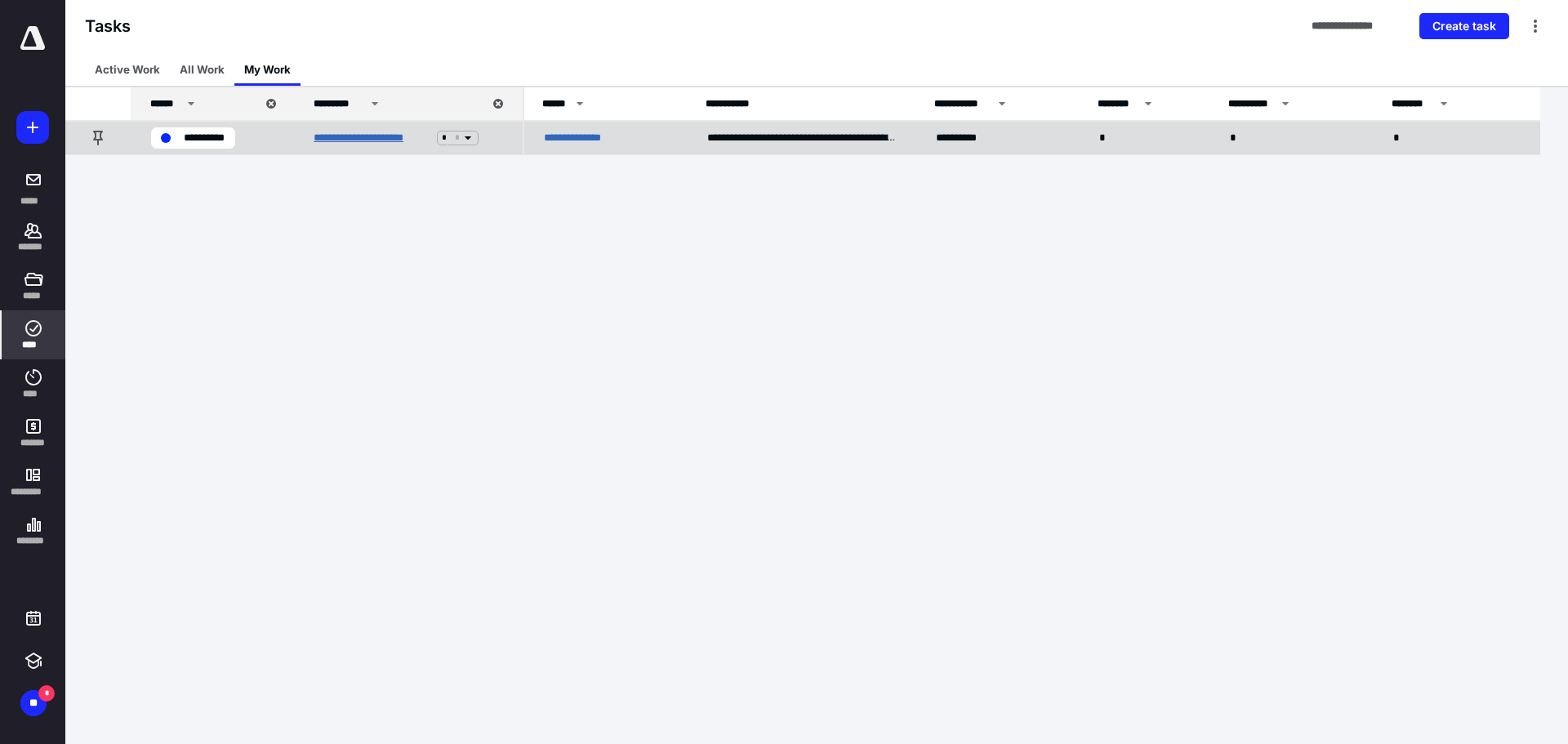 click on "**********" at bounding box center (372, 138) 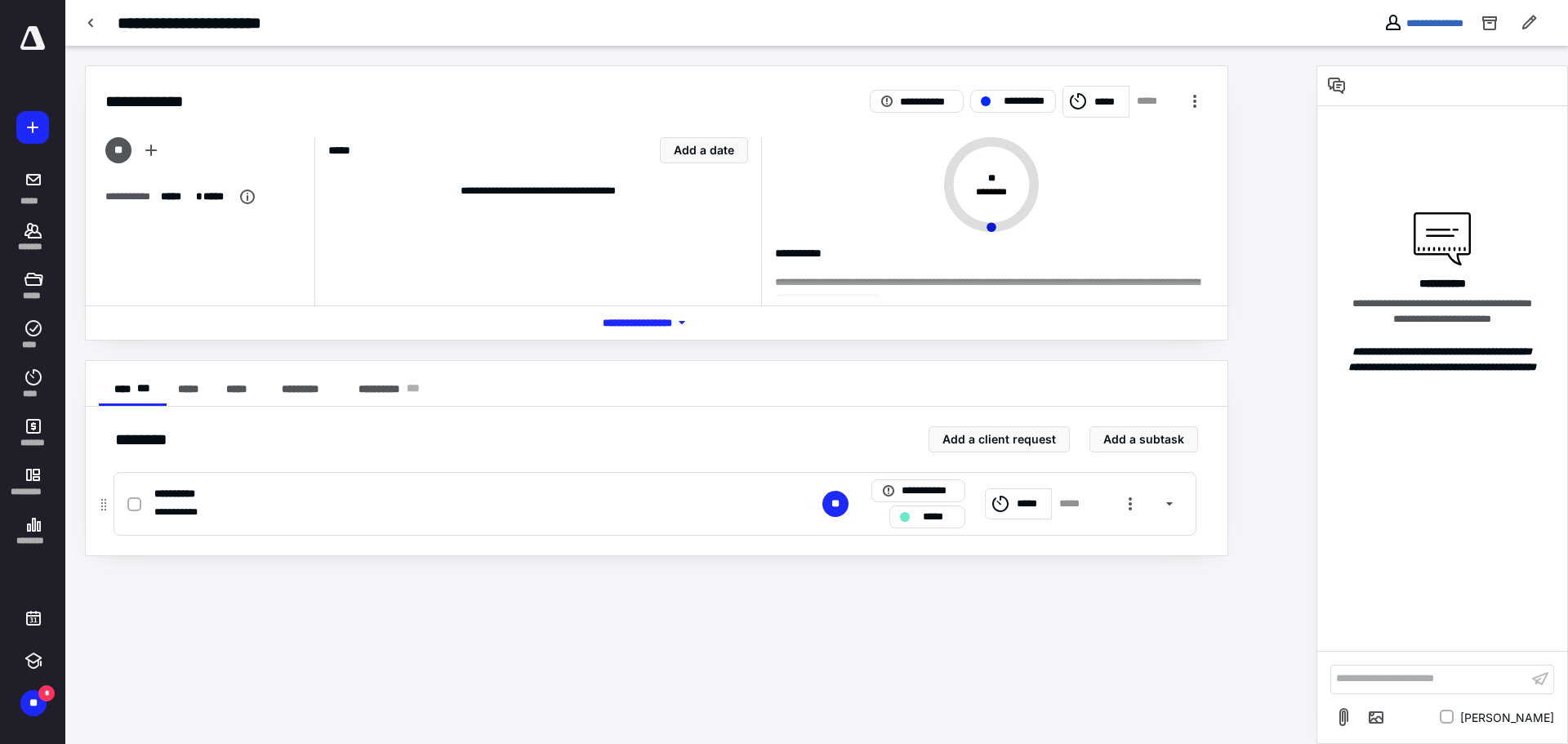 click on "**********" at bounding box center [440, 494] 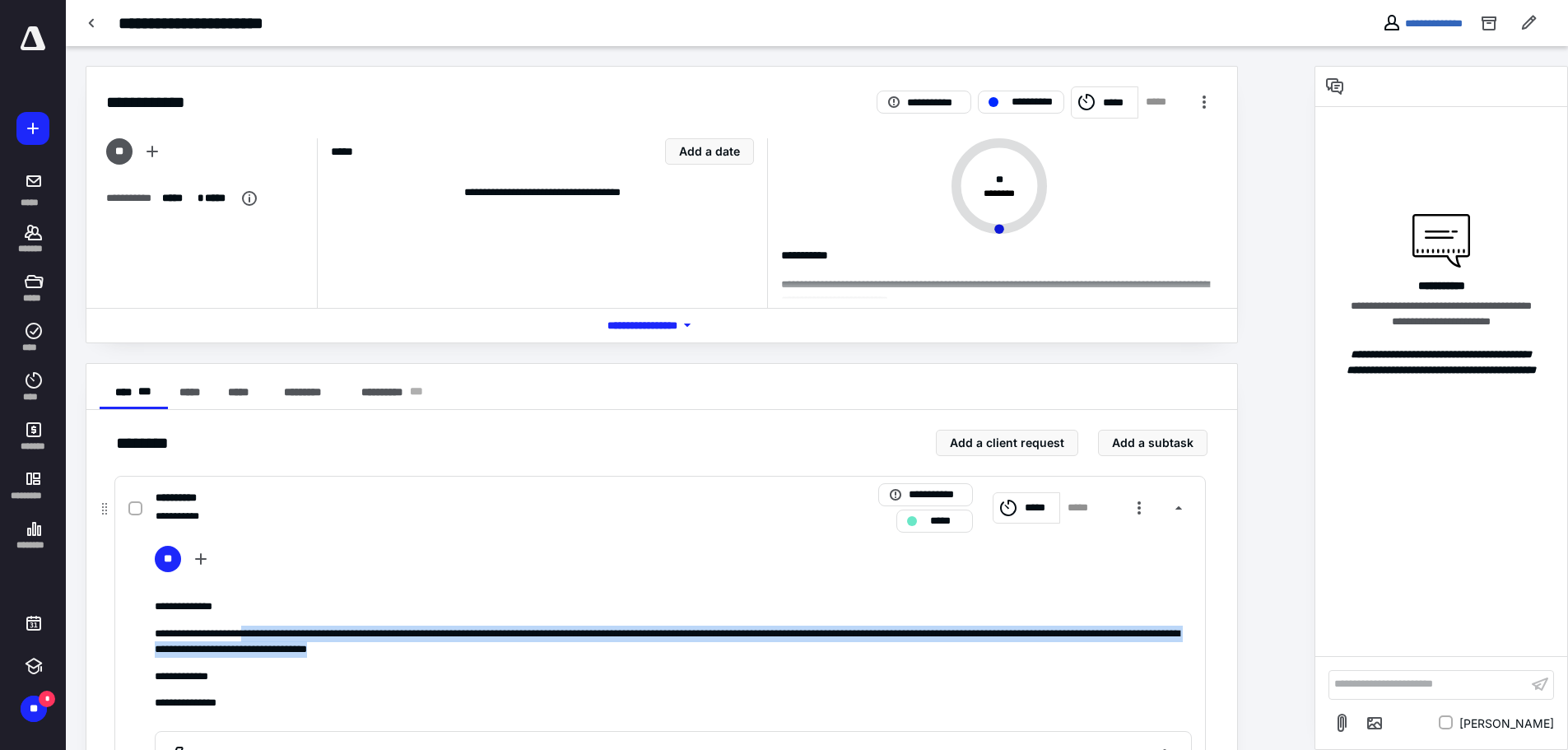 drag, startPoint x: 528, startPoint y: 660, endPoint x: 260, endPoint y: 635, distance: 269.1635 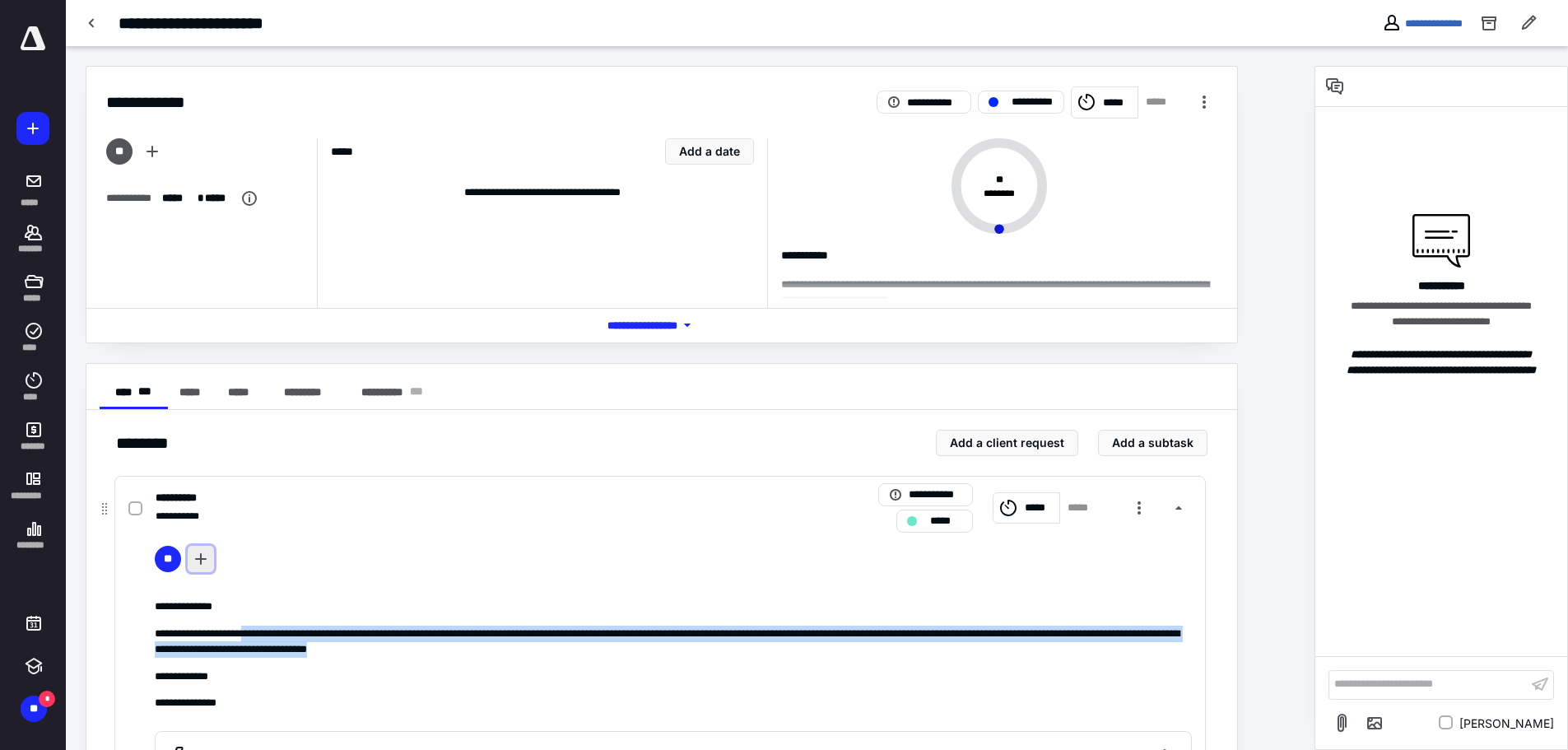click at bounding box center [201, 559] 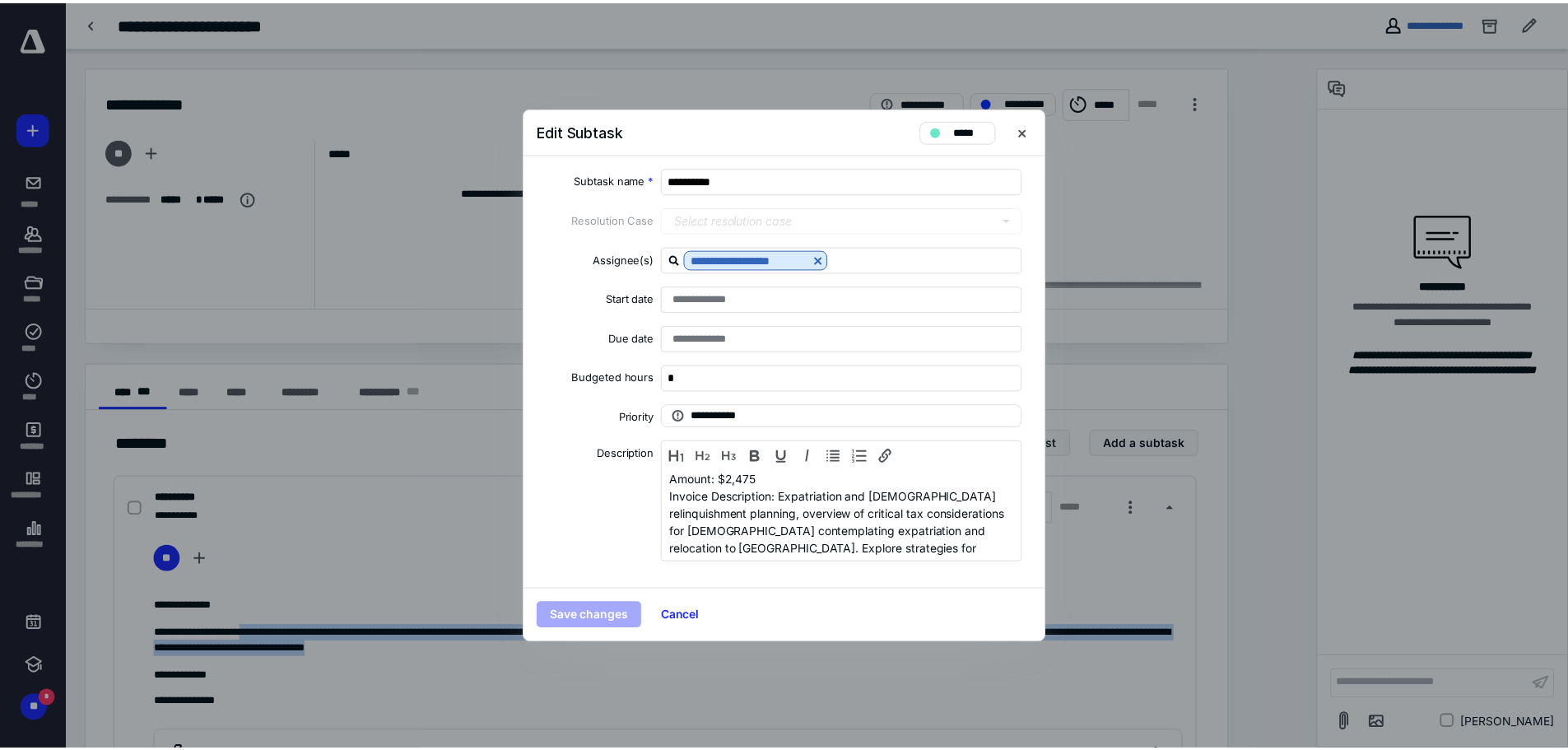 scroll, scrollTop: 70, scrollLeft: 0, axis: vertical 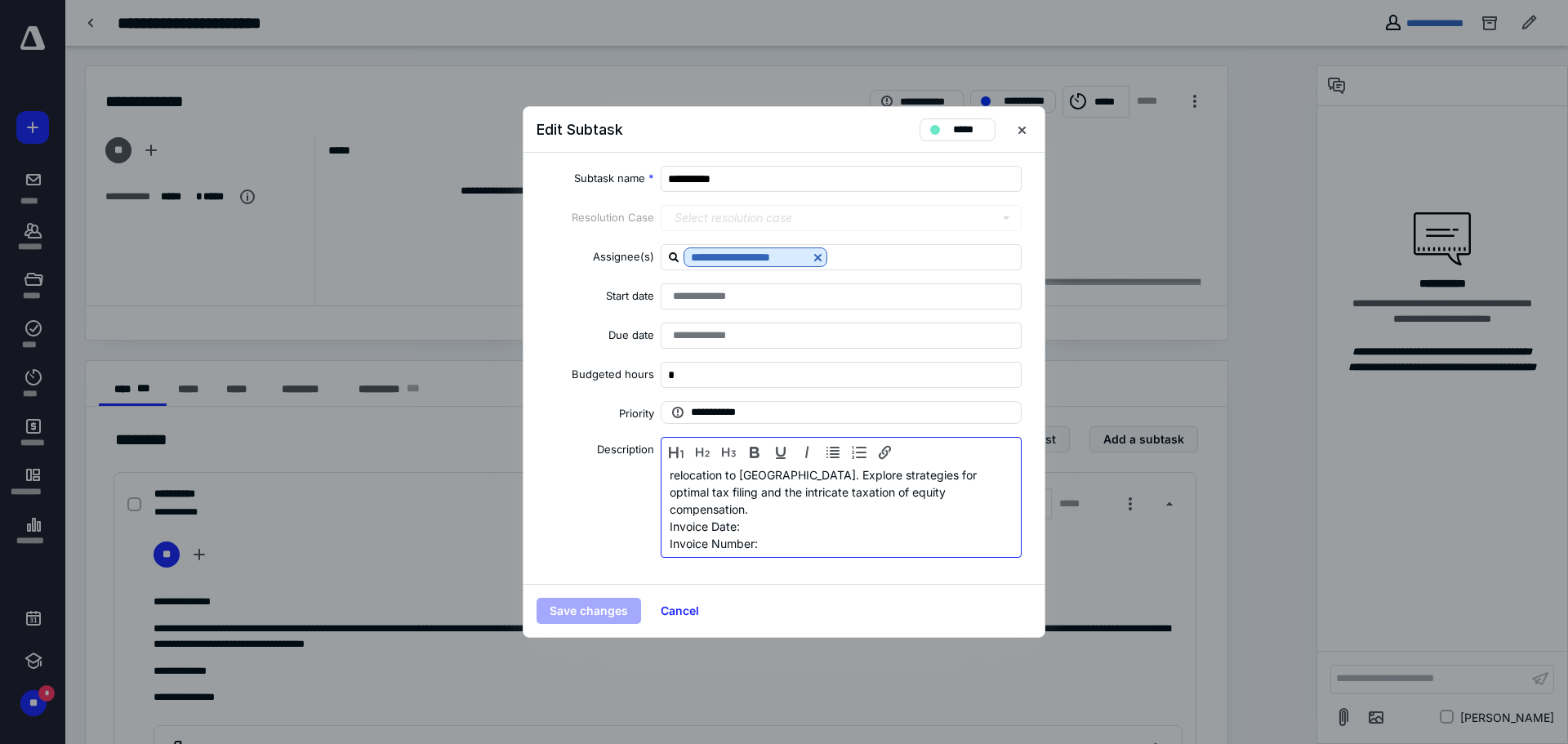 click on "Invoice Description: Expatriation and [DEMOGRAPHIC_DATA] relinquishment planning, overview of critical tax considerations for [DEMOGRAPHIC_DATA] contemplating expatriation and relocation to [GEOGRAPHIC_DATA]. Explore strategies for optimal tax filing and the intricate taxation of equity compensation." at bounding box center (841, 466) 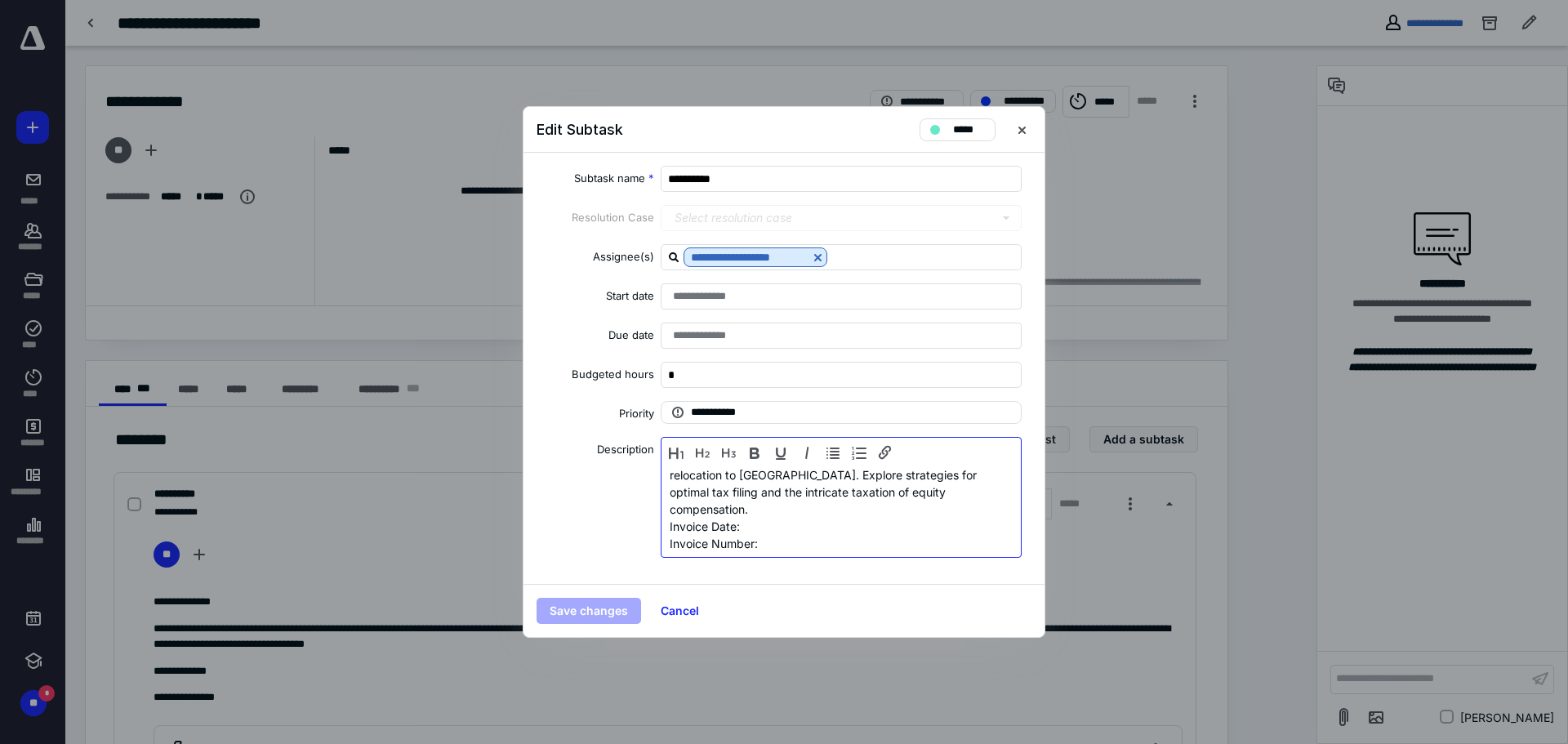 click on "Invoice Date:" at bounding box center (841, 526) 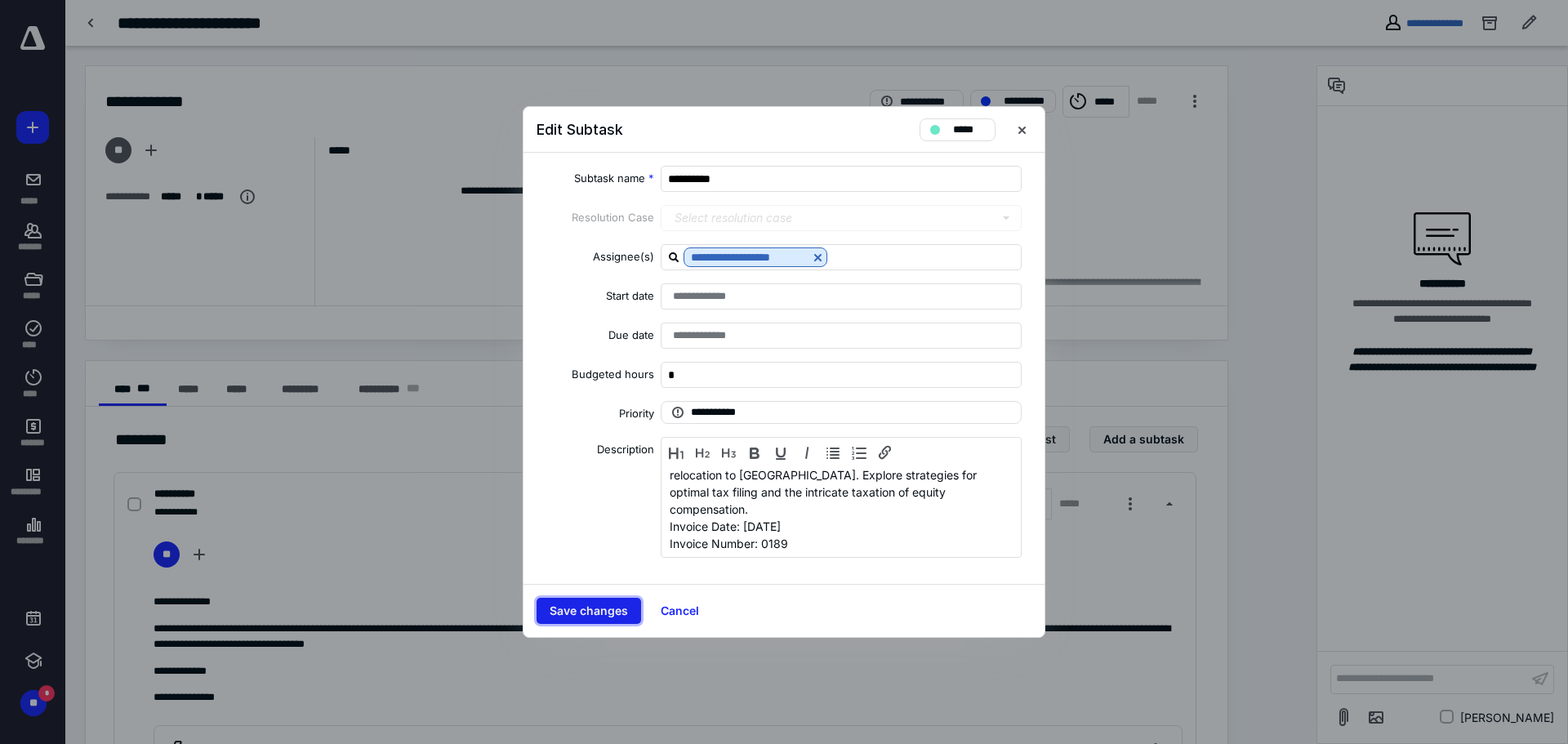 click on "Save changes" at bounding box center [589, 611] 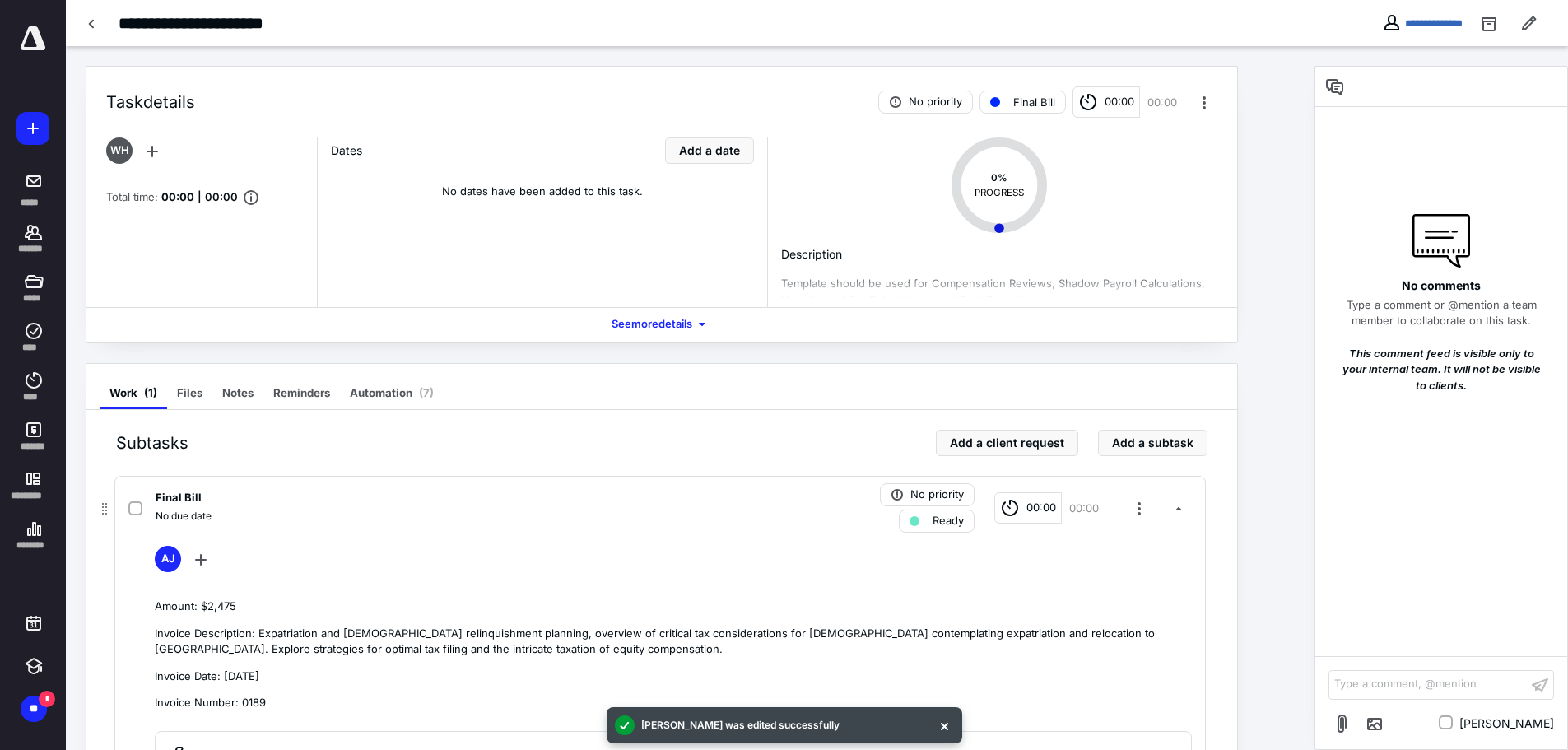 click 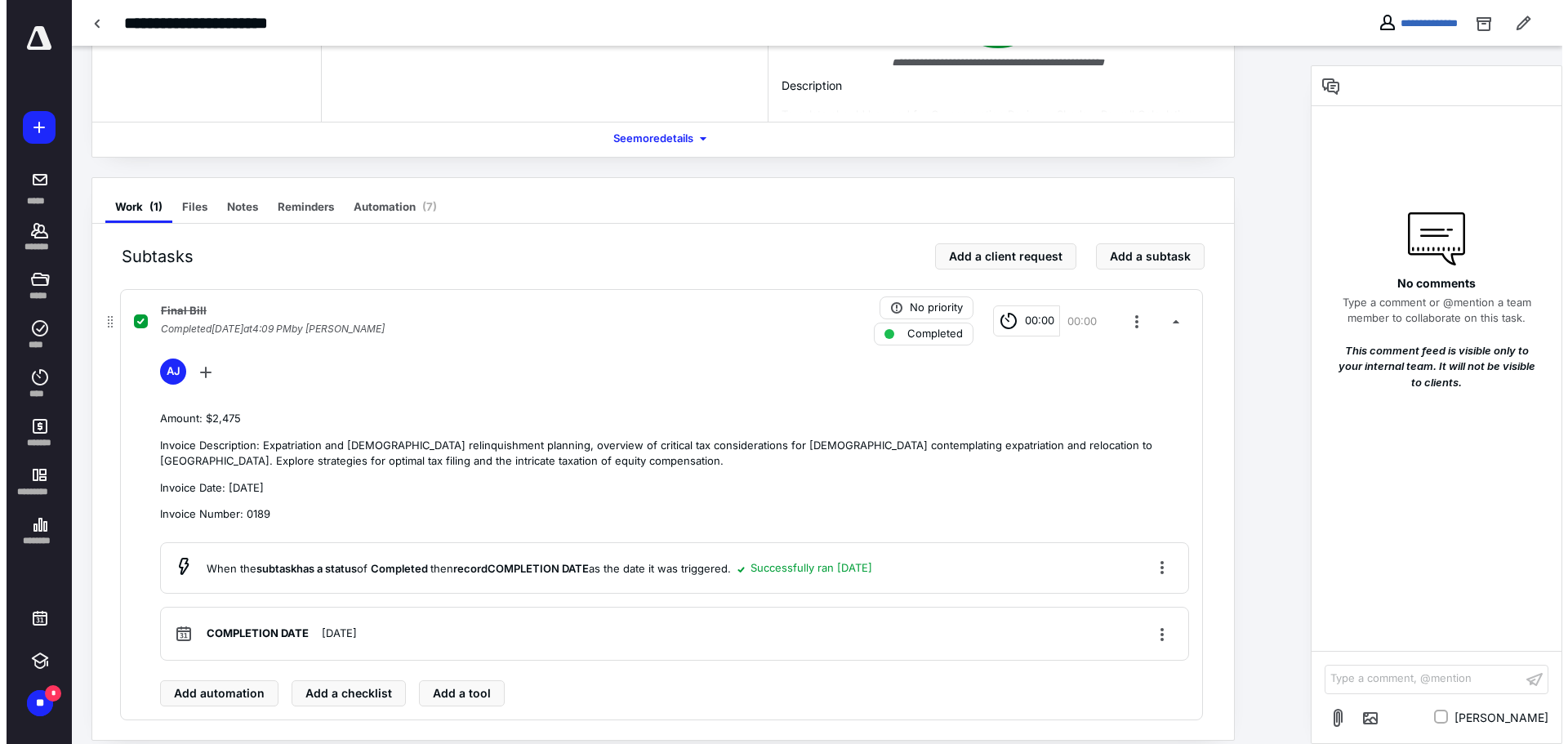scroll, scrollTop: 0, scrollLeft: 0, axis: both 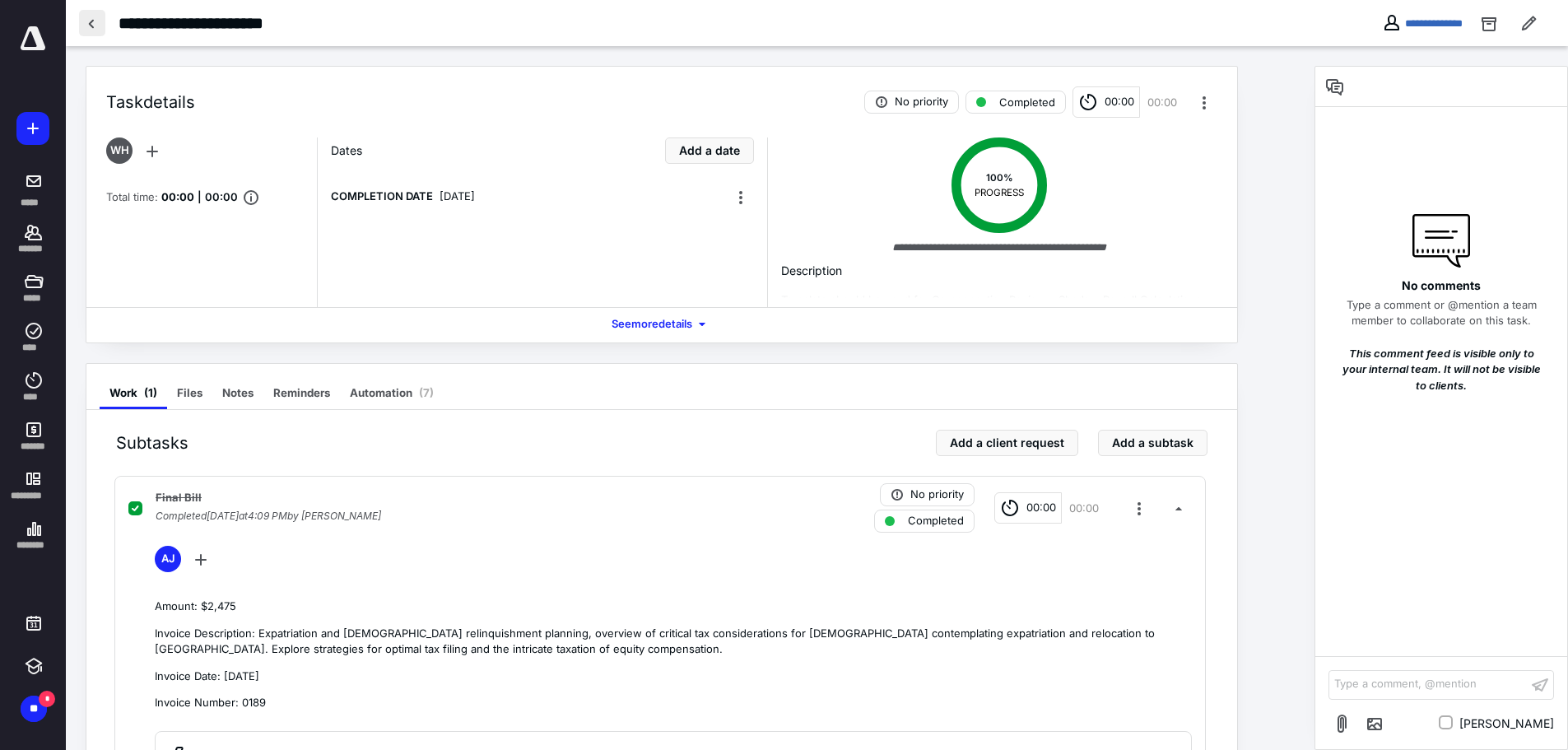 click at bounding box center [92, 23] 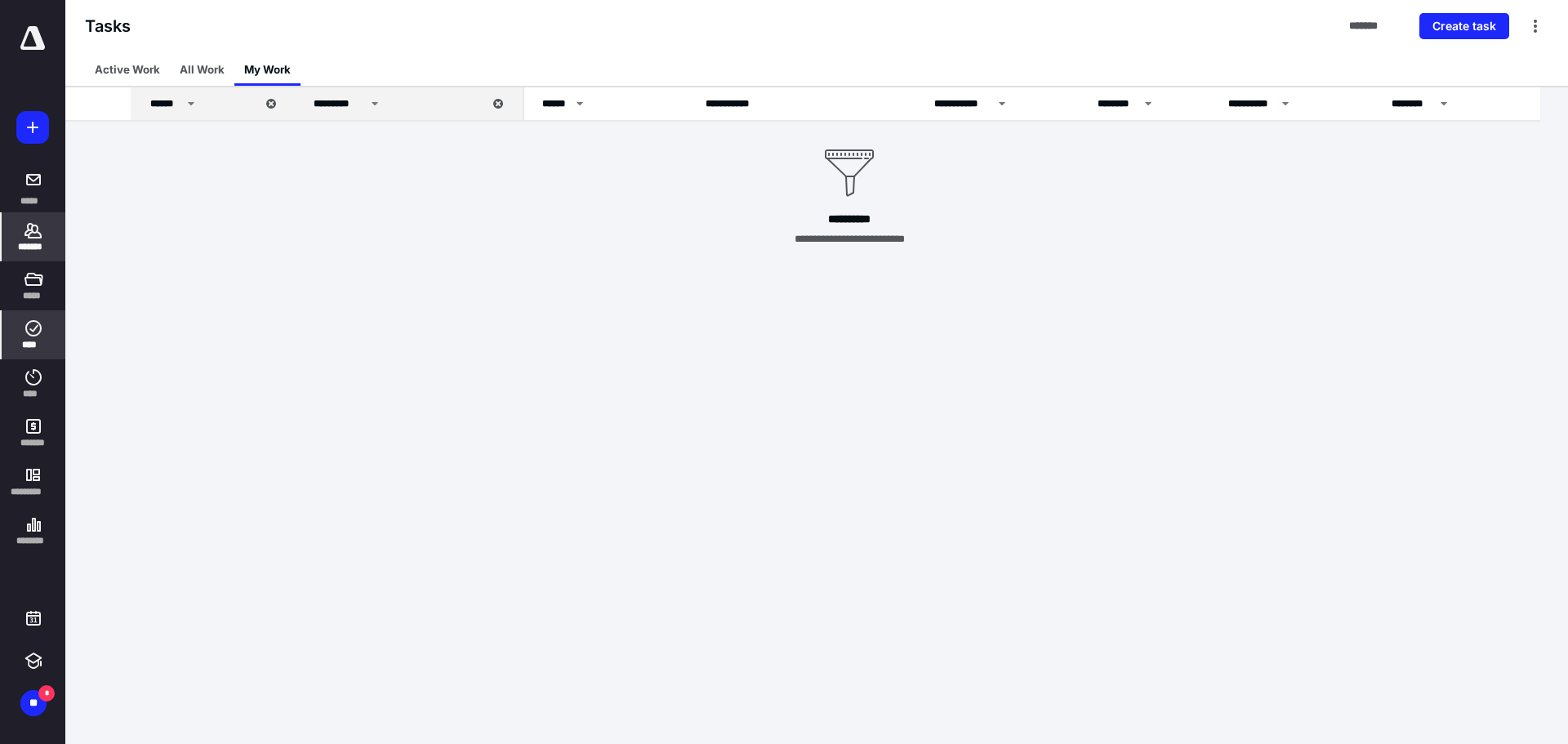 click on "*******" at bounding box center [33, 247] 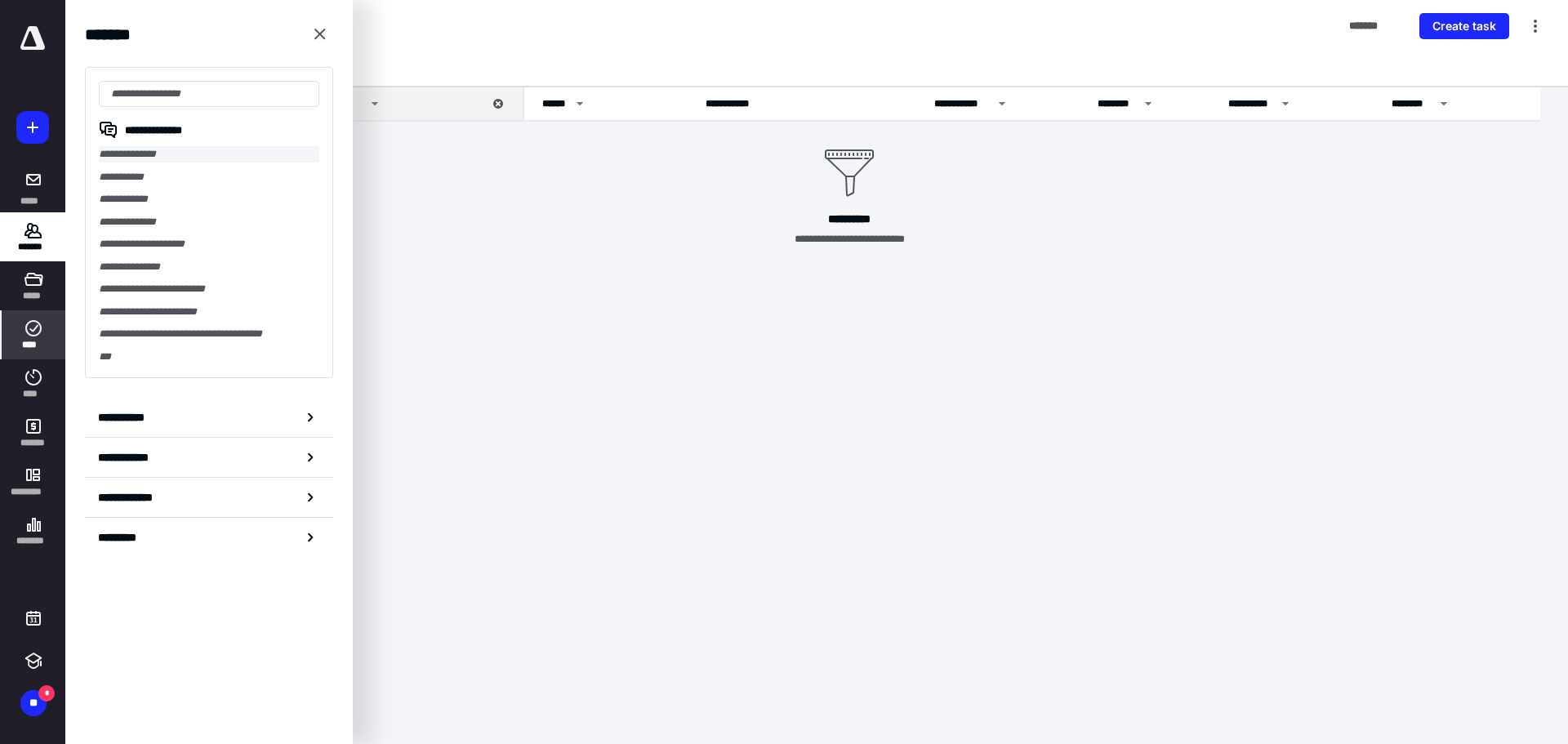 click on "**********" at bounding box center [209, 154] 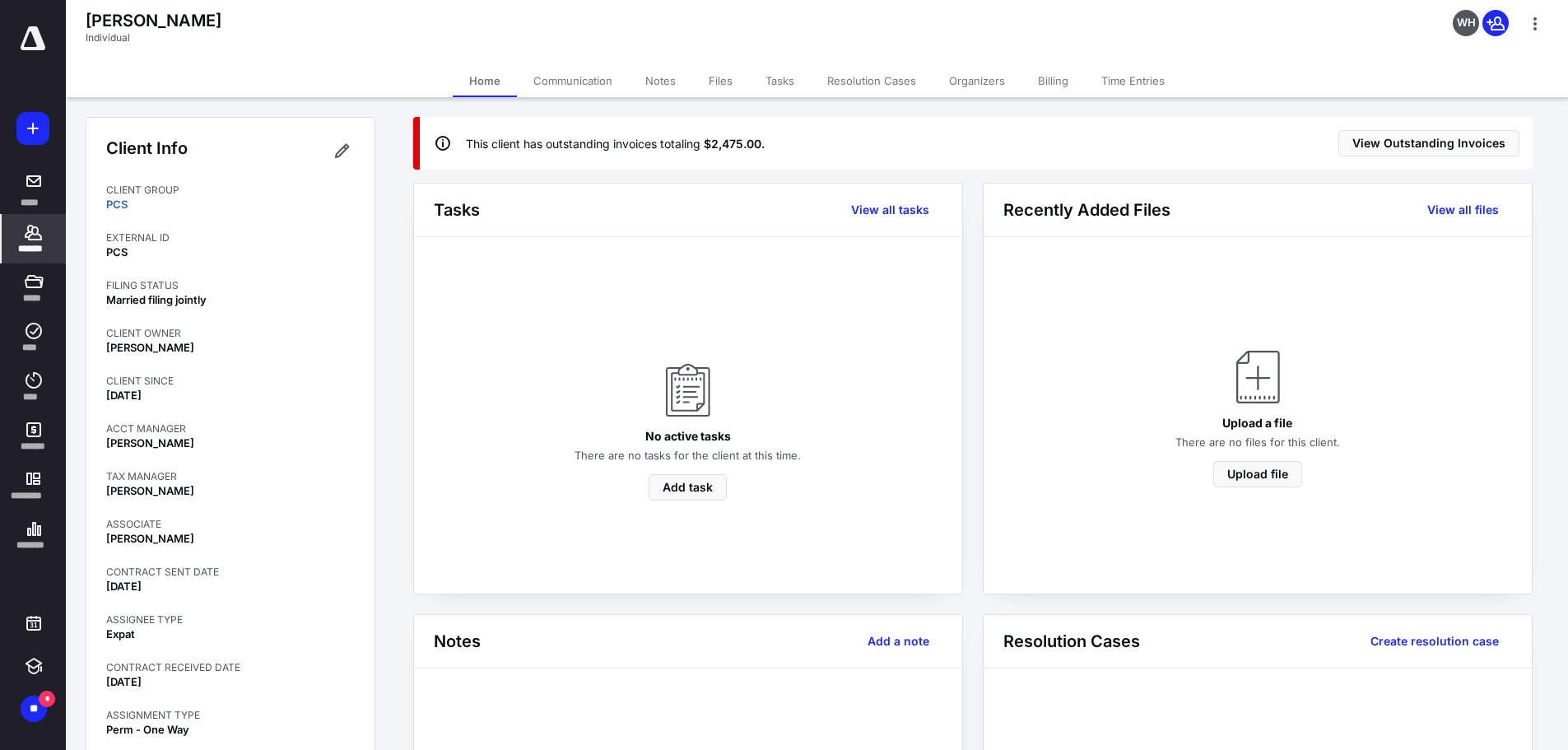 click 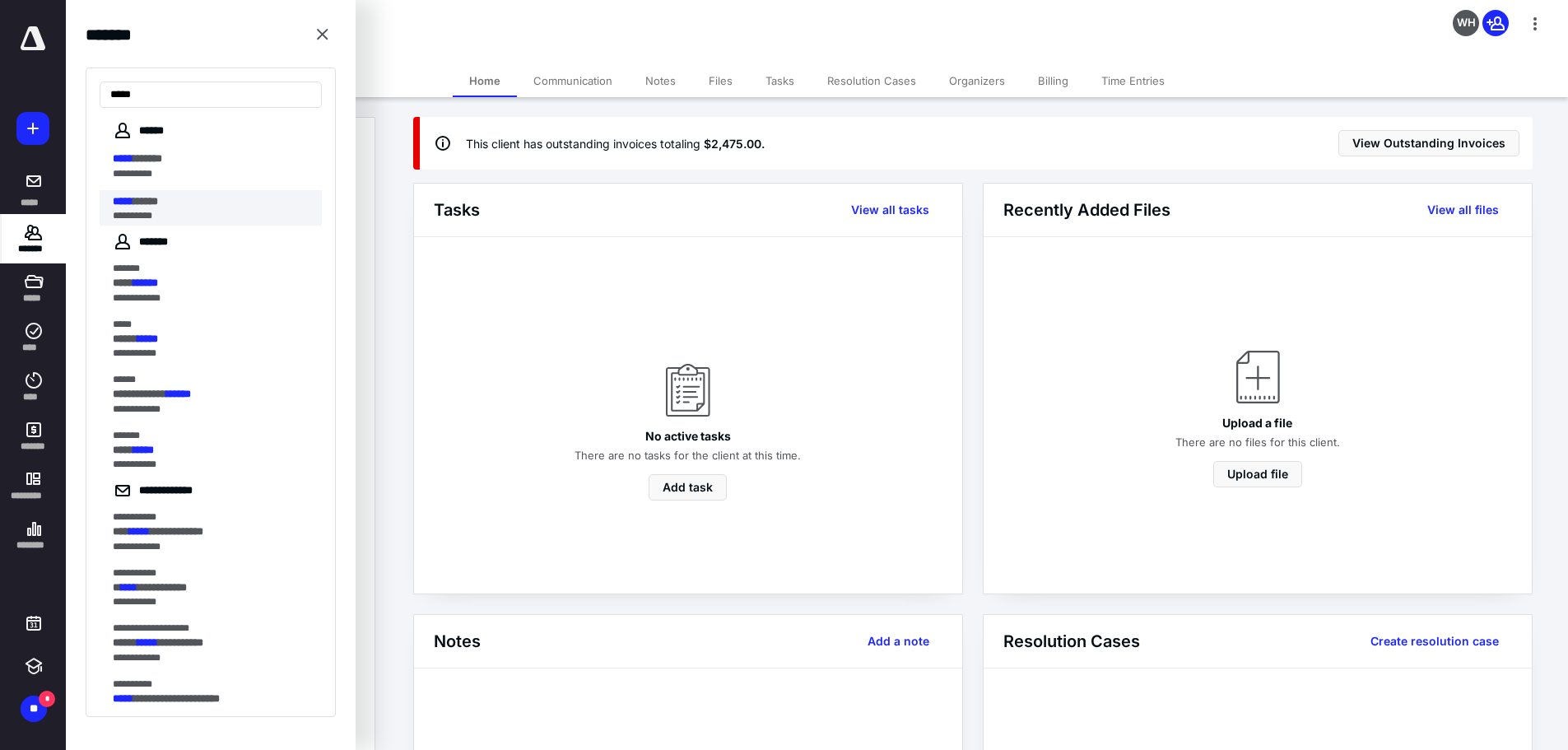 type on "*****" 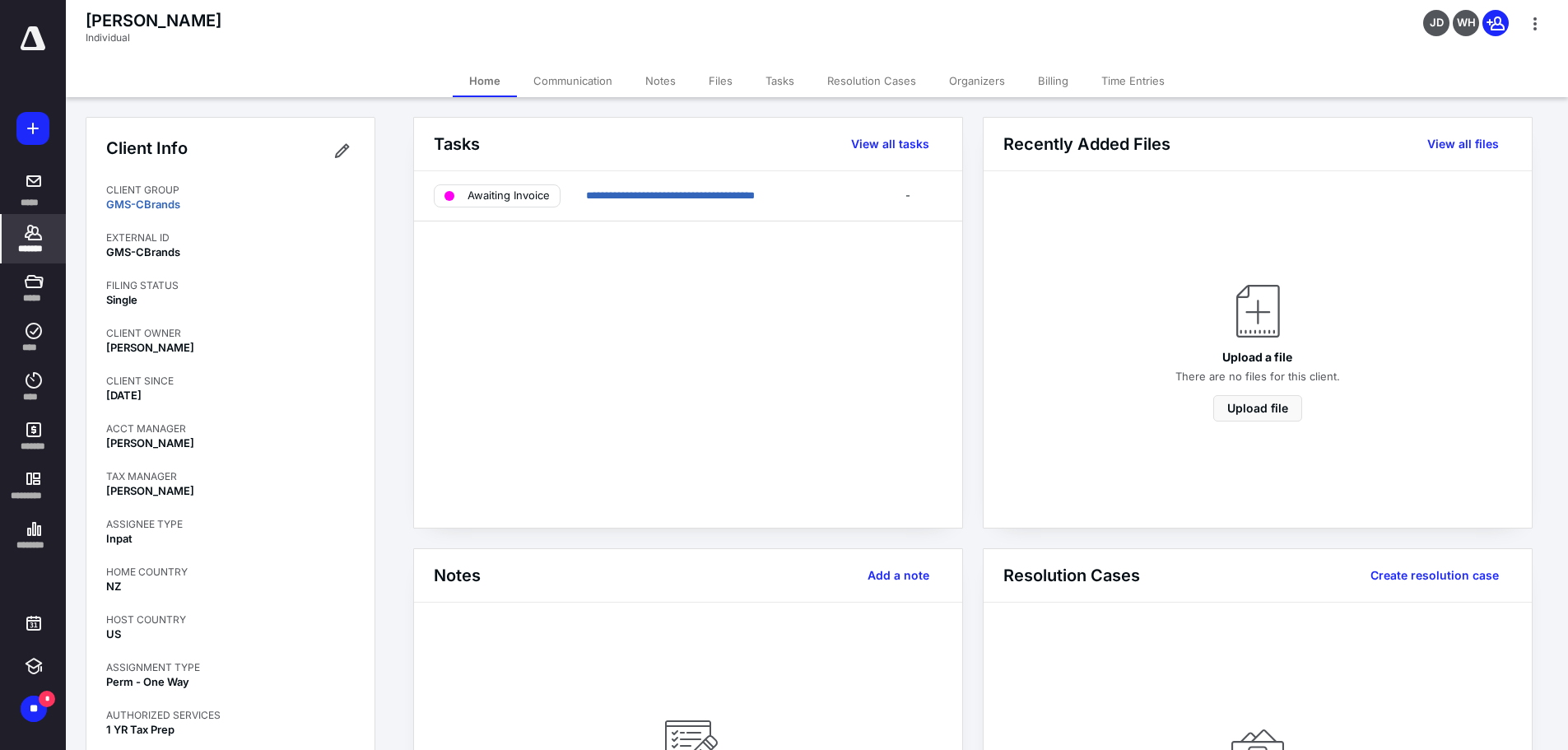 click on "*******" at bounding box center [34, 249] 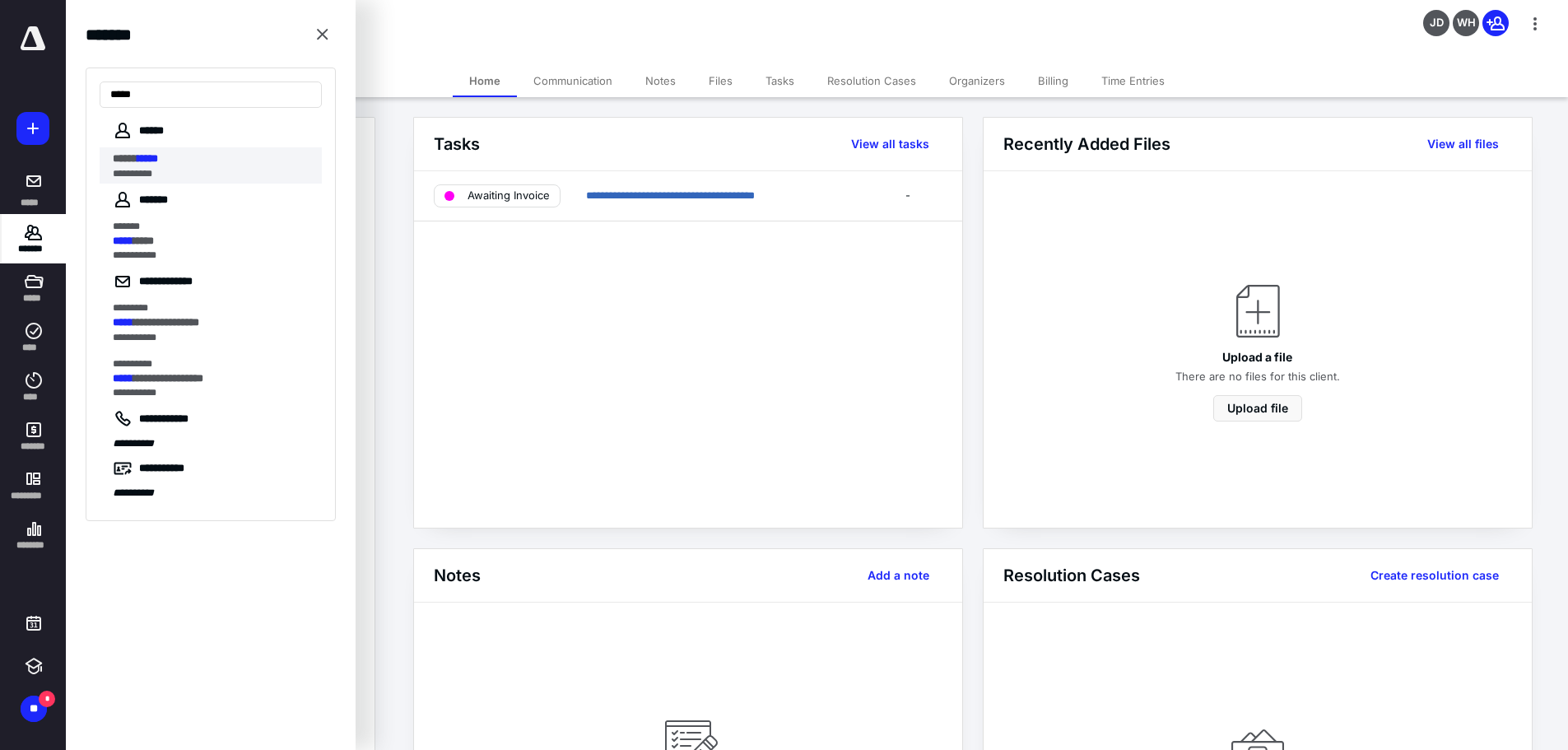 type on "*****" 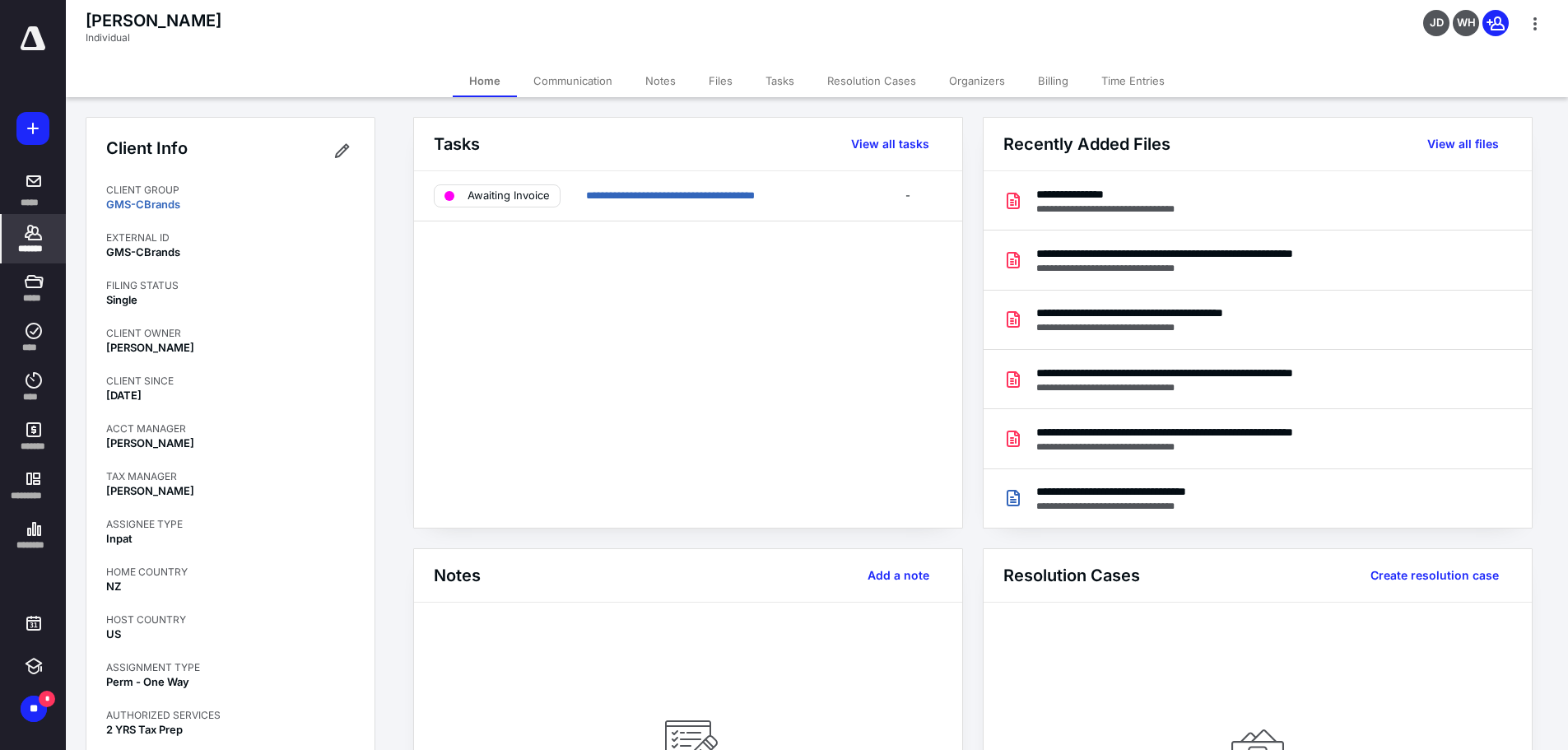 click on "*******" at bounding box center [34, 249] 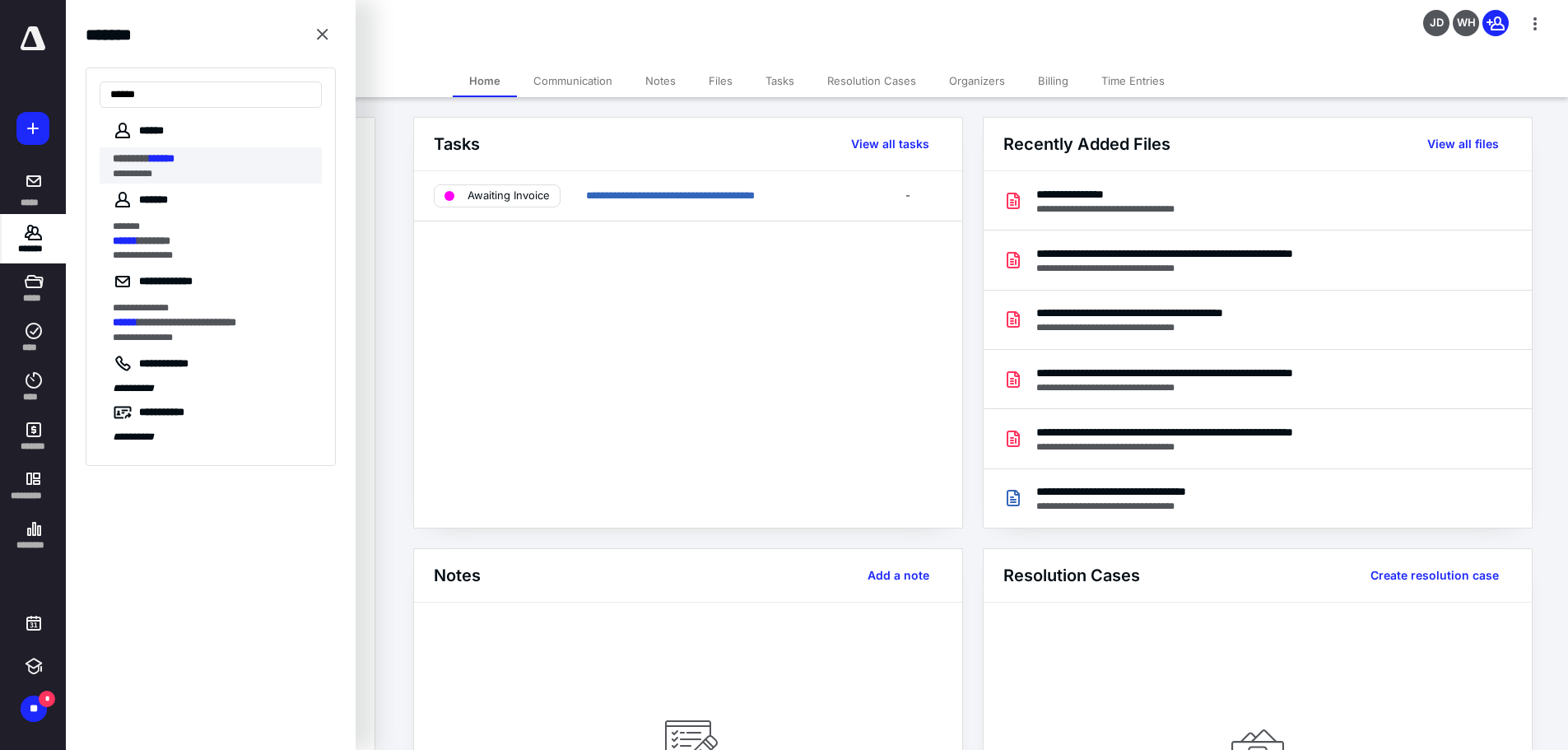 type on "******" 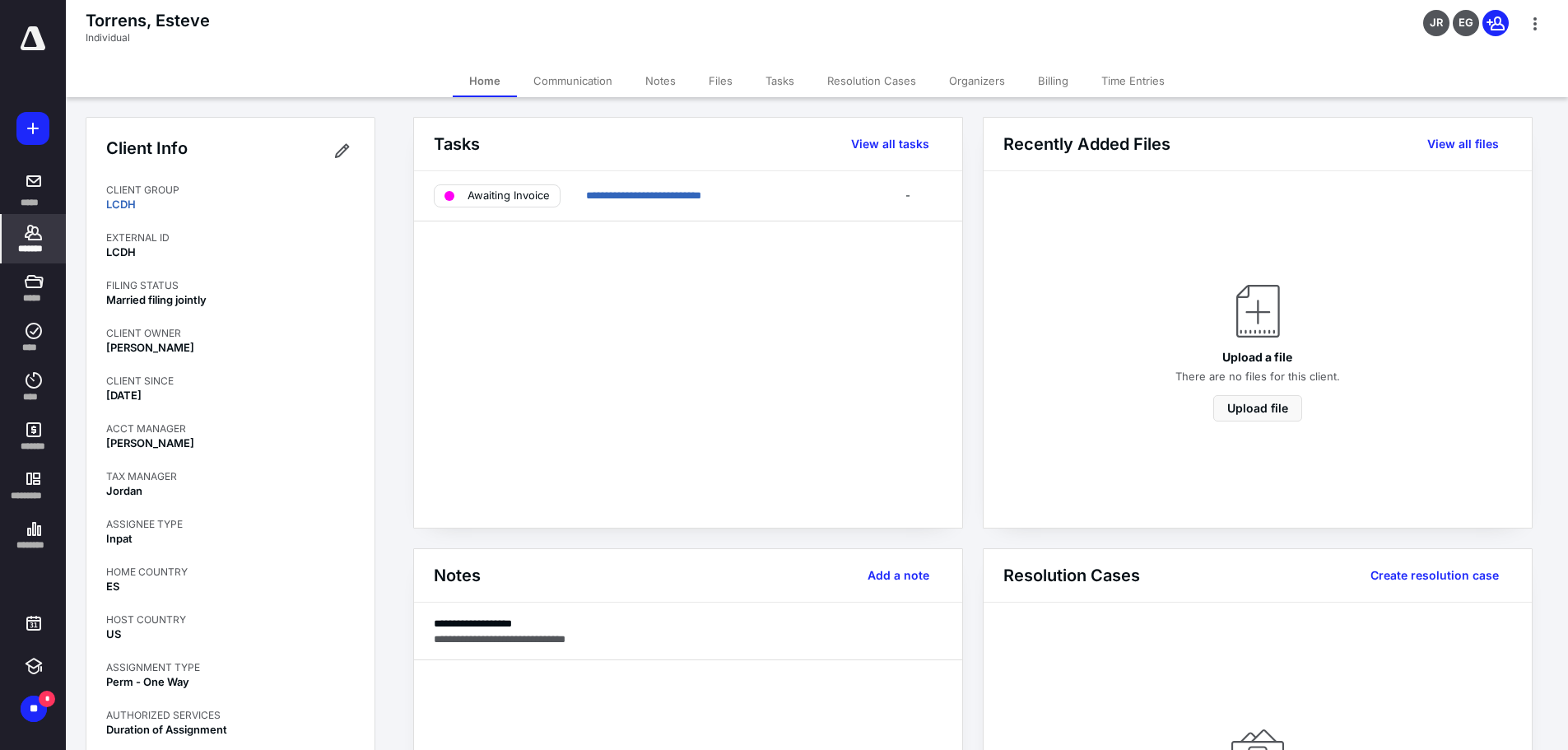 click on "*******" at bounding box center (34, 249) 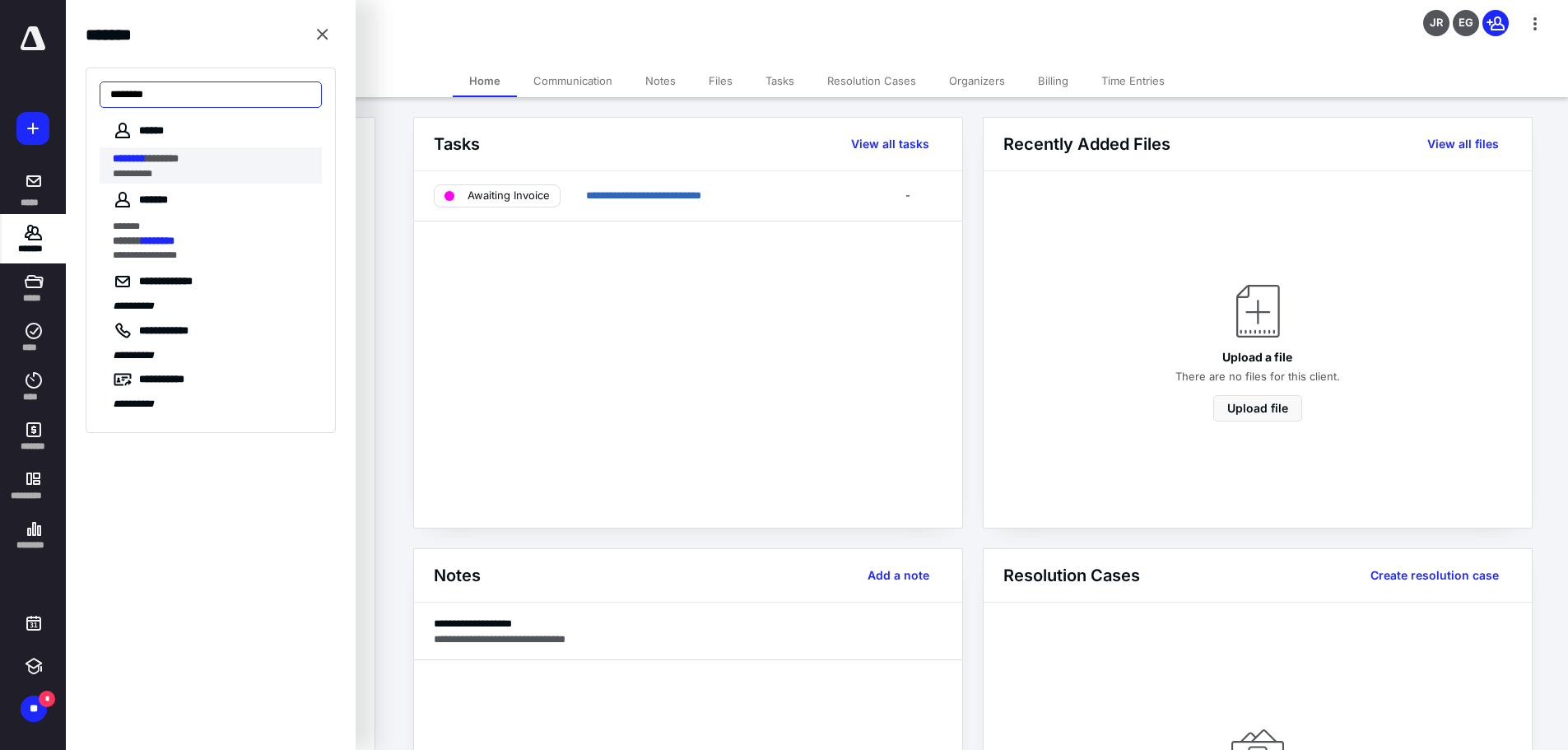 type on "********" 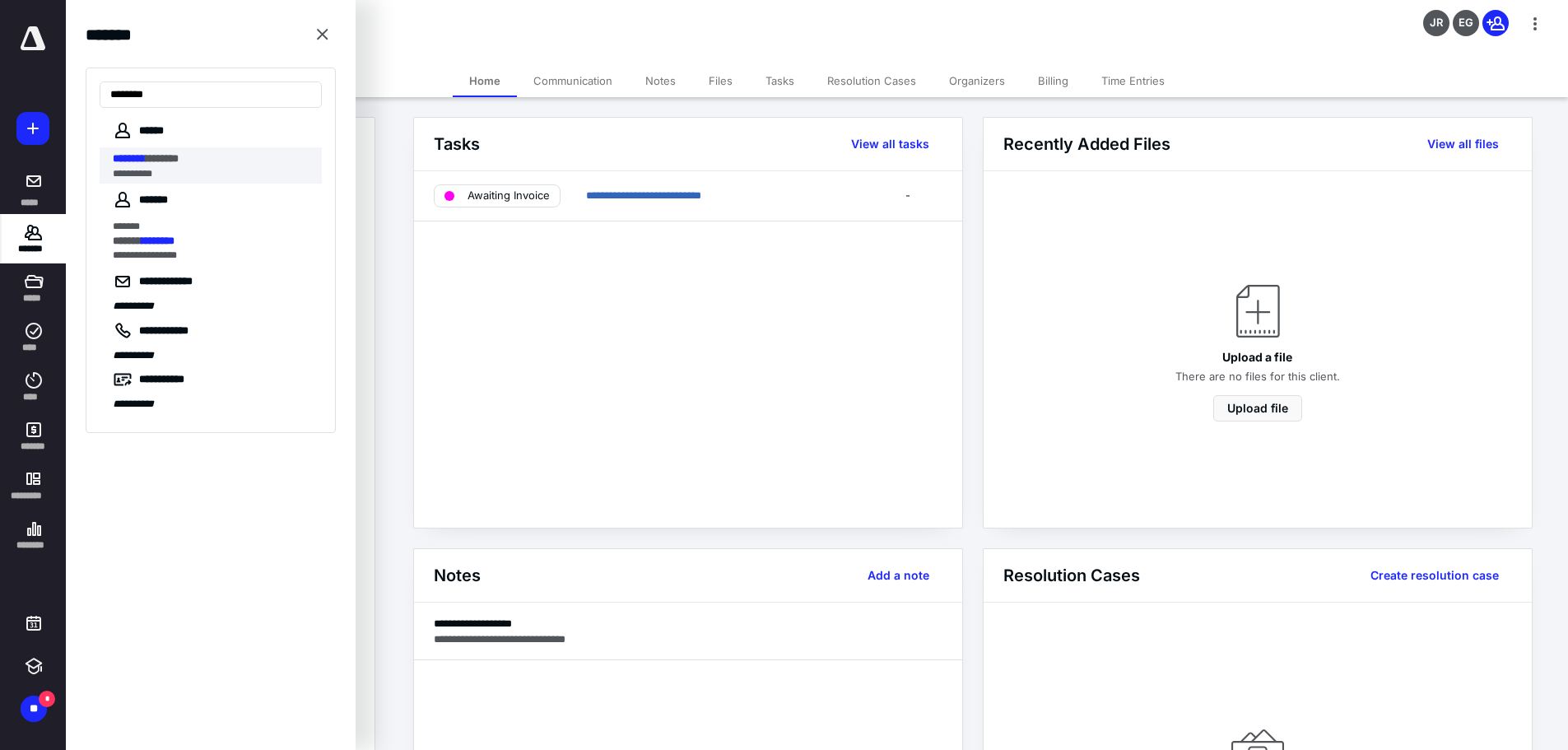 click on "**********" at bounding box center (212, 174) 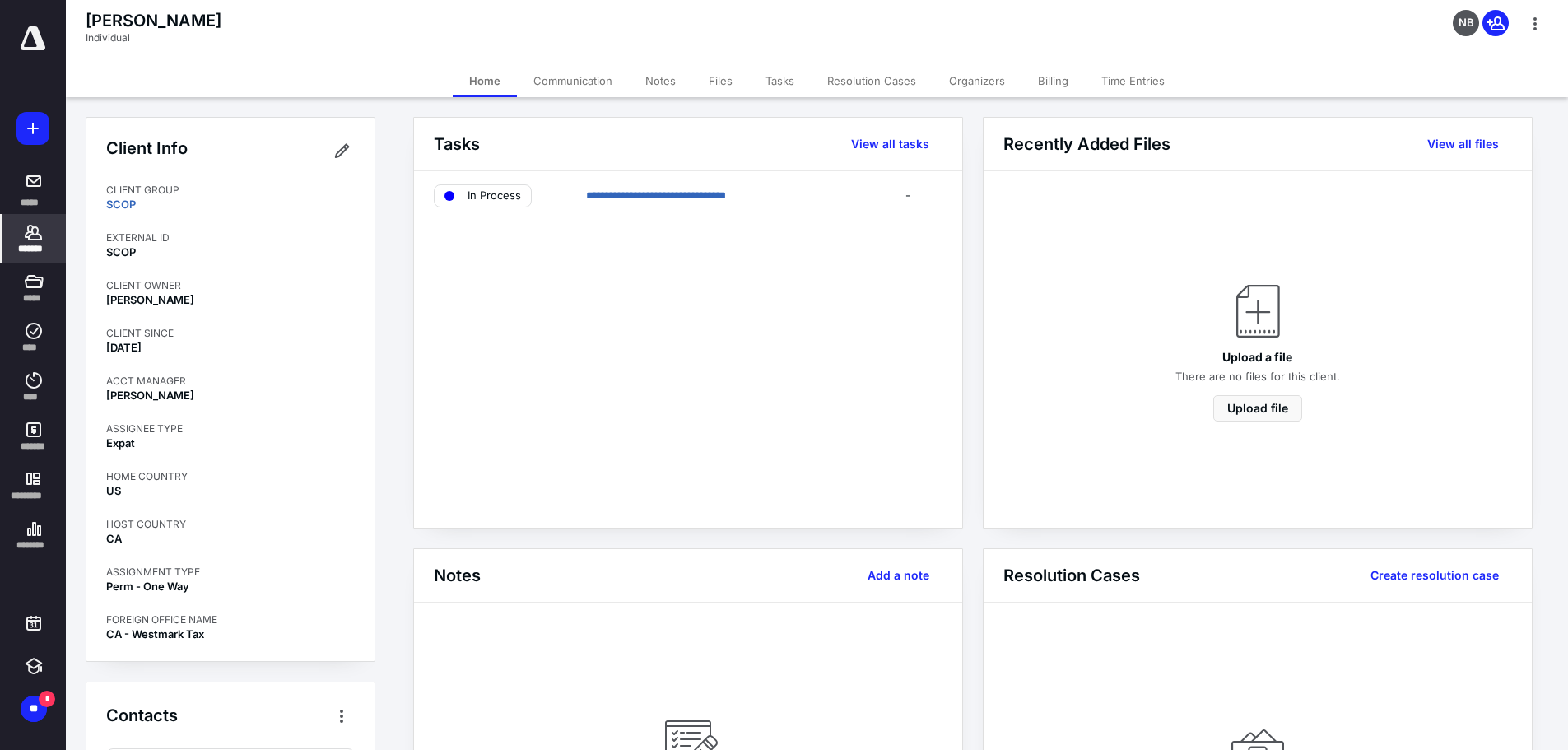 click on "*******" at bounding box center (34, 239) 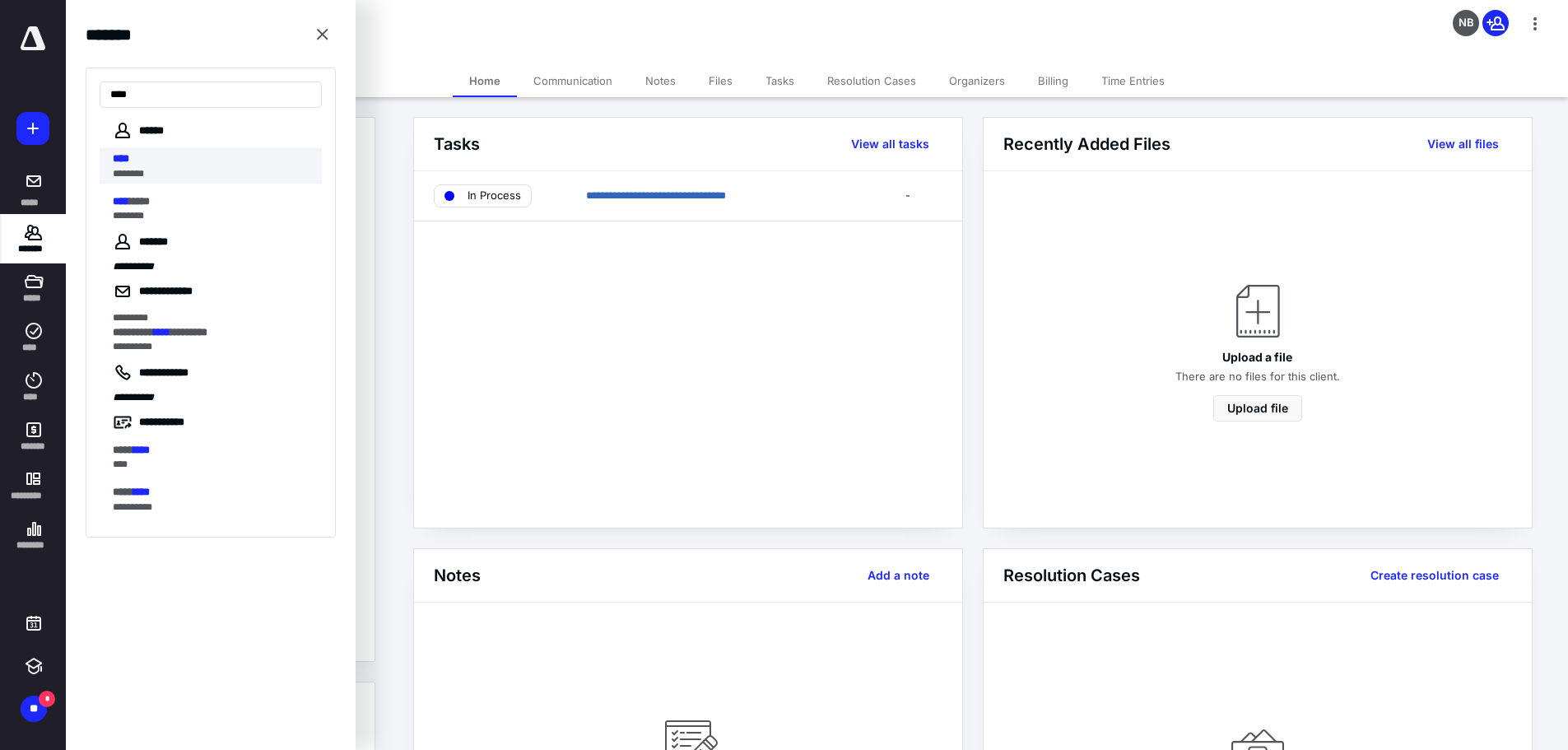 type on "****" 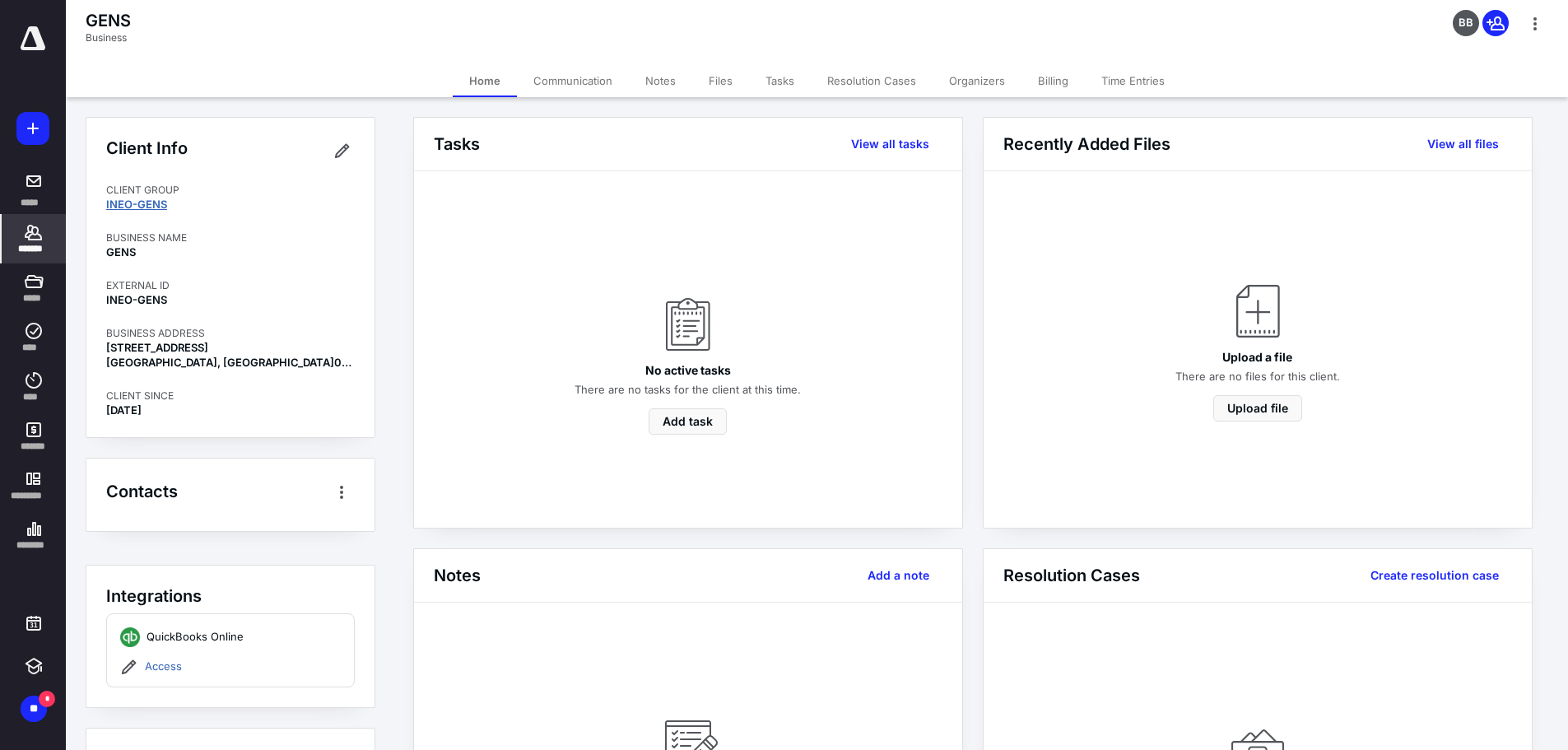 click on "INEO-GENS" at bounding box center (137, 204) 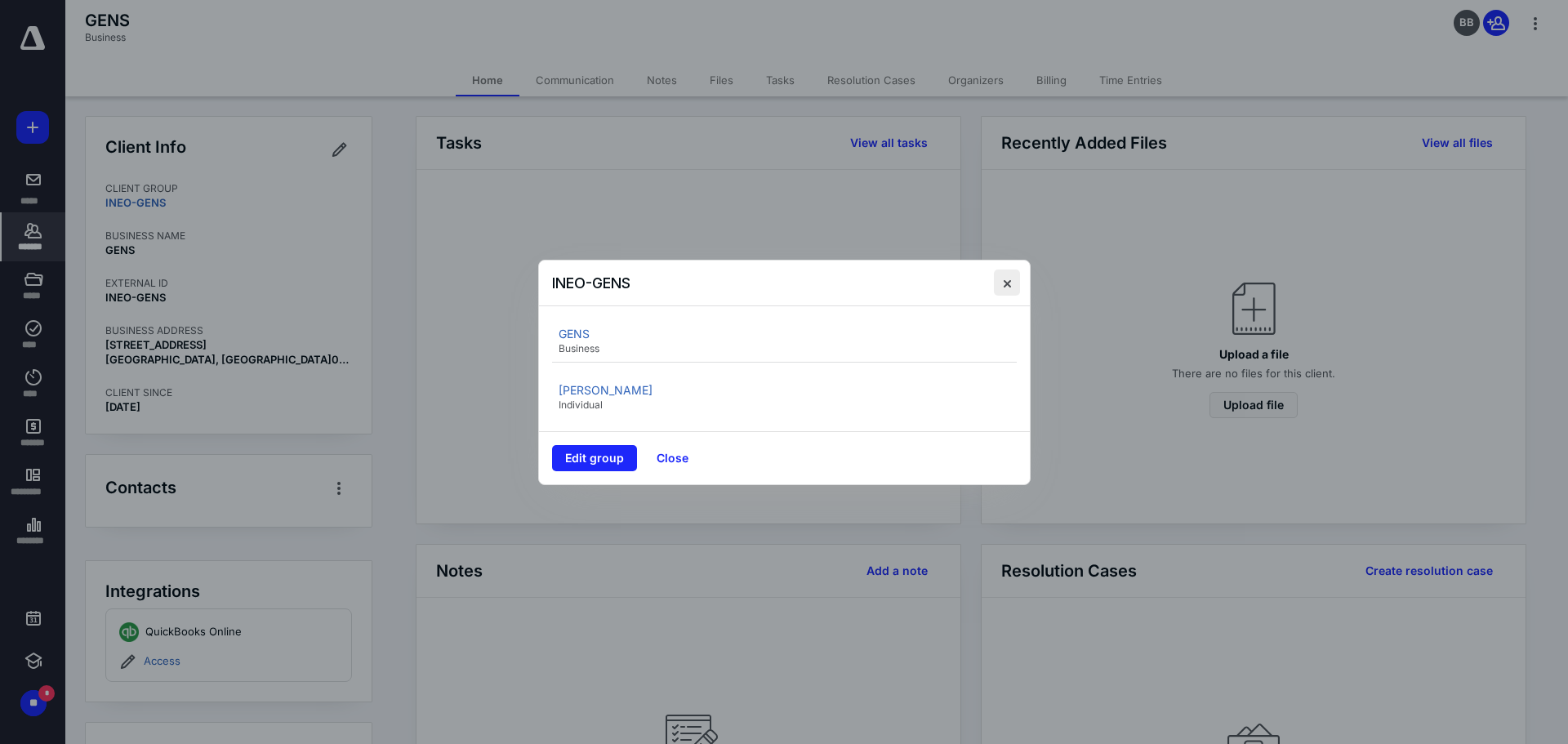 click at bounding box center [1007, 283] 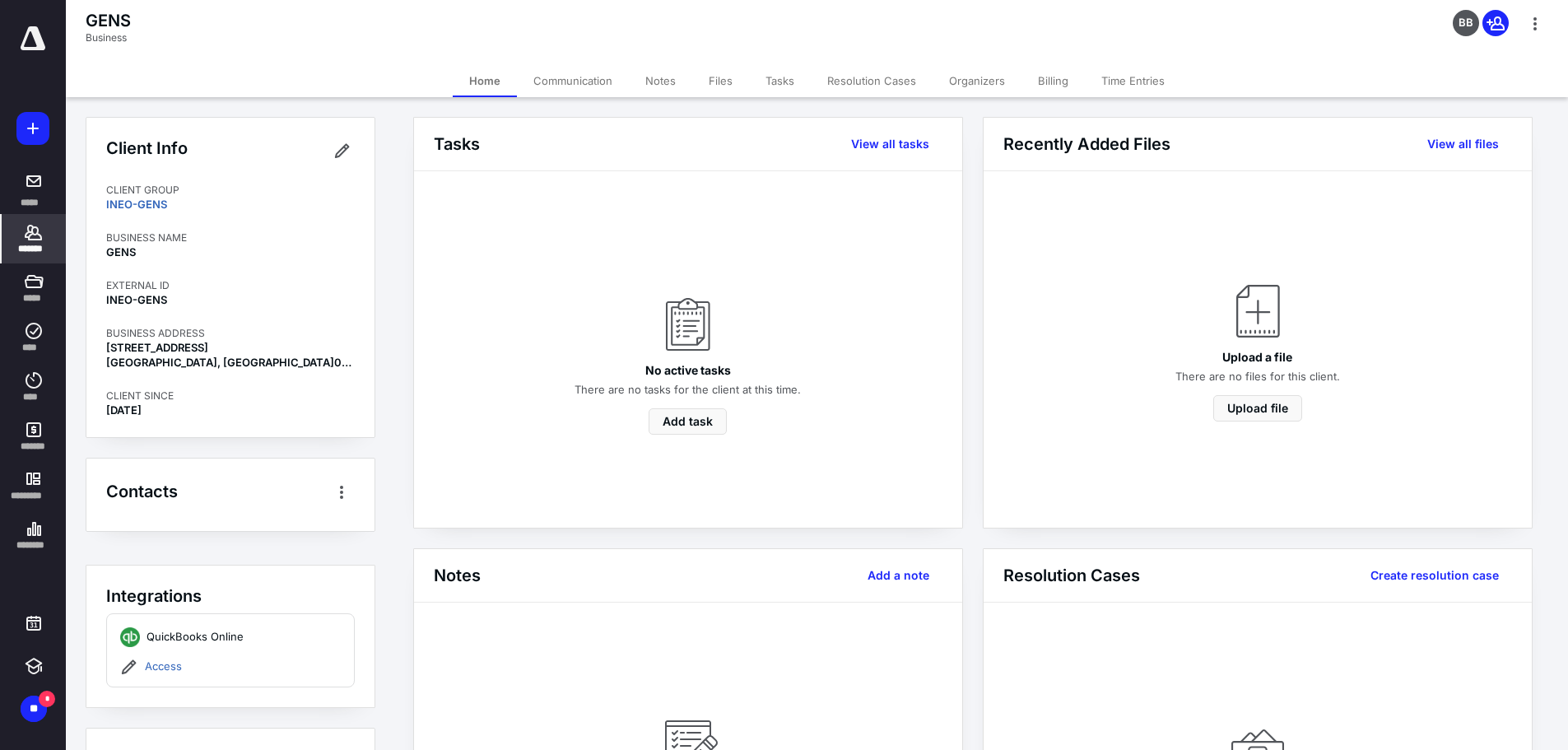 click on "*******" at bounding box center [34, 249] 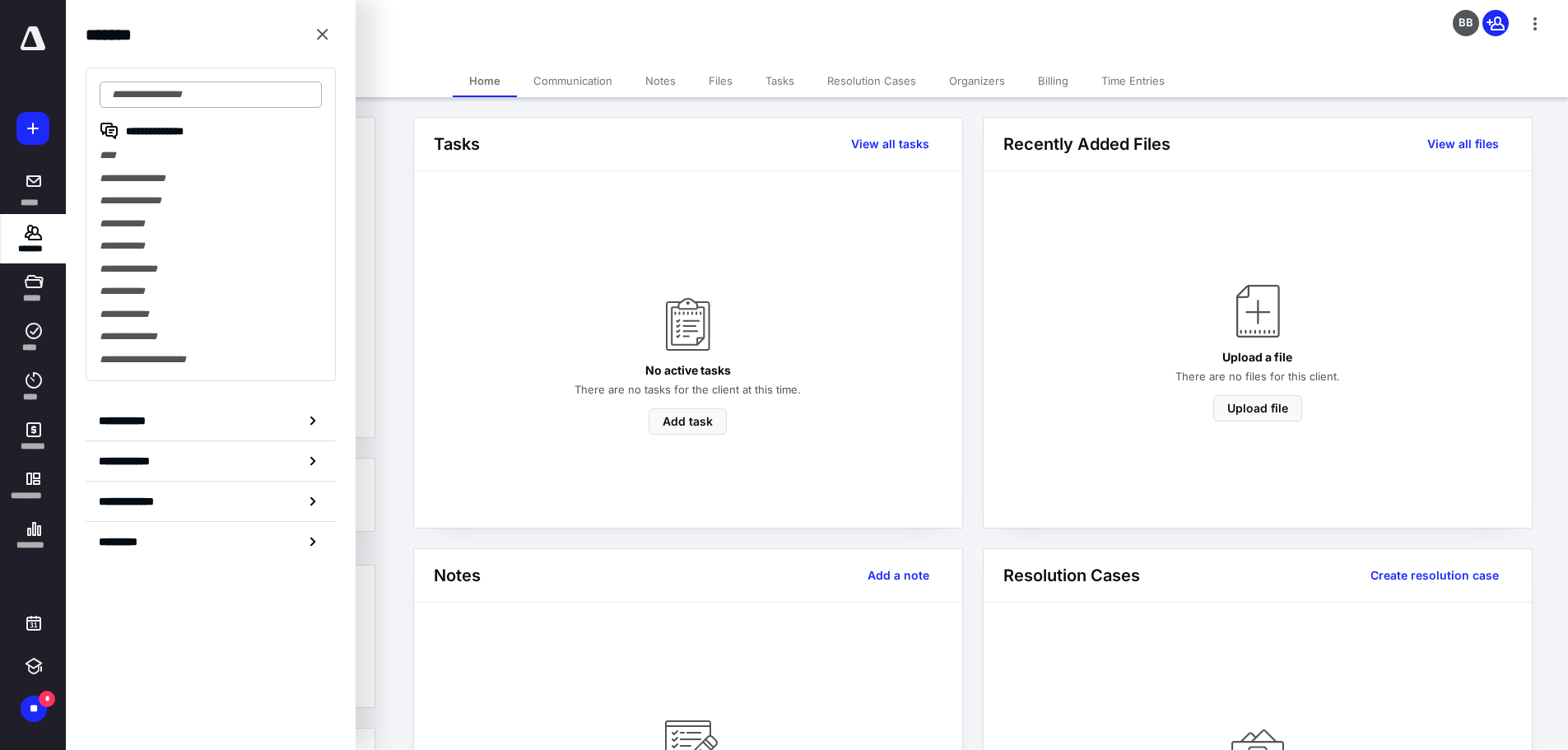 click at bounding box center (211, 95) 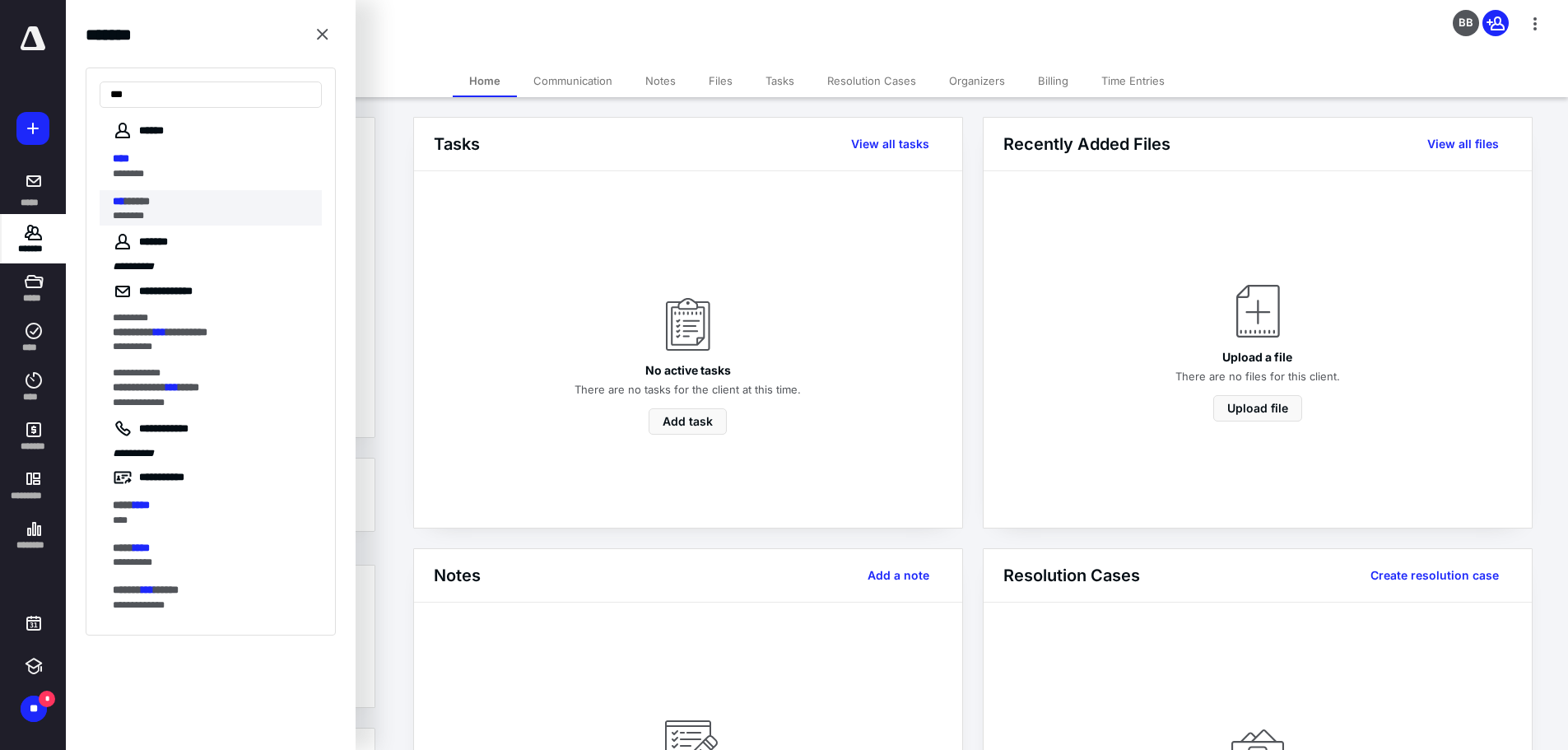 type on "***" 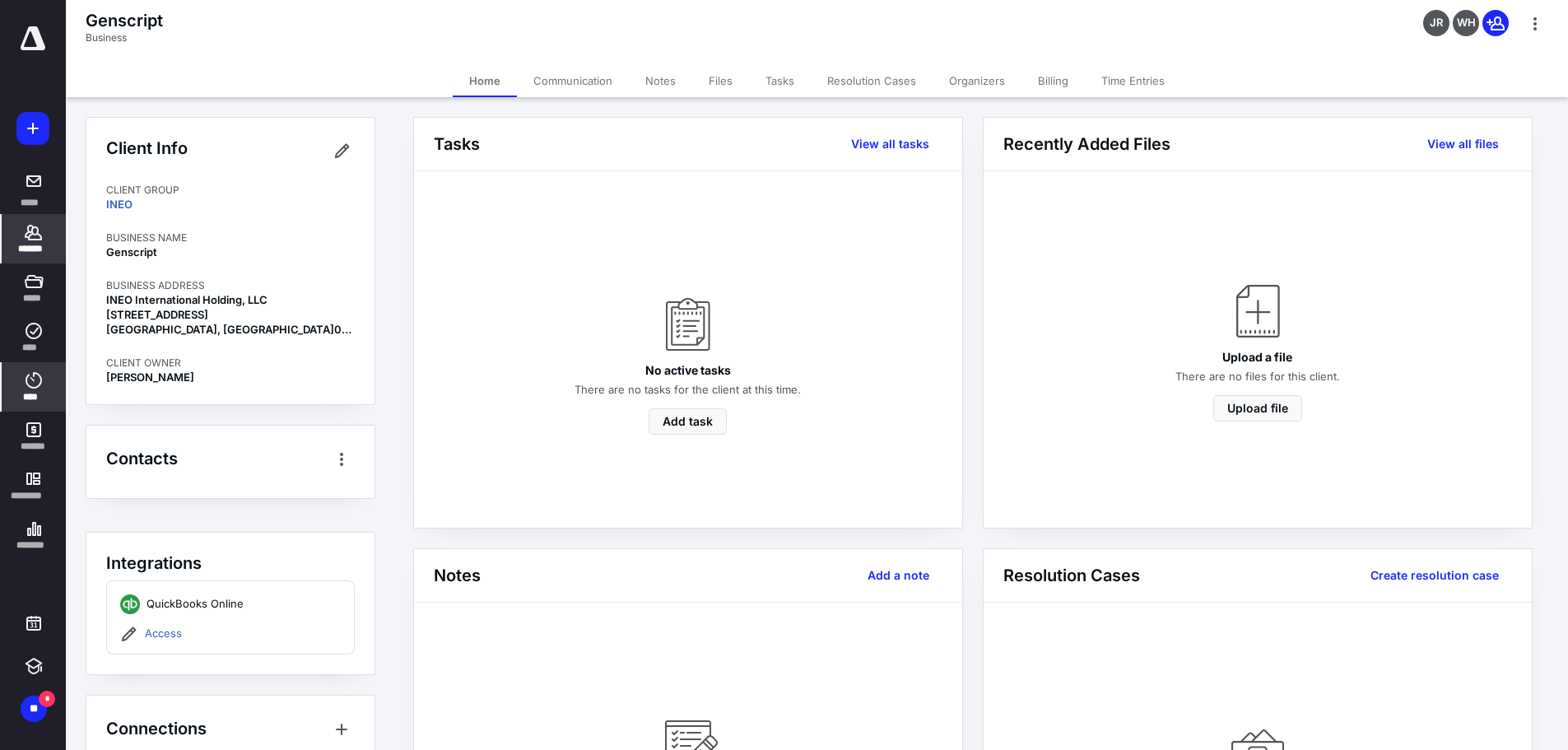 click 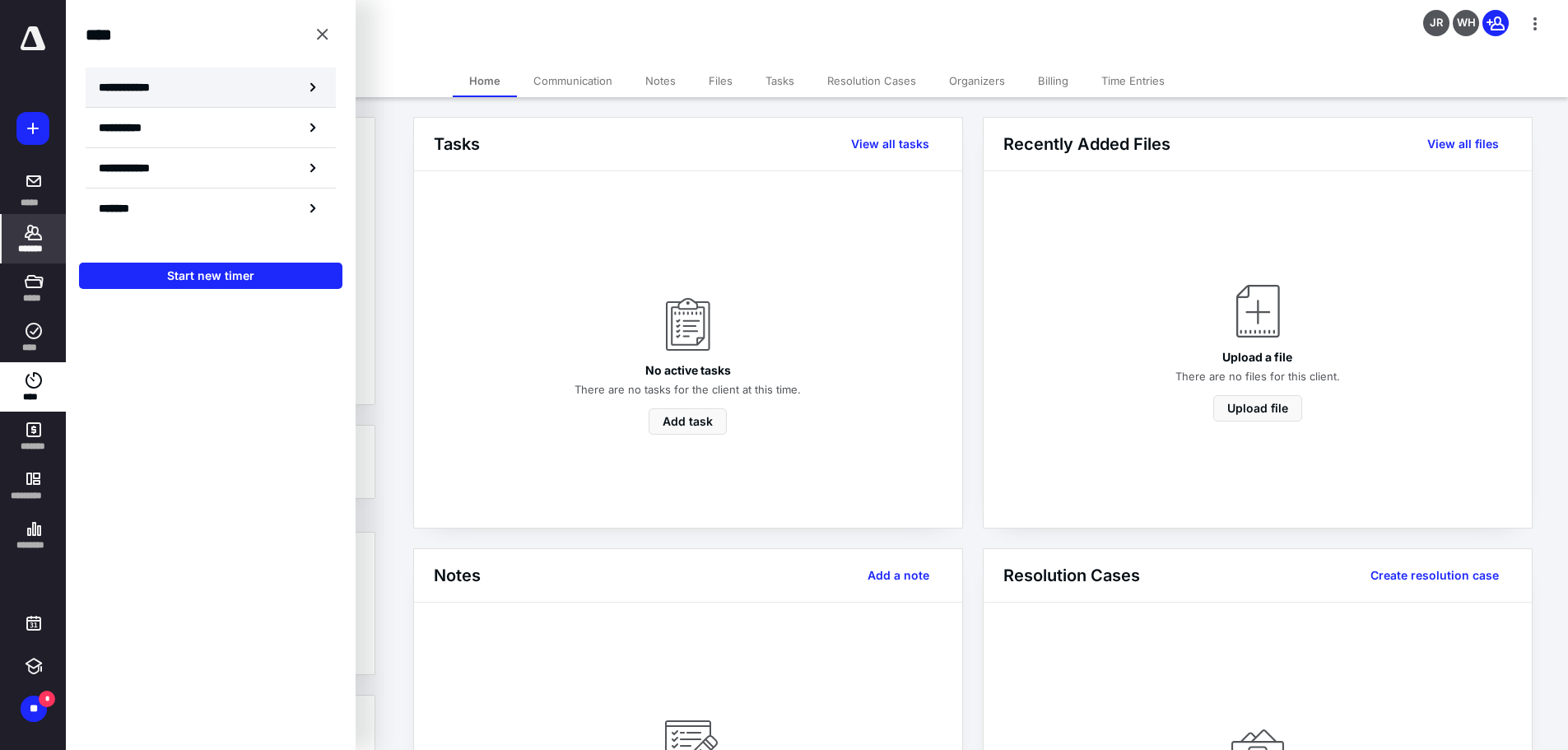 click on "**********" at bounding box center (133, 87) 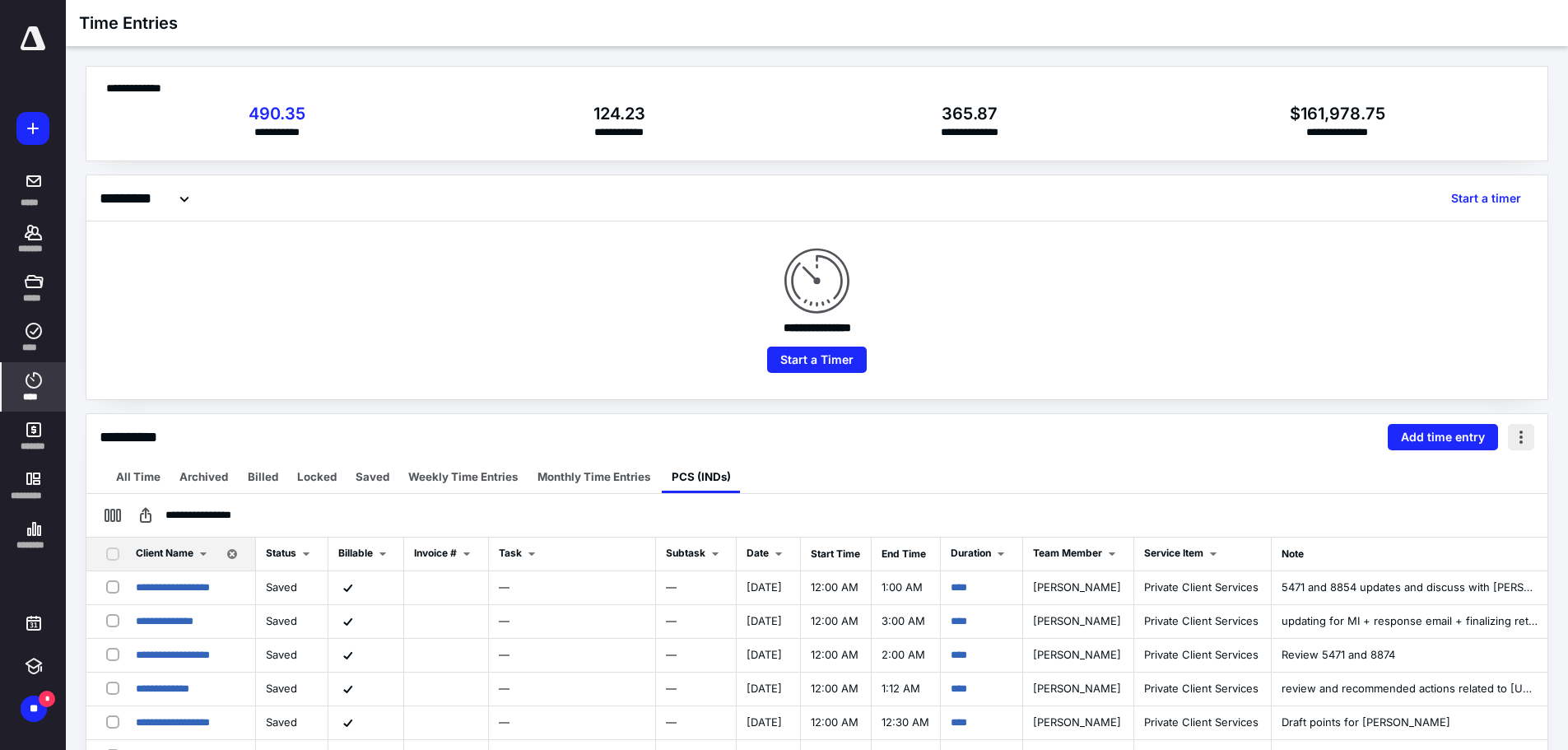 click at bounding box center (1521, 437) 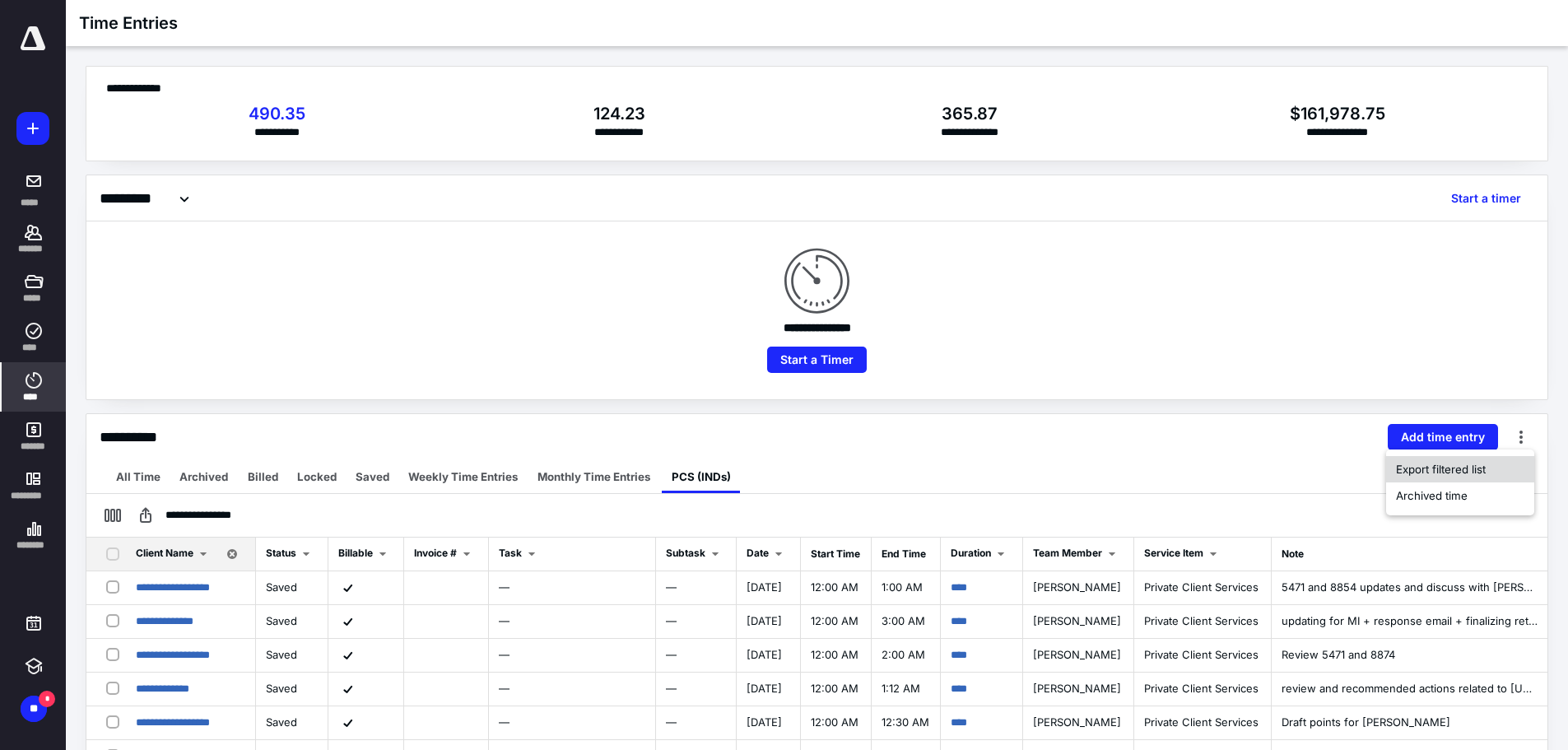 click on "Export filtered list" at bounding box center (1460, 469) 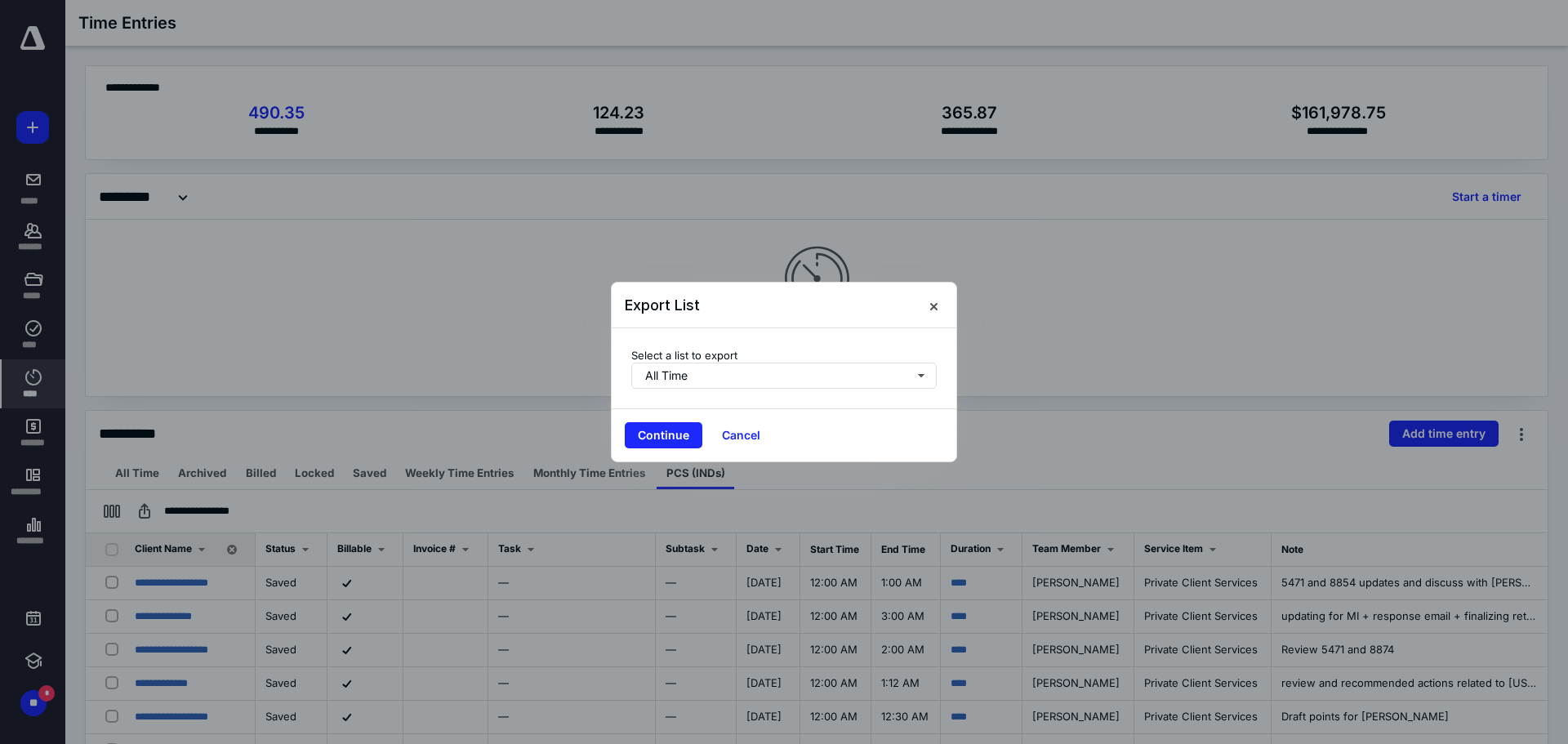 click on "Select a list to export All Time" at bounding box center [784, 368] 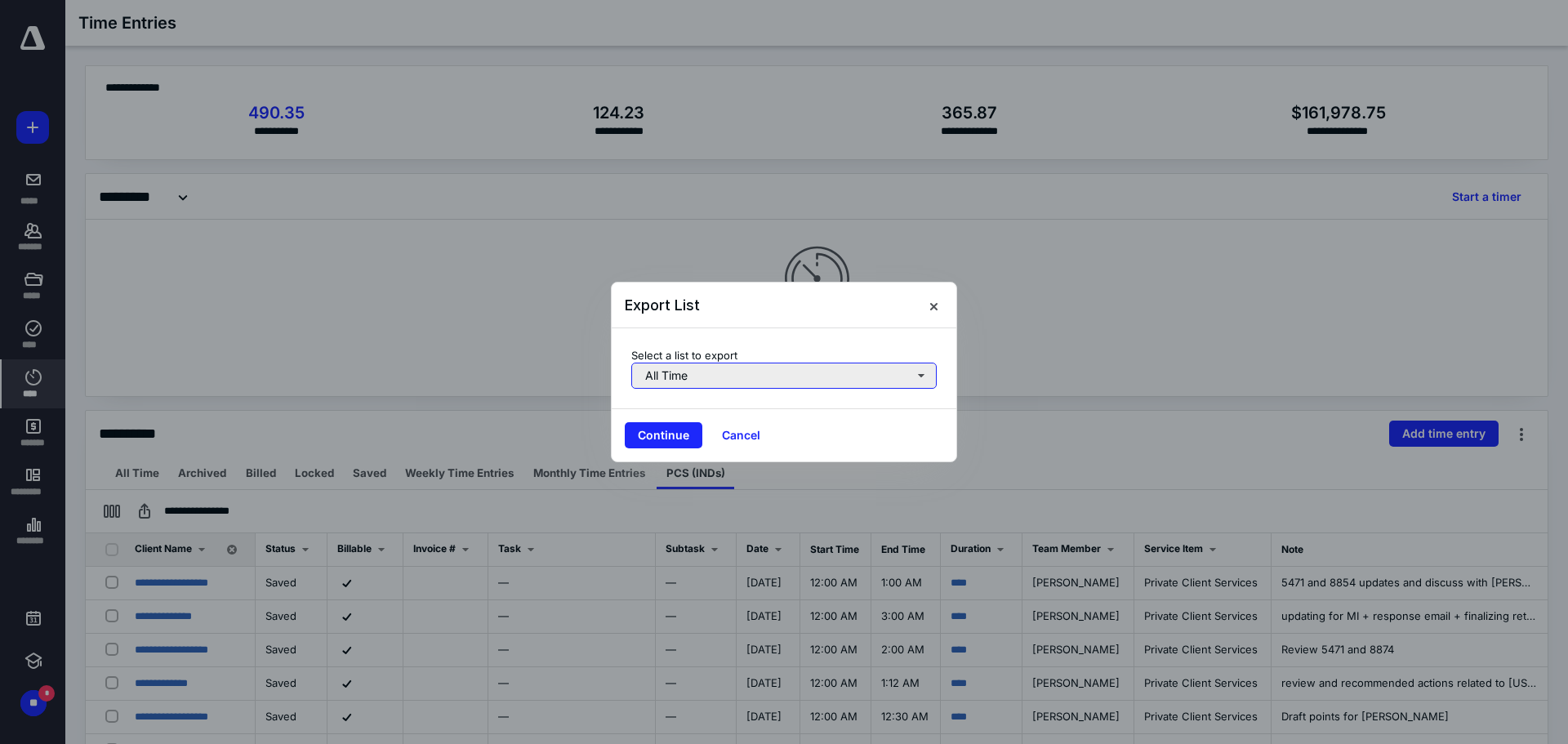 click on "All Time" at bounding box center [784, 376] 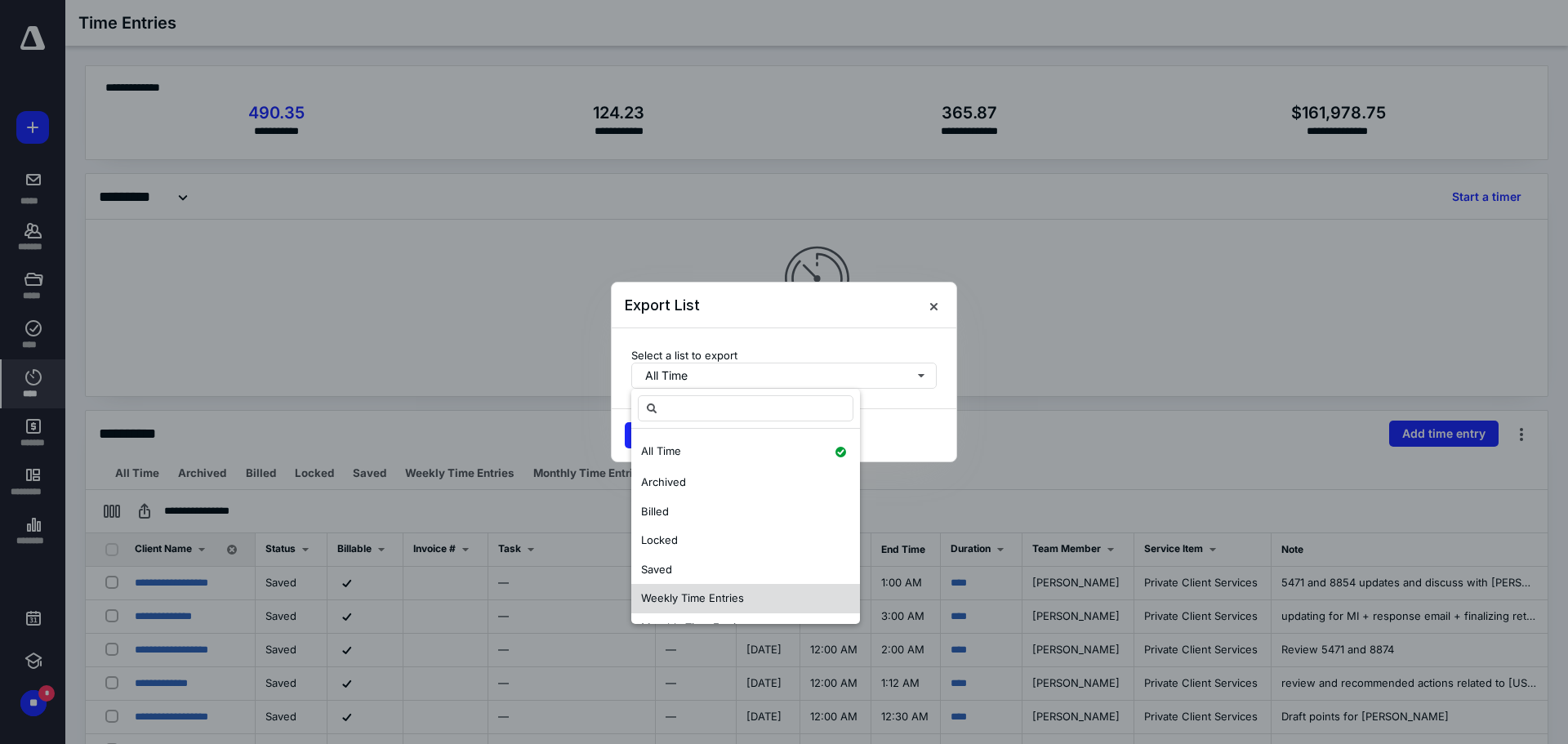 click on "Weekly Time Entries" at bounding box center [746, 599] 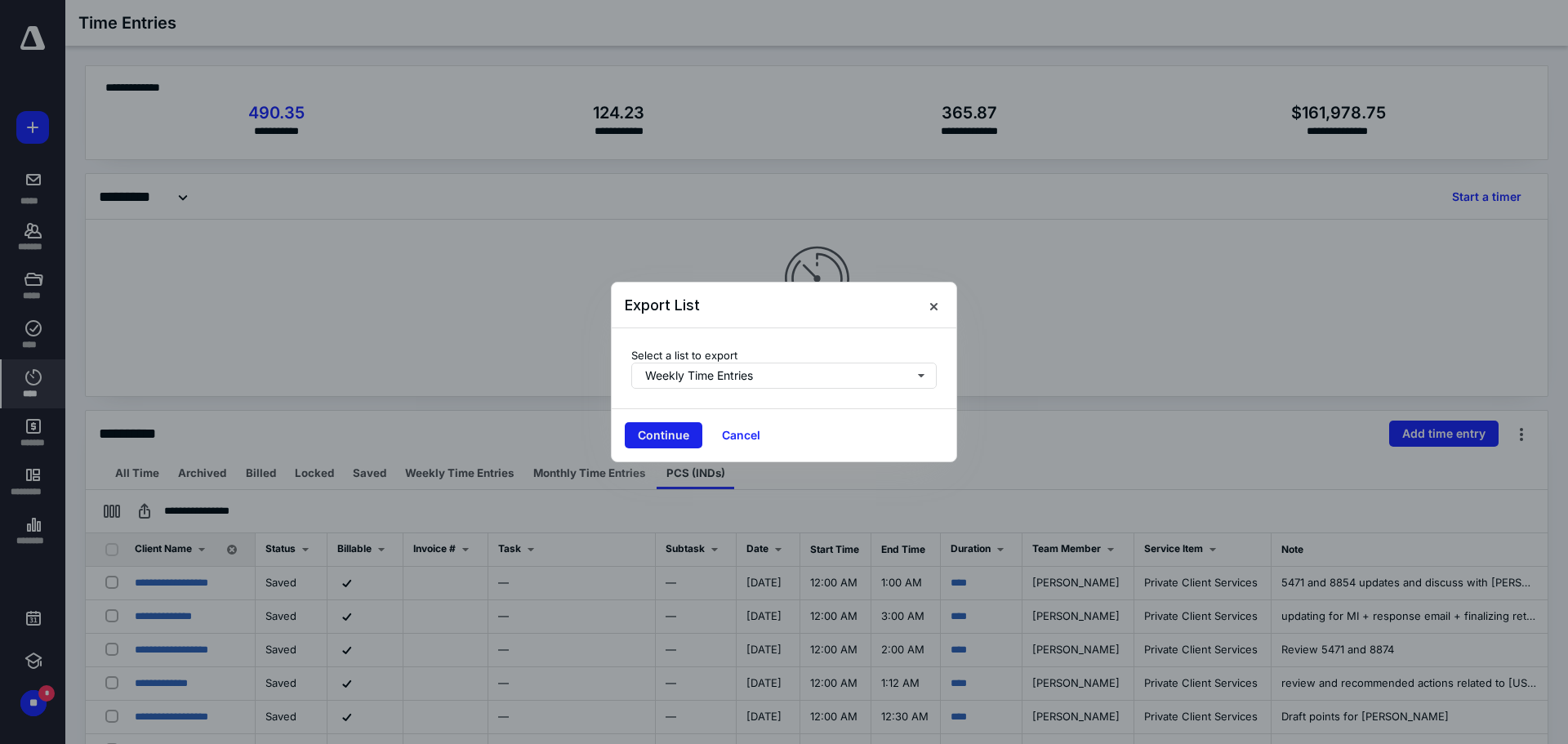 drag, startPoint x: 664, startPoint y: 415, endPoint x: 669, endPoint y: 425, distance: 11.1803399 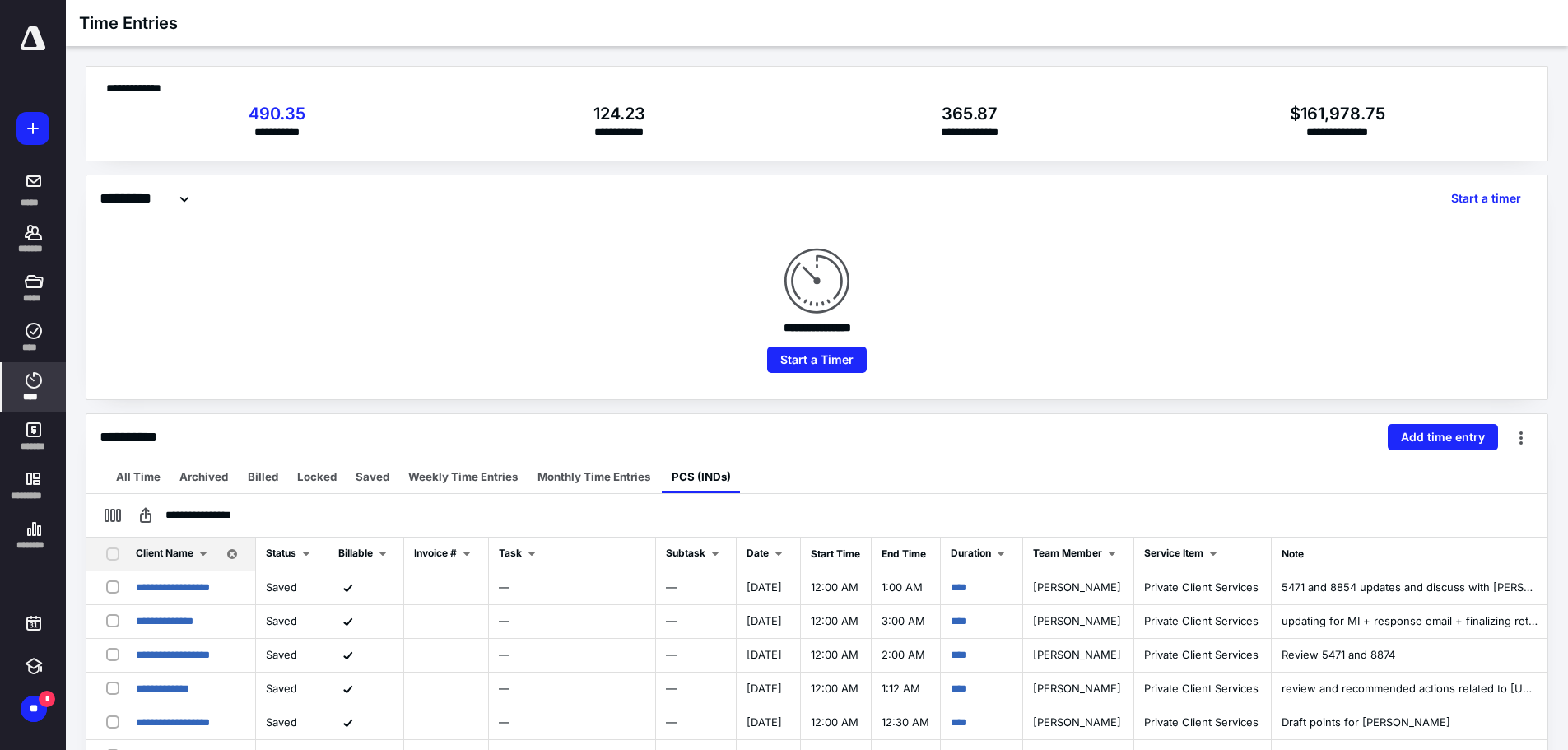 drag, startPoint x: 523, startPoint y: 356, endPoint x: 612, endPoint y: 391, distance: 95.63472 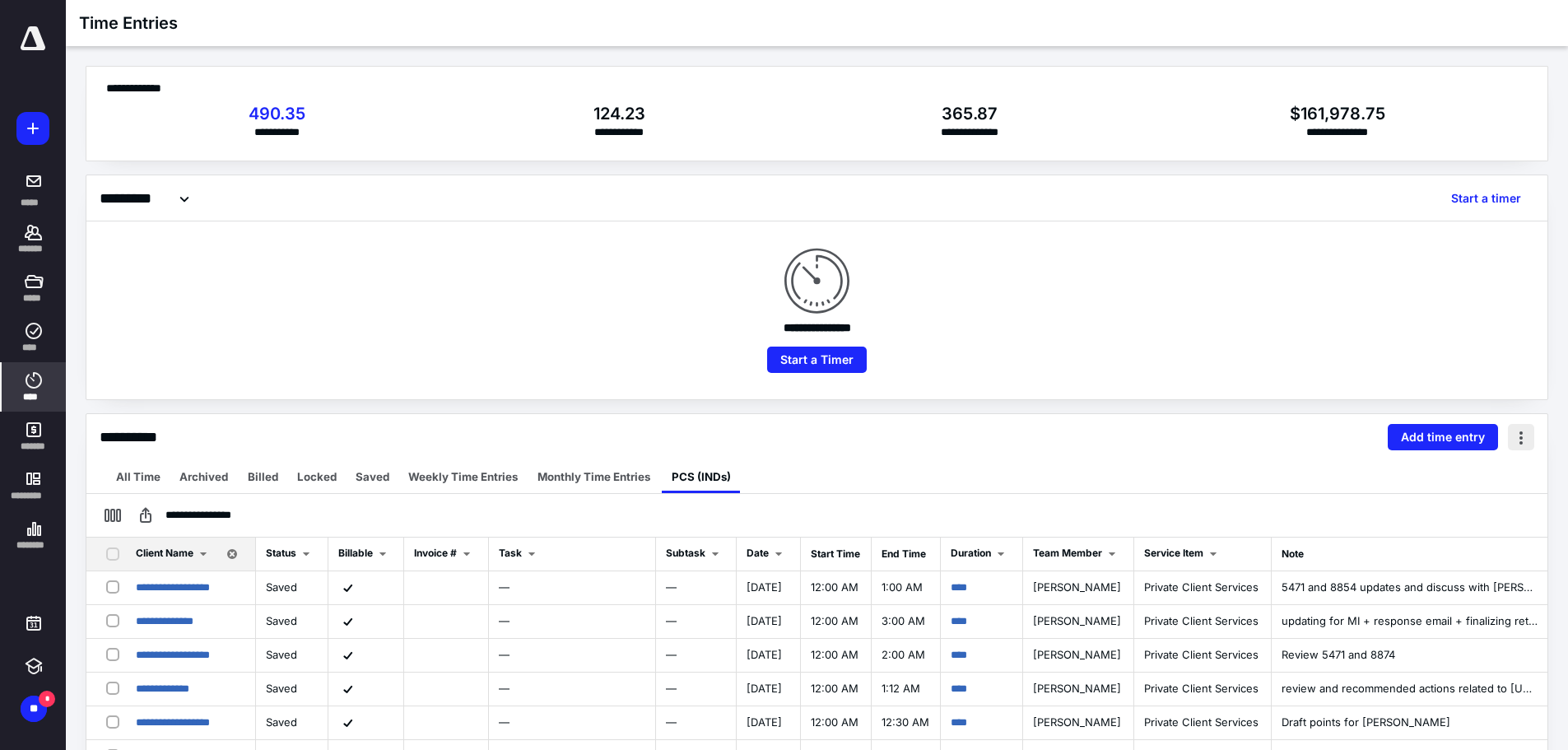 click at bounding box center [1521, 437] 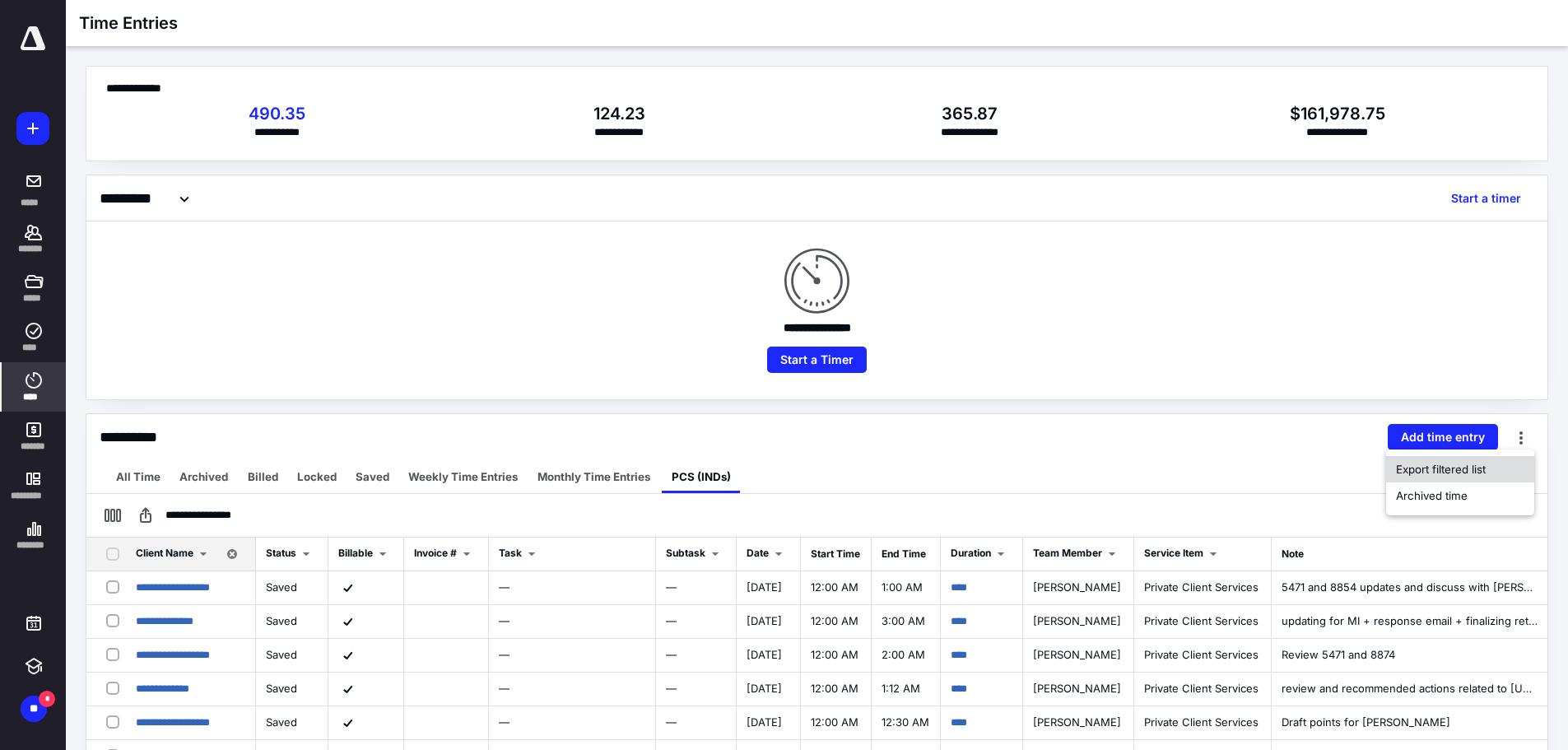 click on "Export filtered list" at bounding box center [1440, 469] 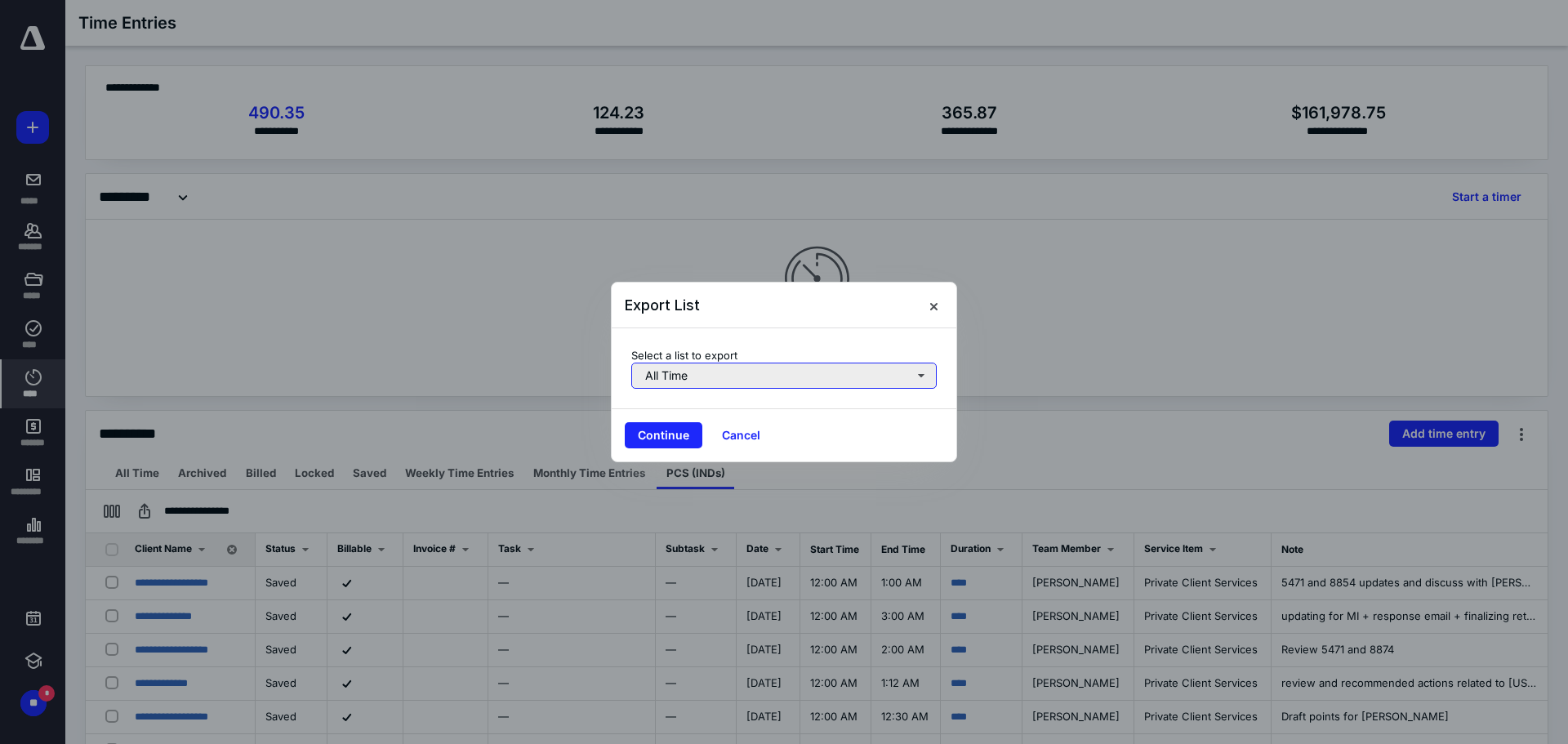 click on "All Time" at bounding box center [784, 376] 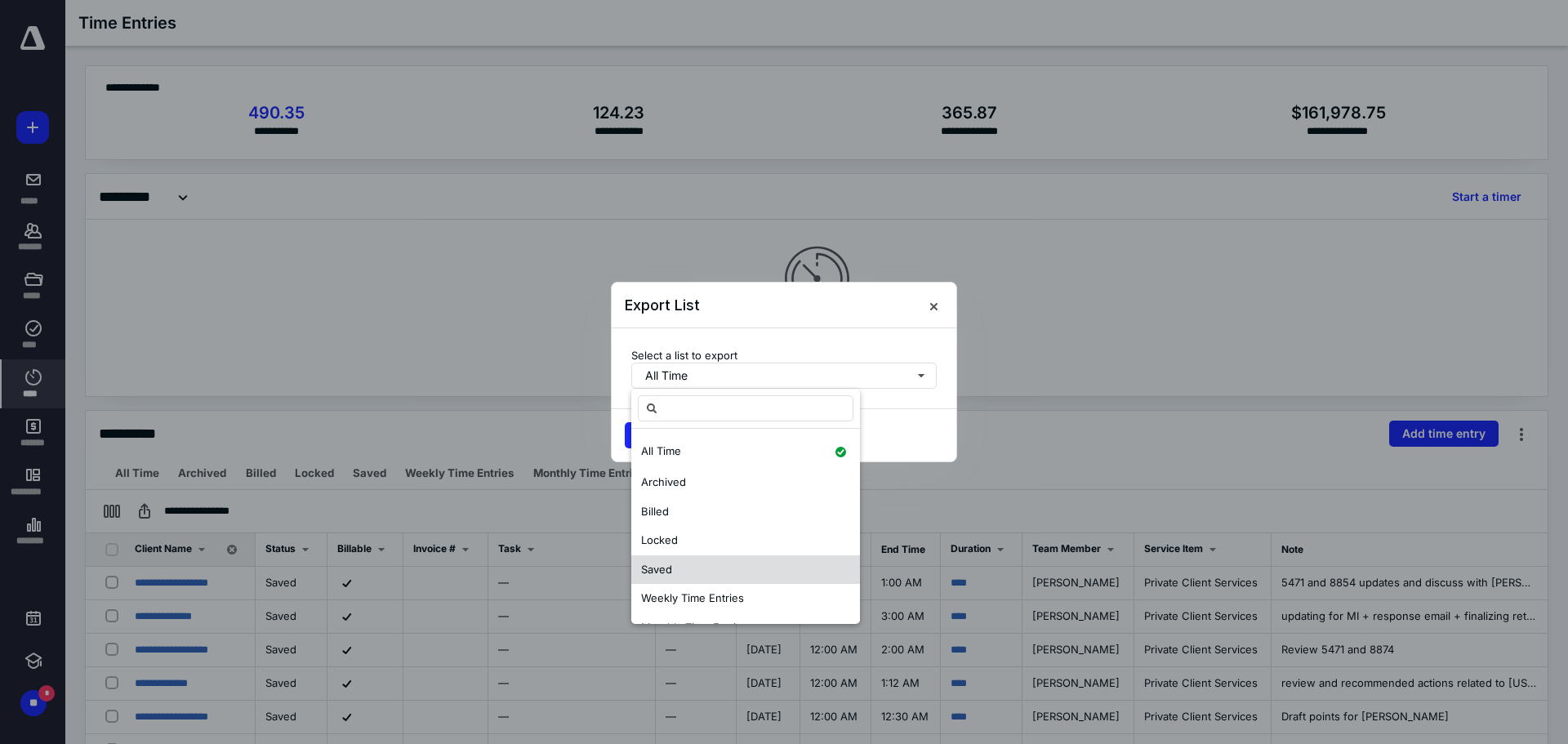 scroll, scrollTop: 54, scrollLeft: 0, axis: vertical 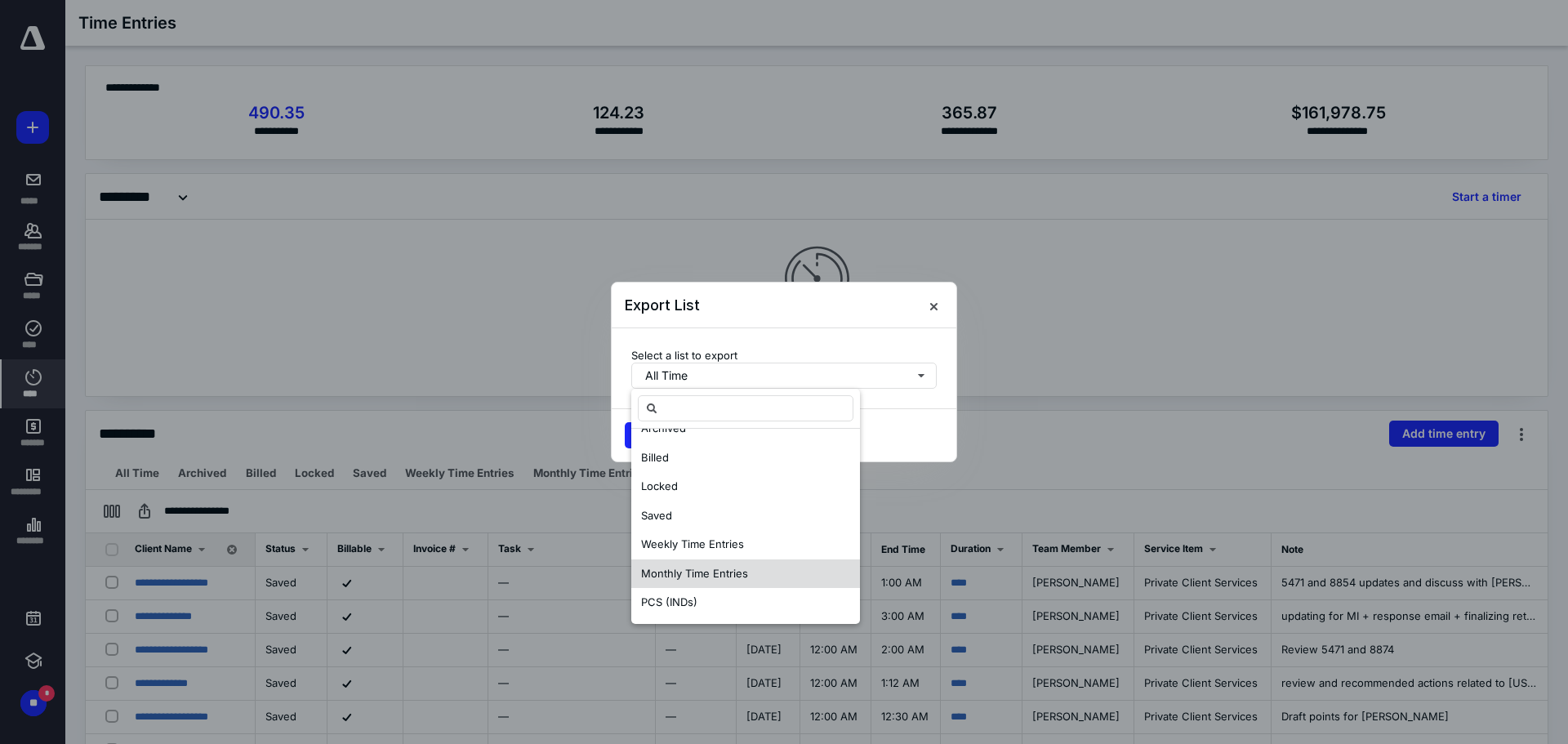 click on "Monthly Time Entries" at bounding box center (746, 574) 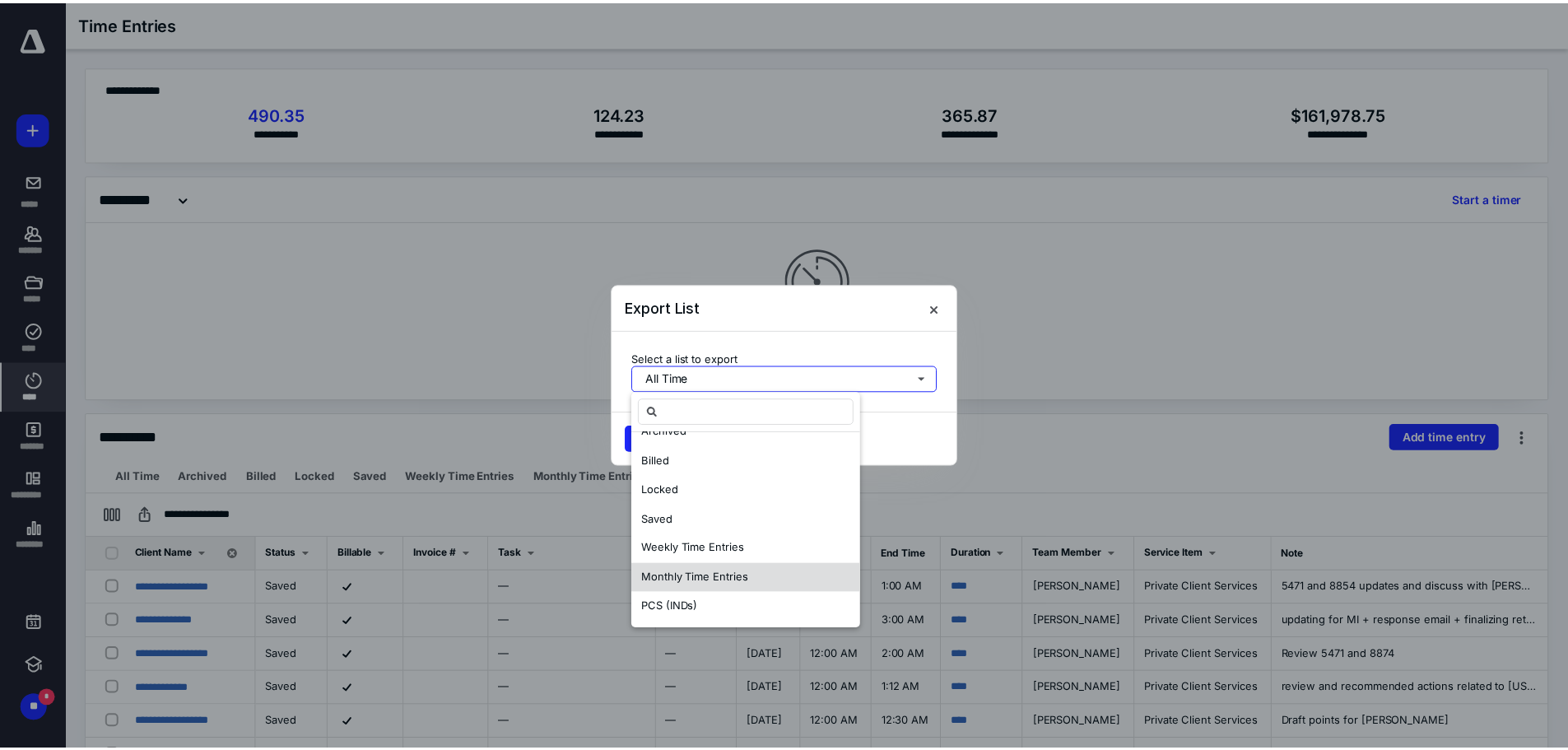 scroll, scrollTop: 0, scrollLeft: 0, axis: both 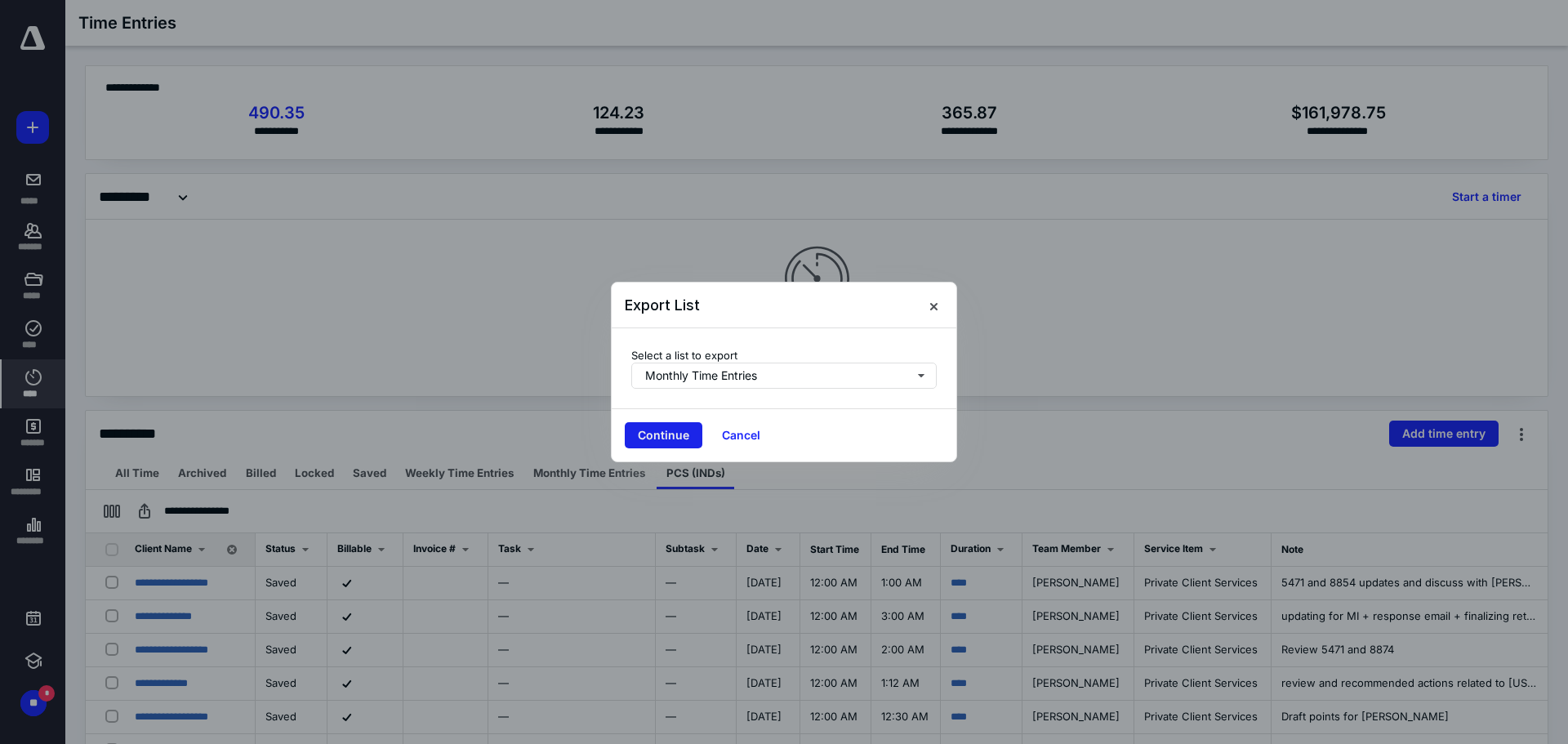 click on "Continue" at bounding box center (663, 435) 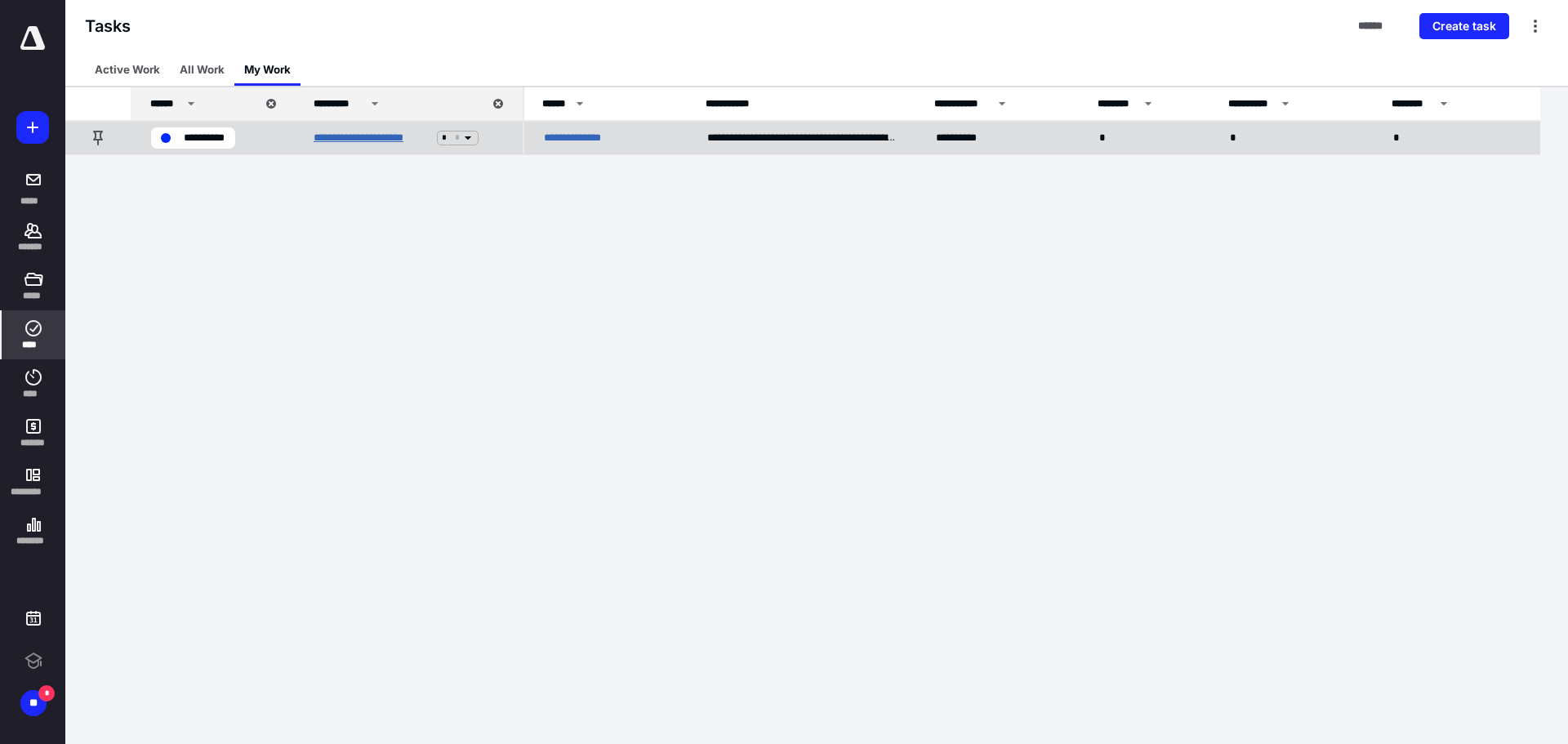 scroll, scrollTop: 0, scrollLeft: 0, axis: both 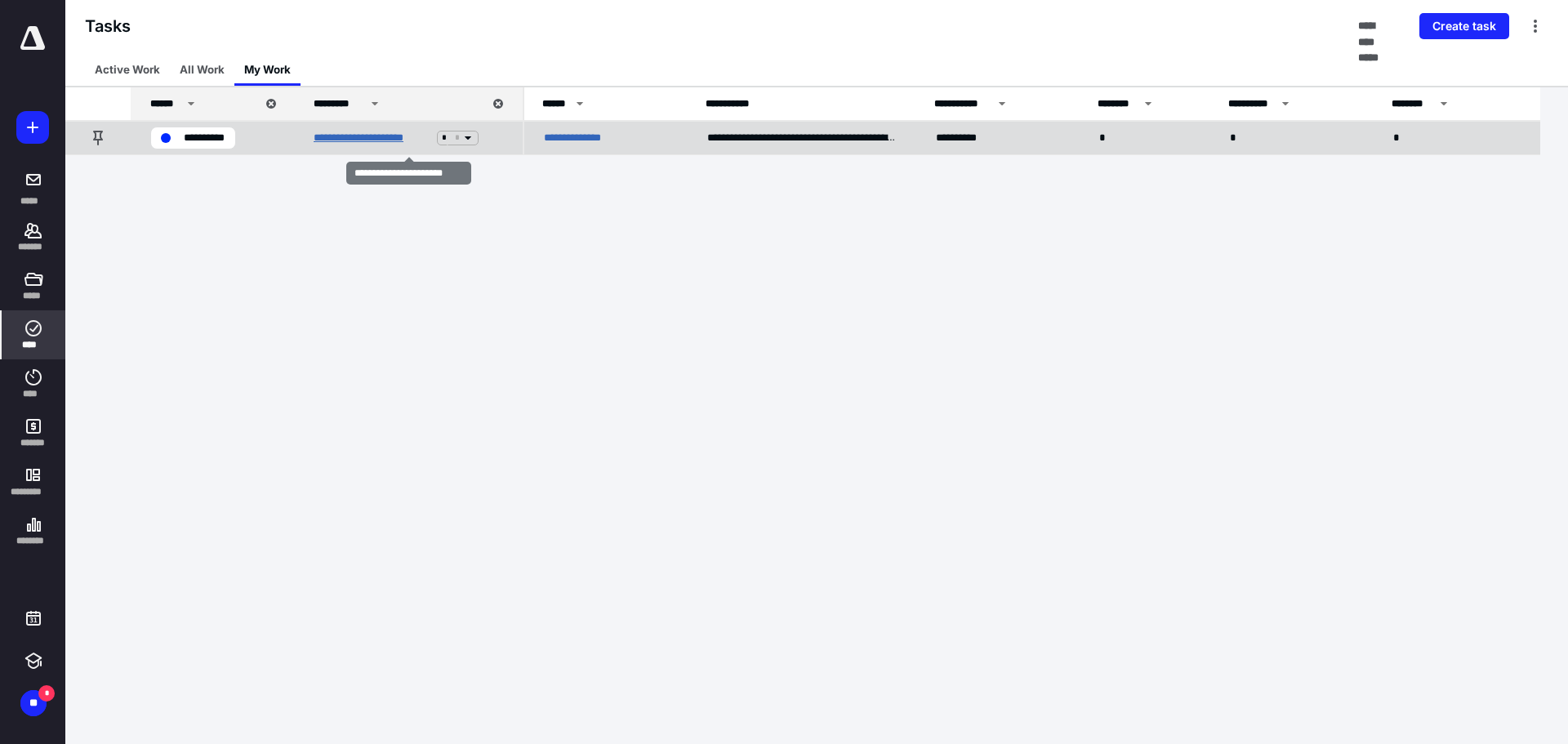 click on "**********" at bounding box center (372, 138) 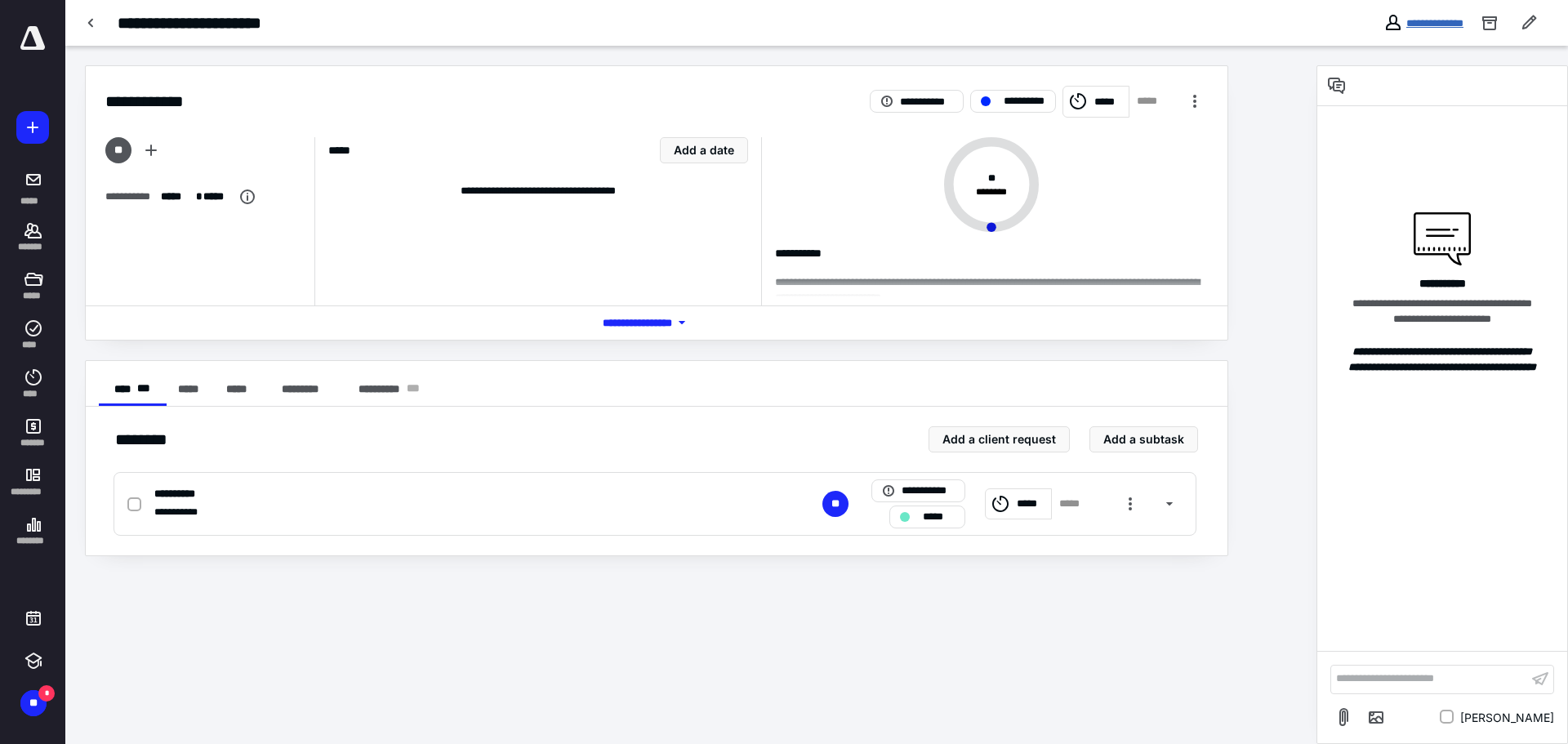 click on "**********" at bounding box center [1435, 23] 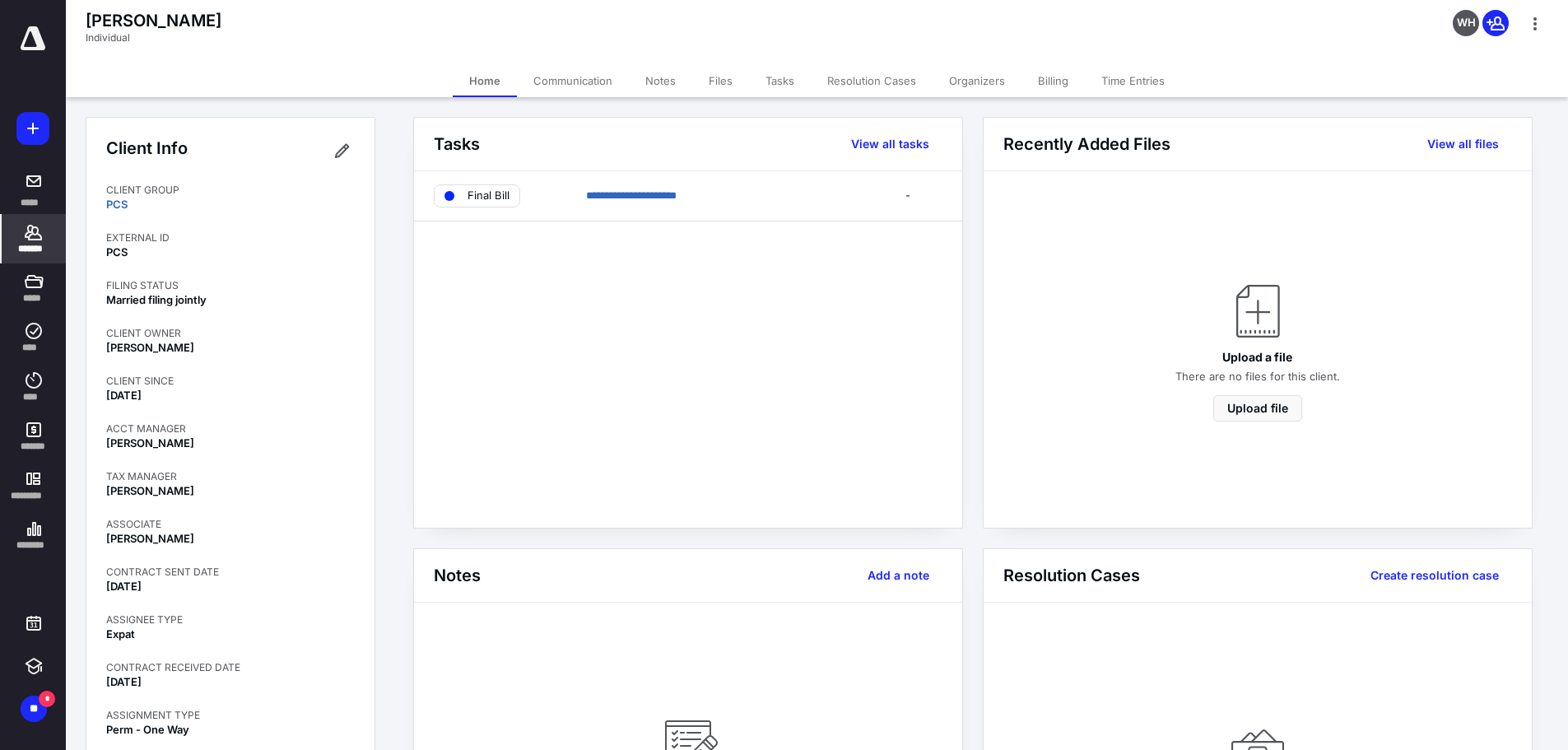 click on "Billing" at bounding box center (1053, 81) 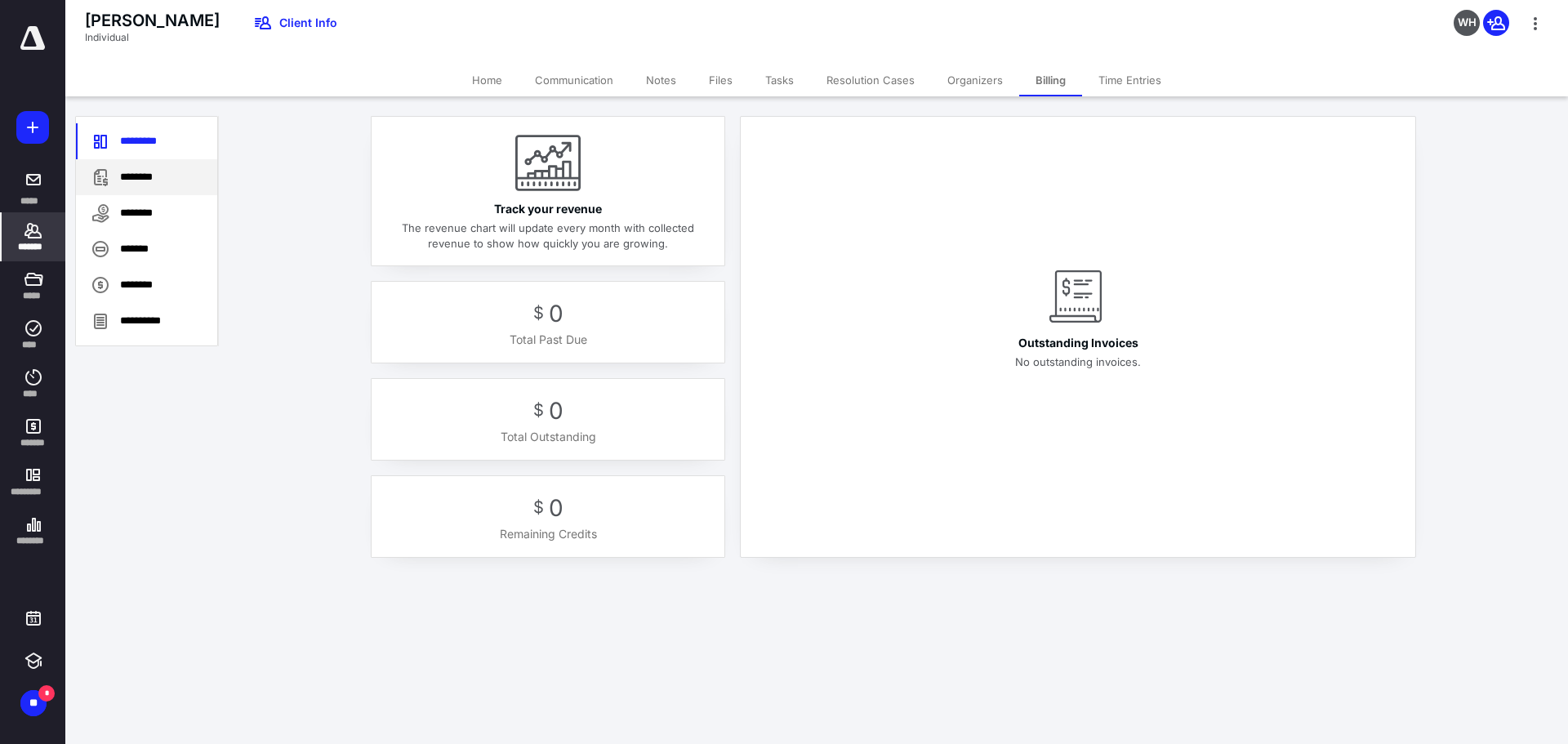 click on "********" at bounding box center [146, 177] 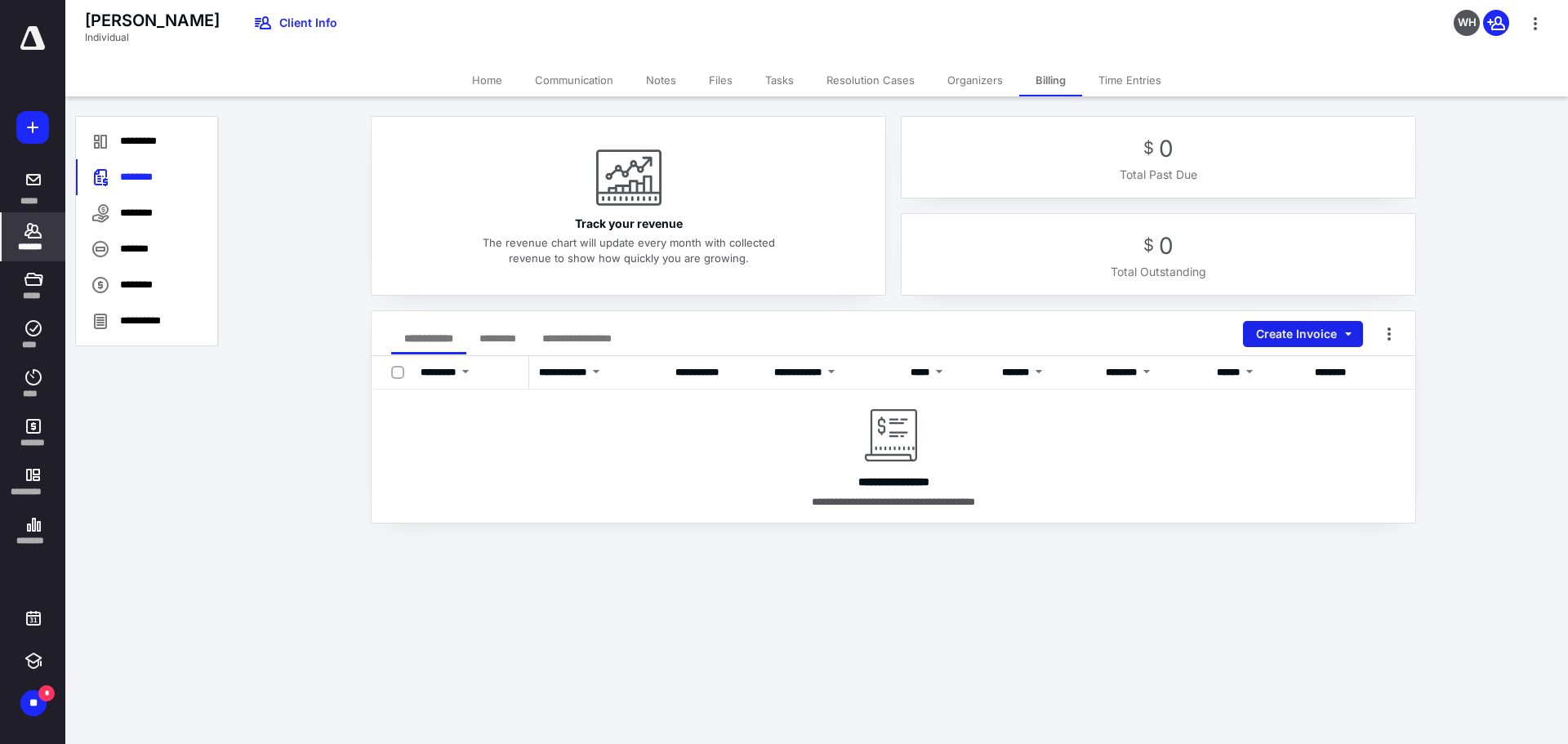 click on "Create Invoice" at bounding box center [1303, 334] 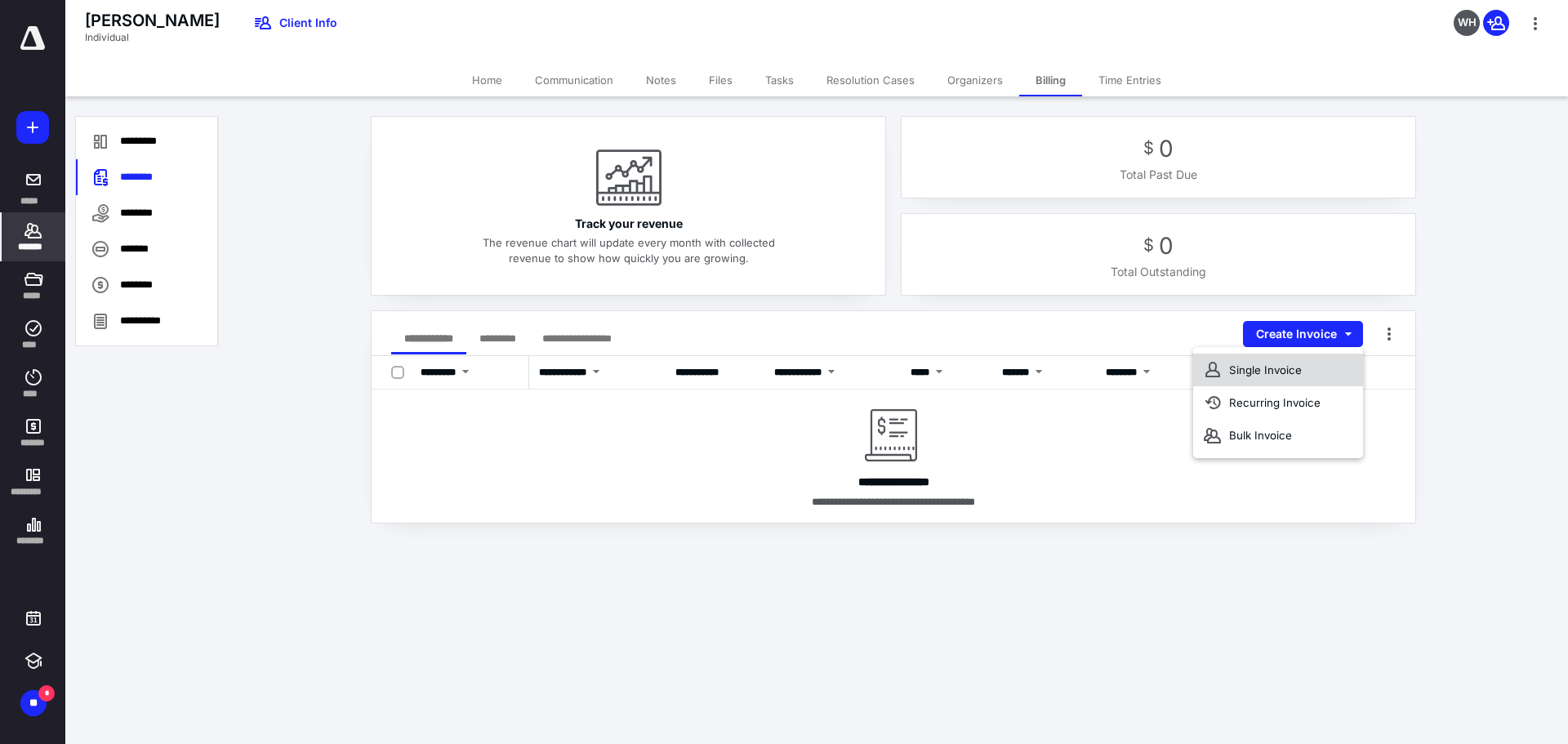 click on "Single Invoice" at bounding box center (1278, 370) 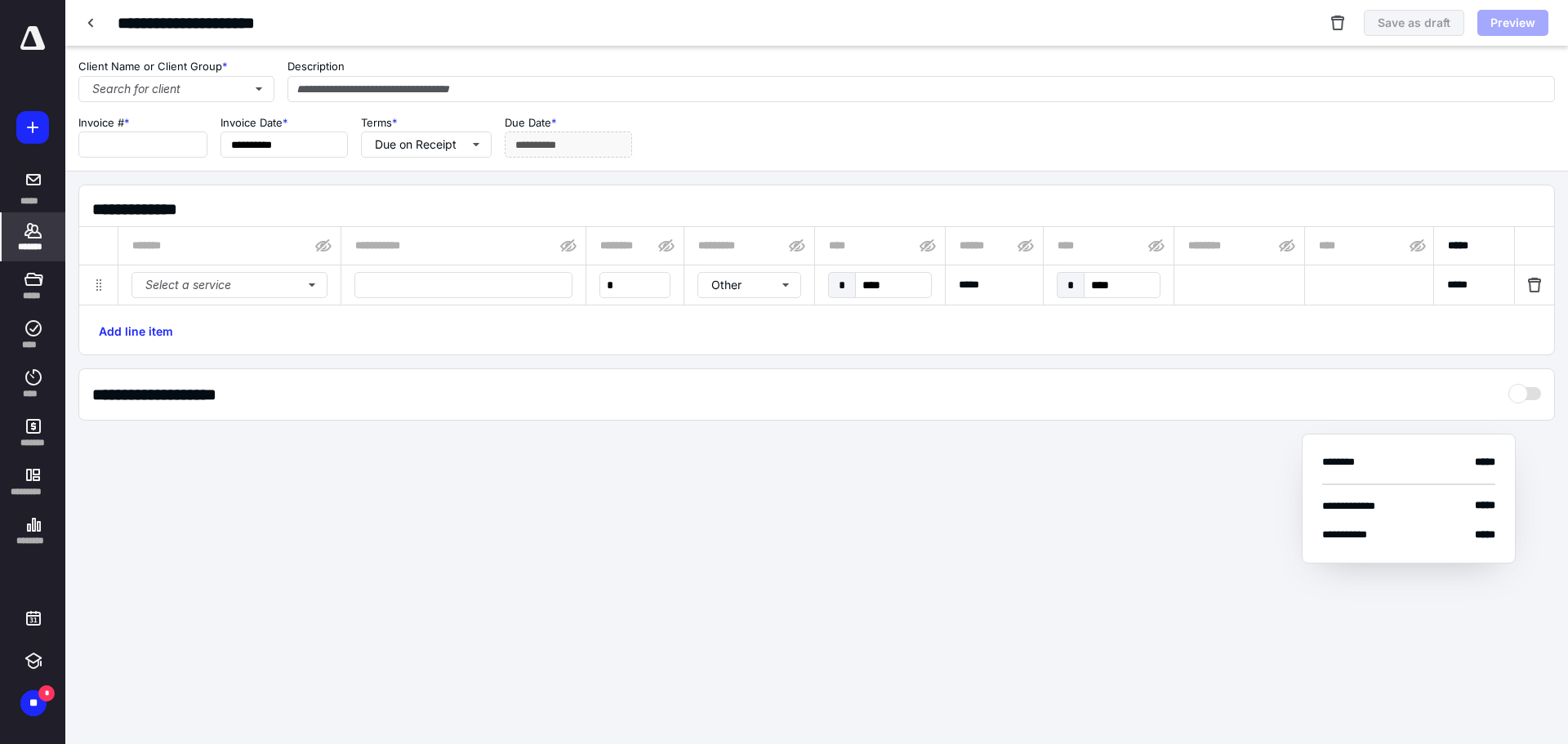 type on "****" 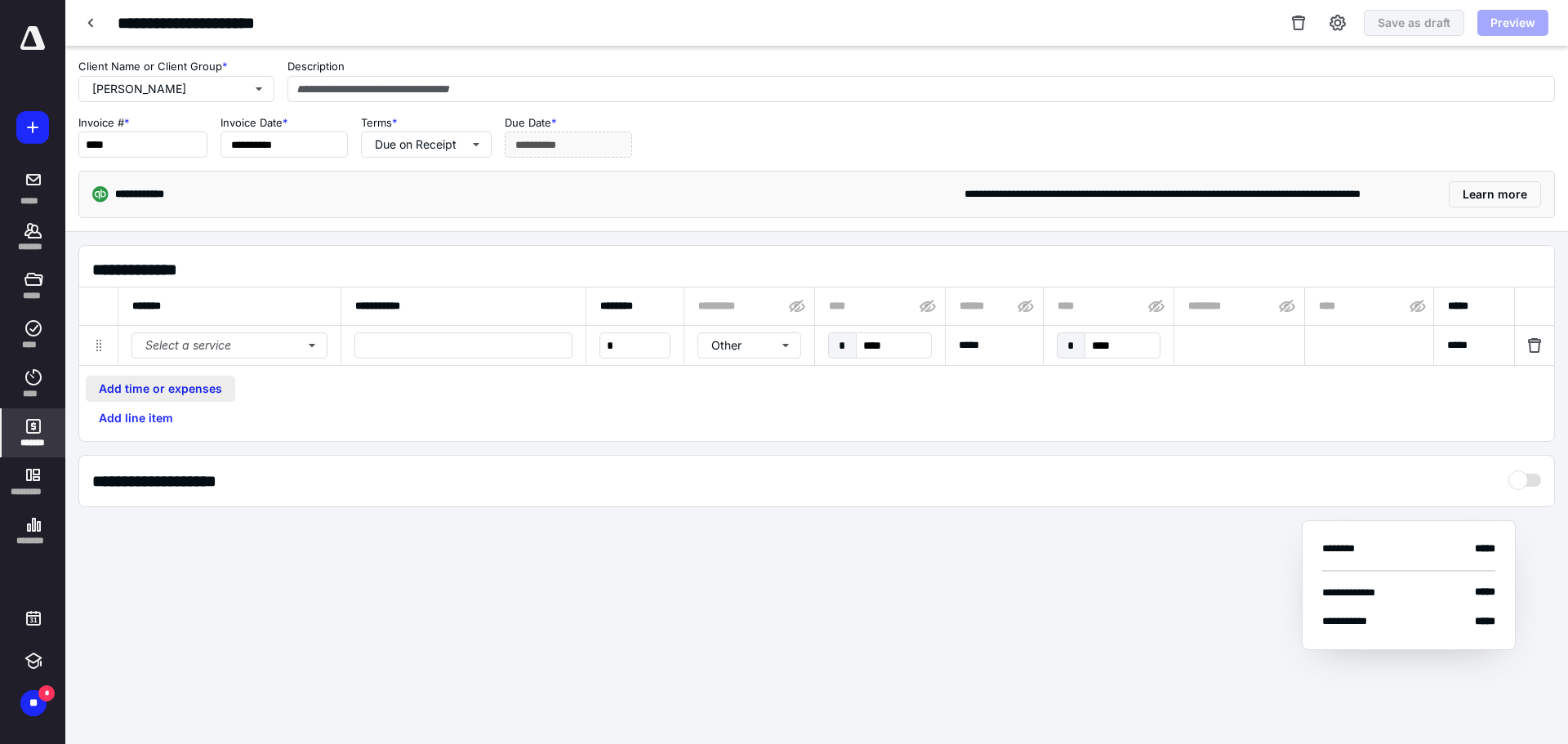click on "Add time or expenses" at bounding box center (160, 389) 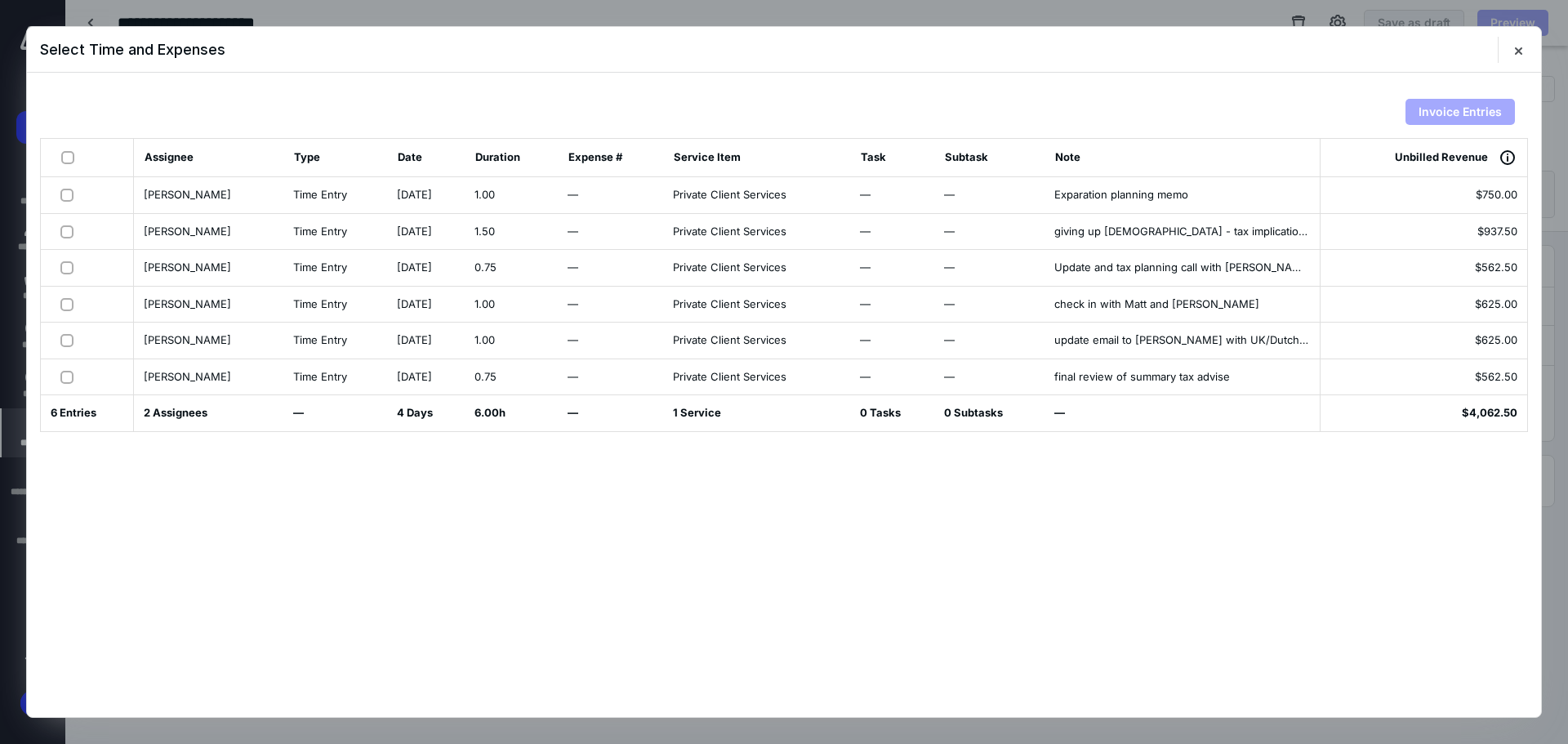 click at bounding box center [71, 157] 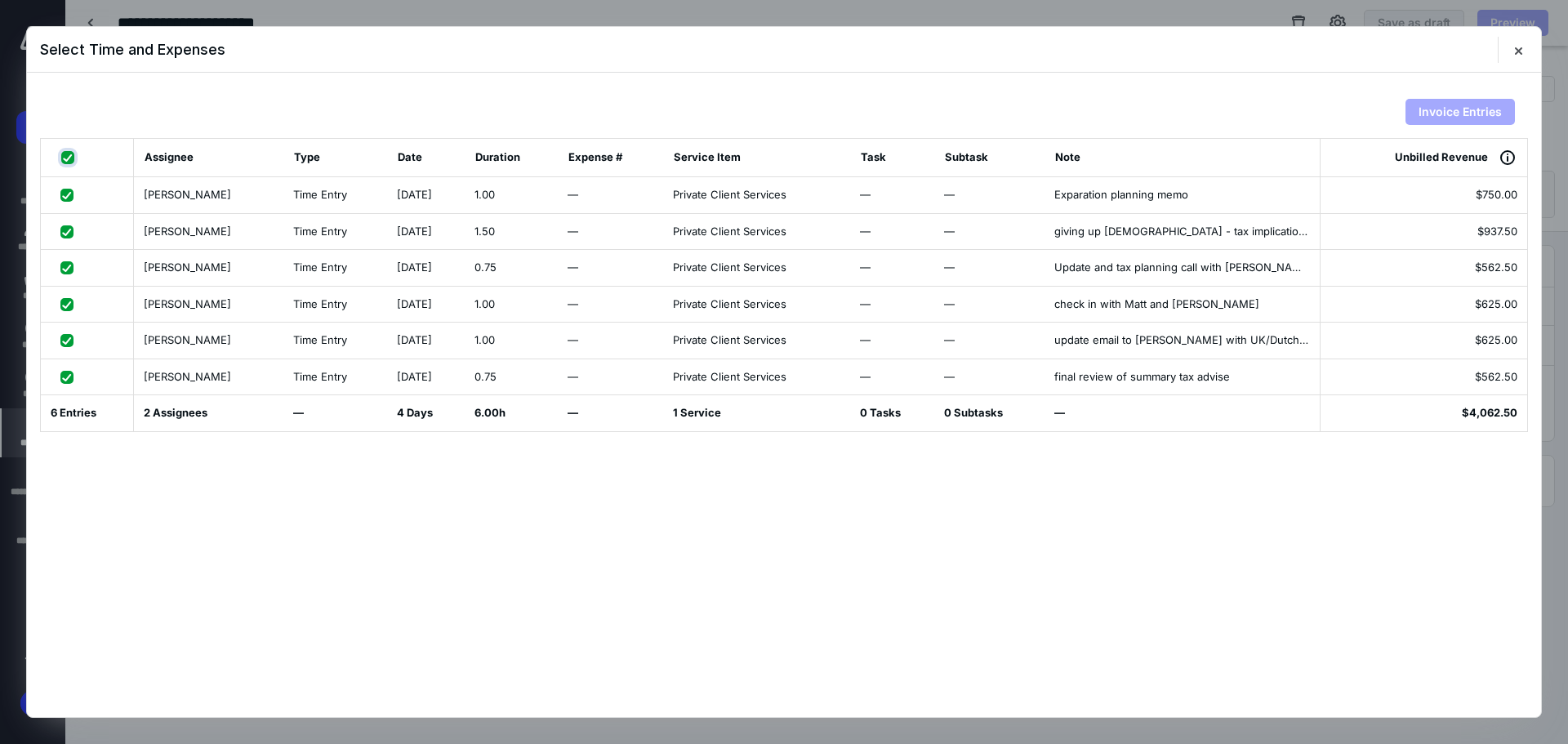 checkbox on "true" 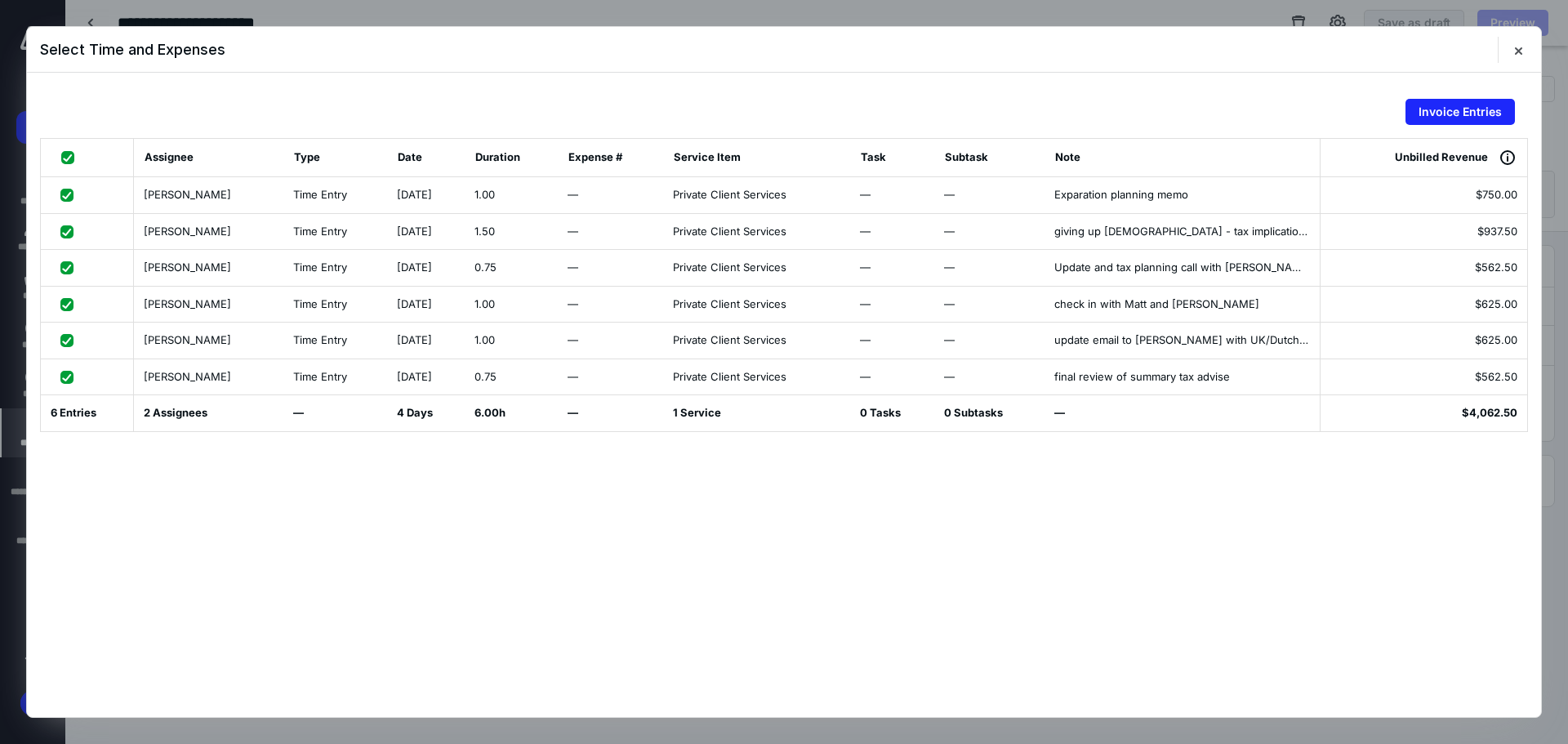 click on "Invoice Entries" at bounding box center (784, 112) 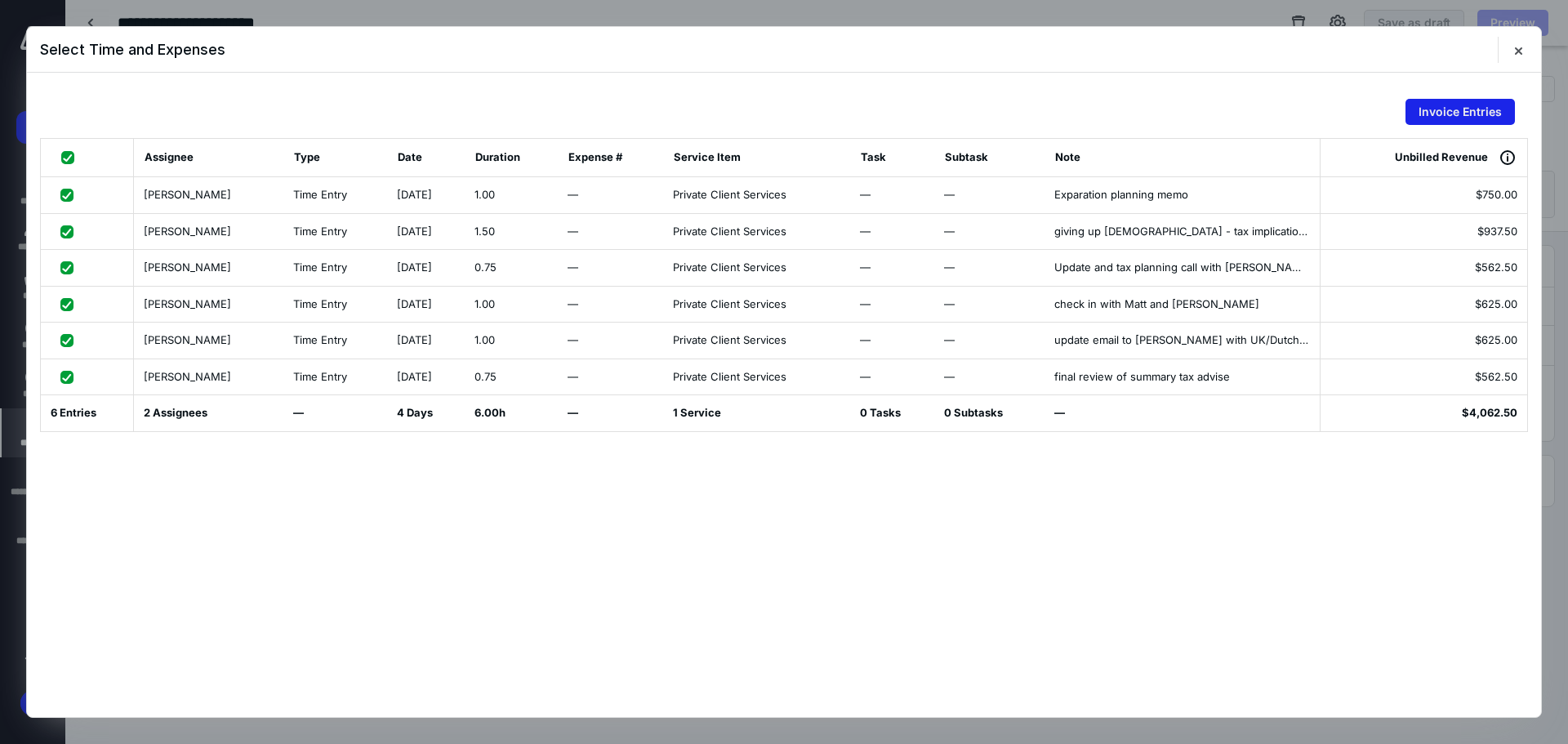 click on "Invoice Entries" at bounding box center (1460, 112) 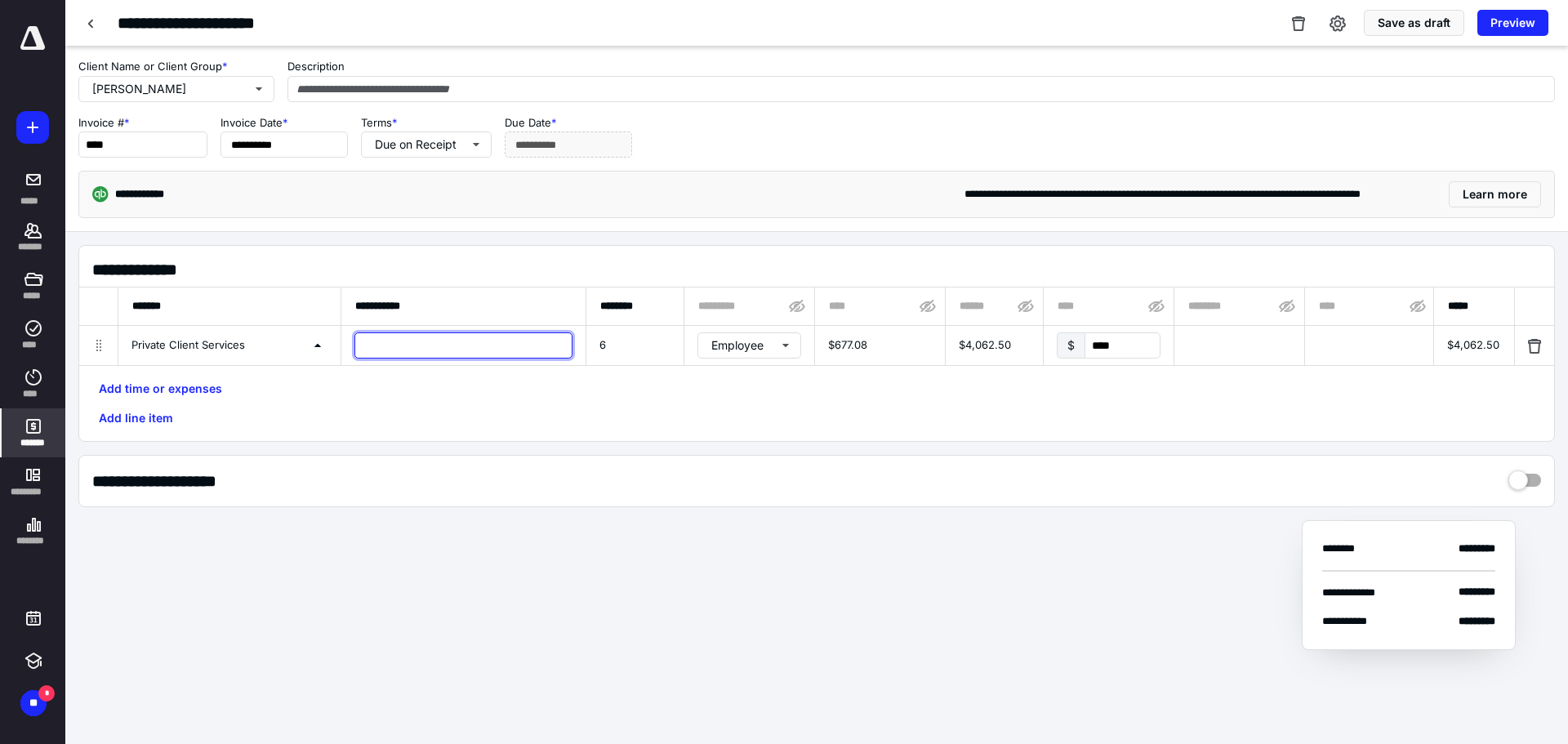 click at bounding box center (463, 345) 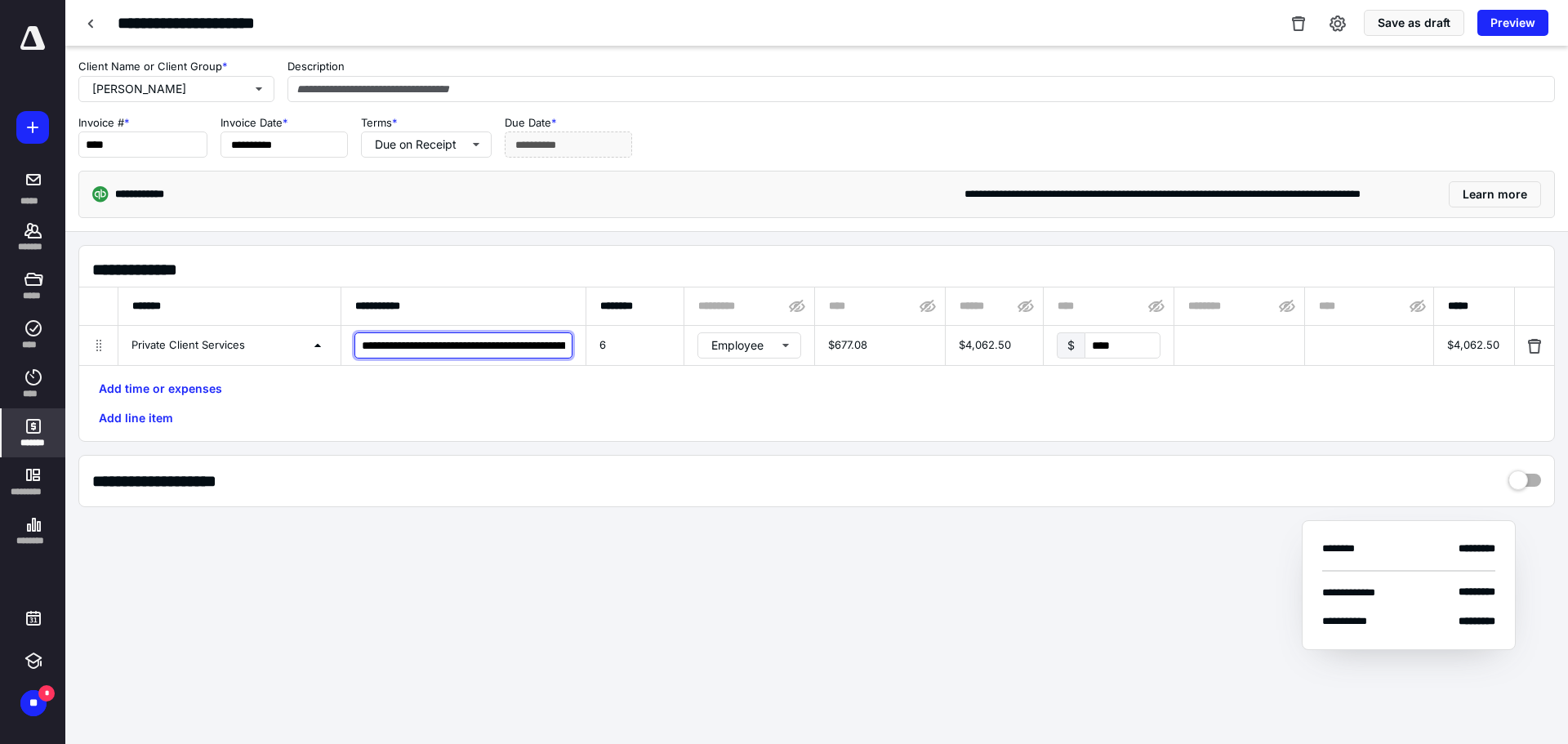 scroll, scrollTop: 0, scrollLeft: 1208, axis: horizontal 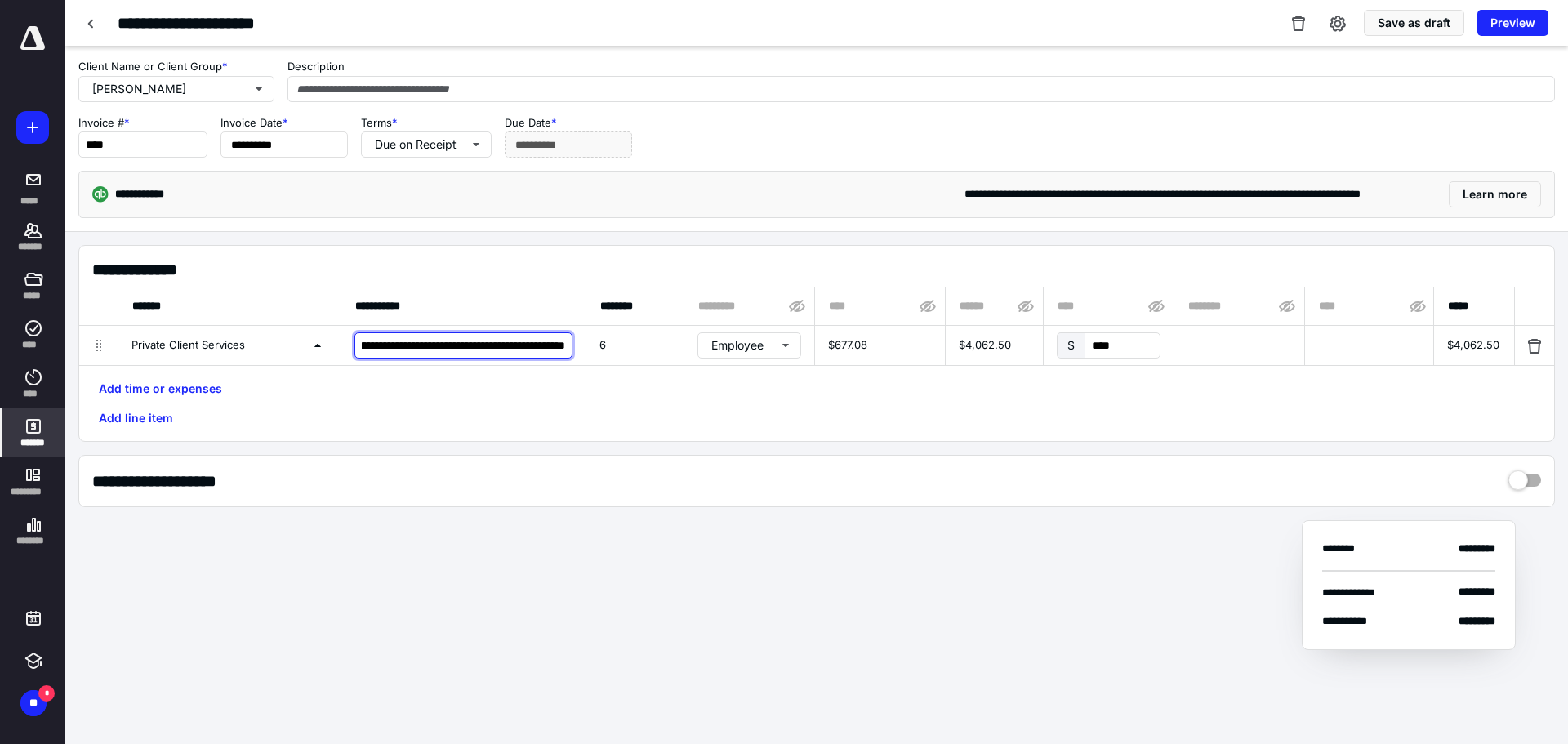 type on "**********" 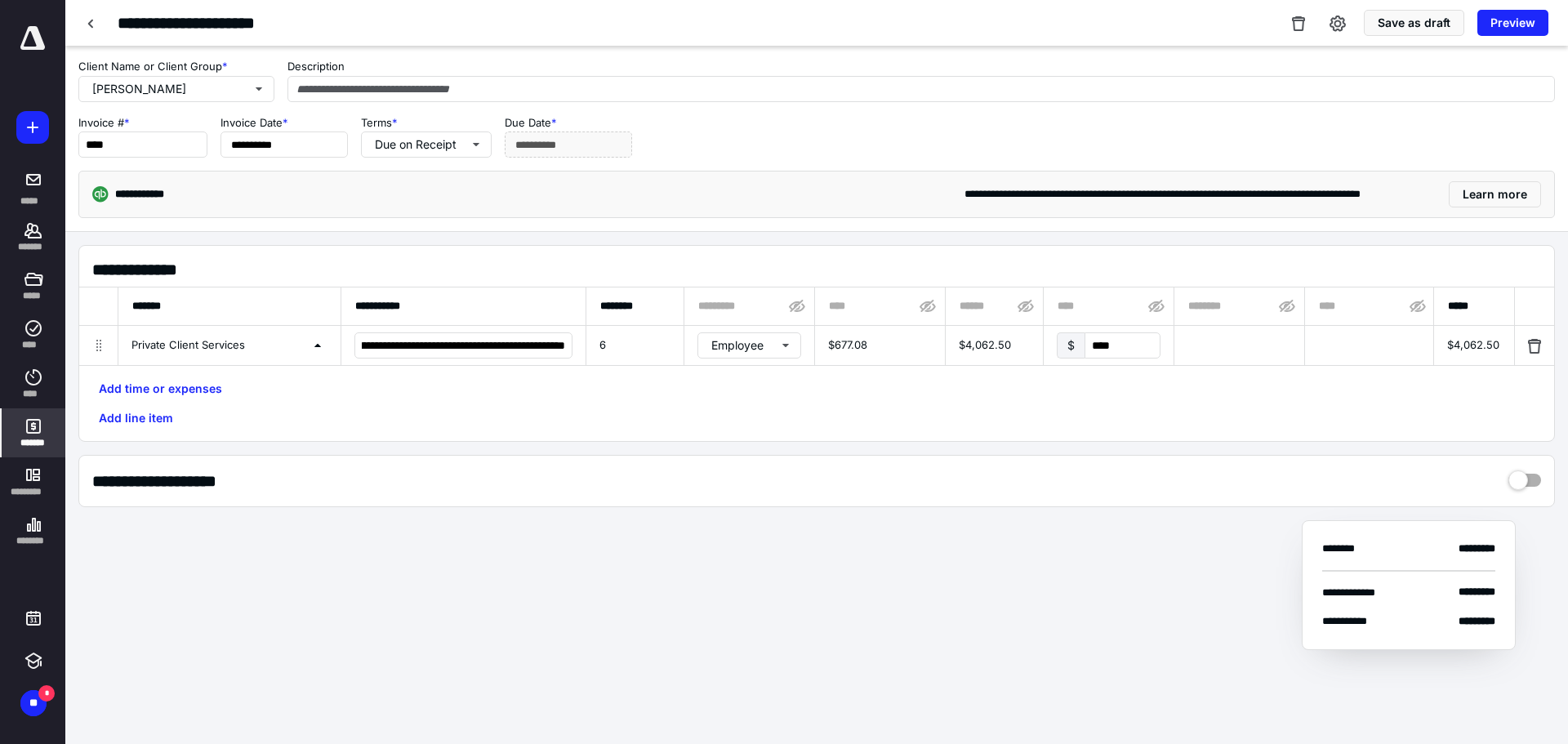 scroll, scrollTop: 0, scrollLeft: 0, axis: both 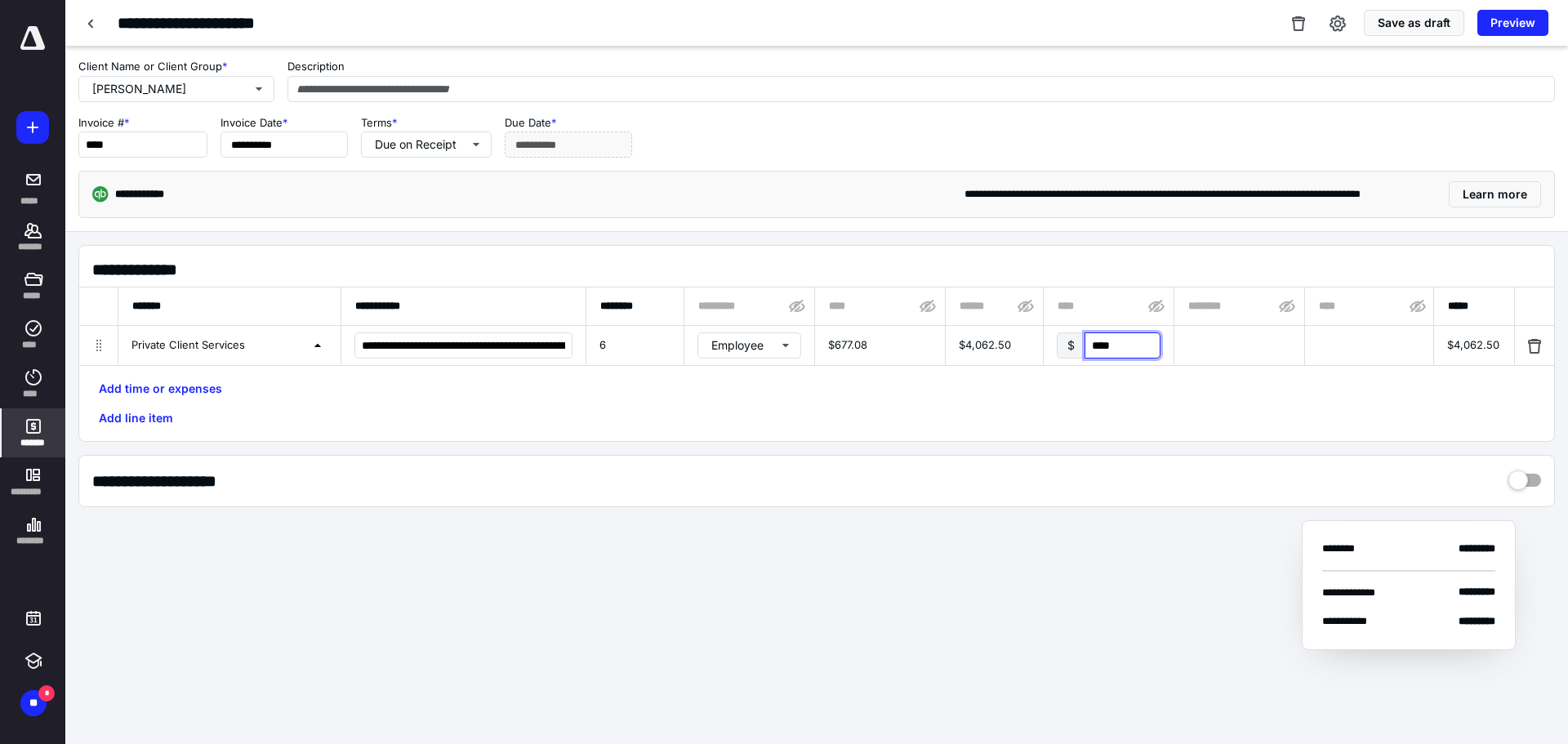 click on "****" at bounding box center (1122, 345) 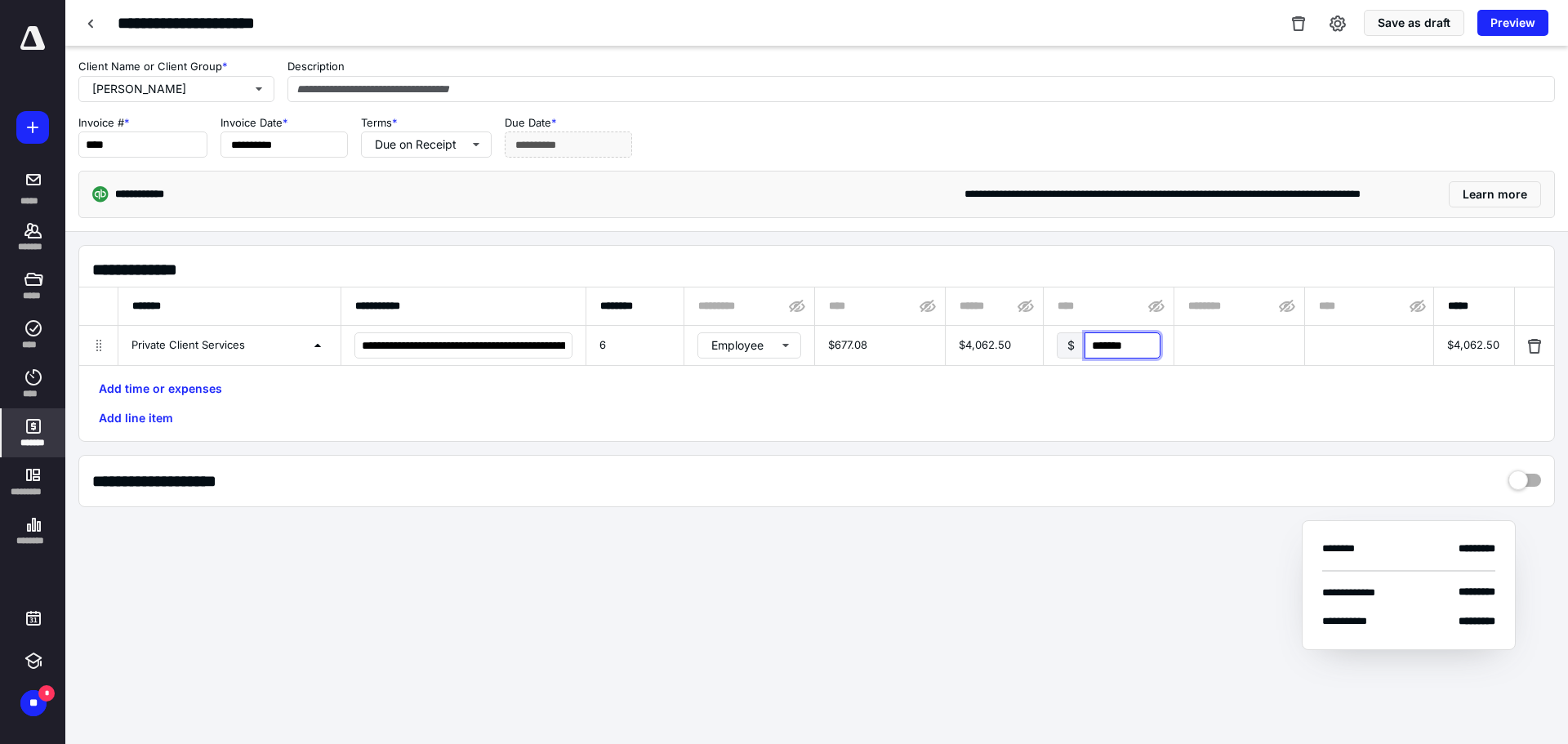 type on "********" 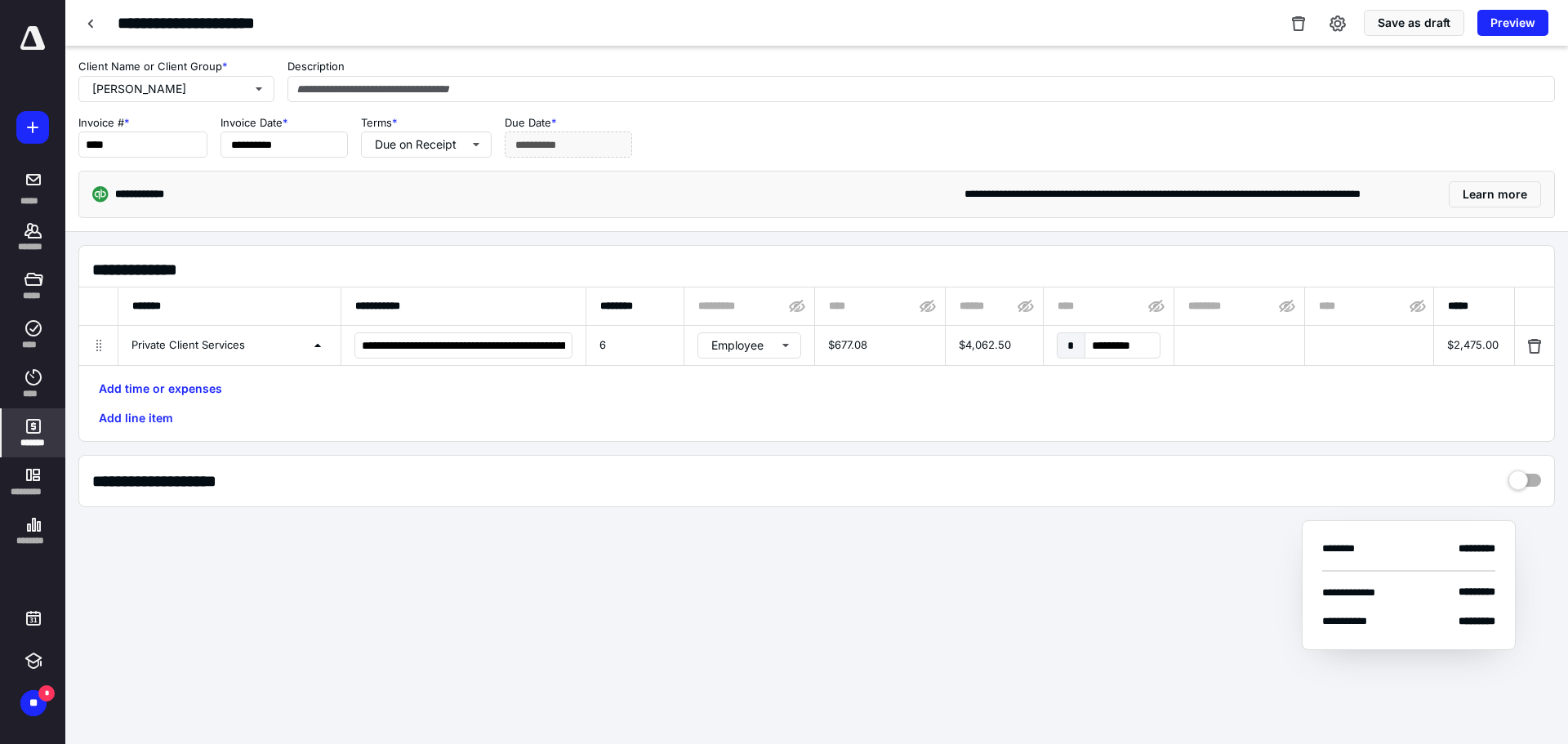 scroll, scrollTop: 0, scrollLeft: 656, axis: horizontal 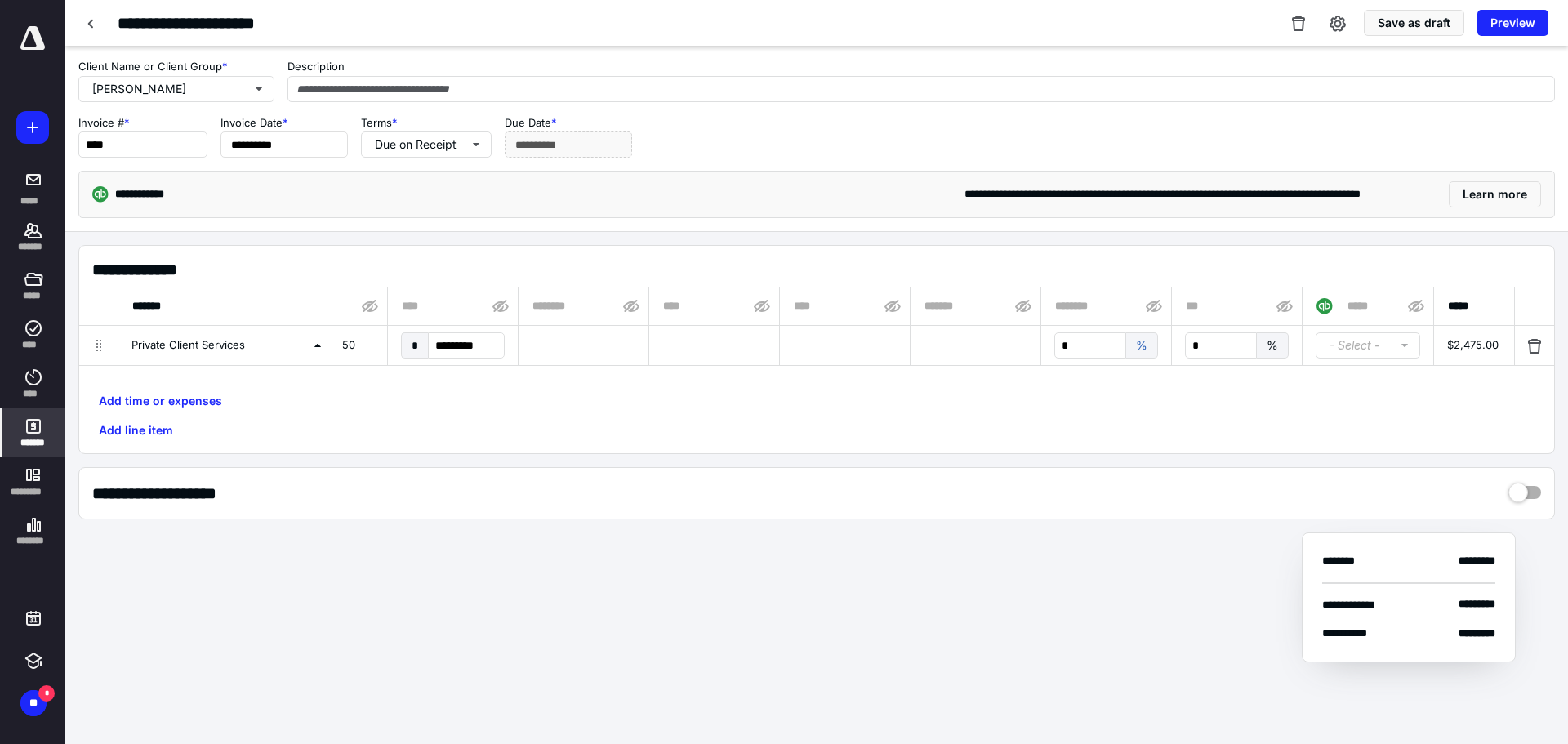 click on "**********" at bounding box center (817, 354) 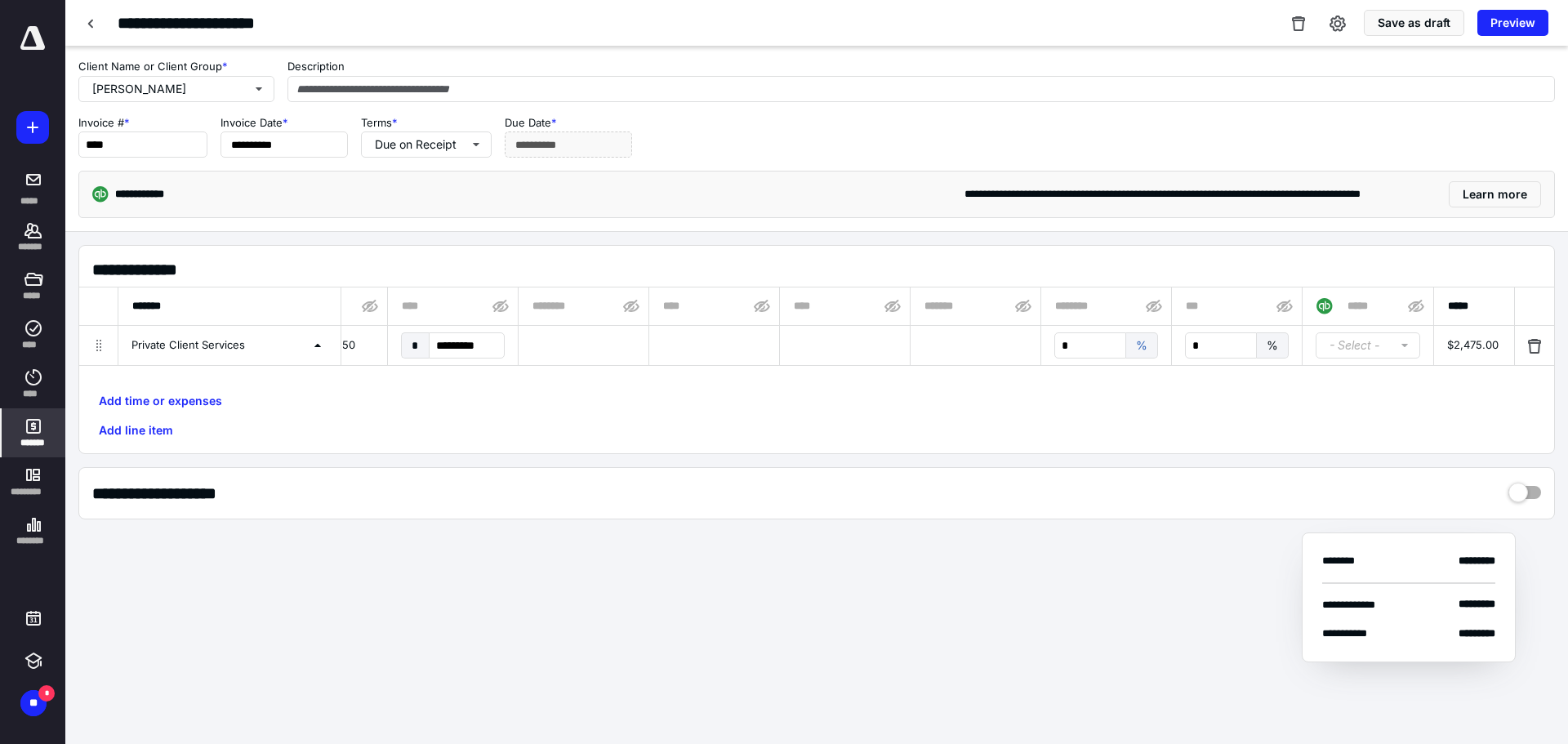 click on "**********" at bounding box center [817, 136] 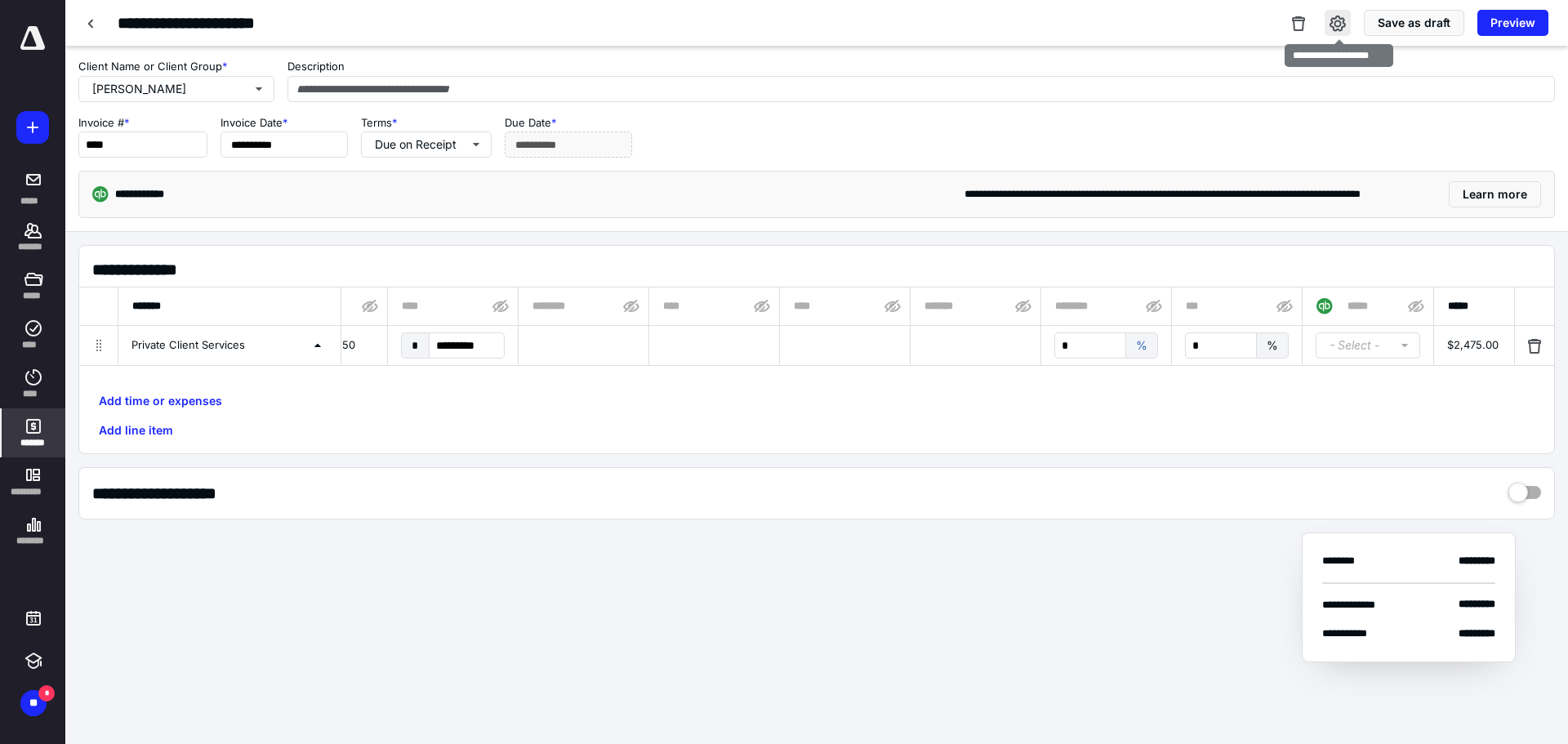 click at bounding box center [1338, 23] 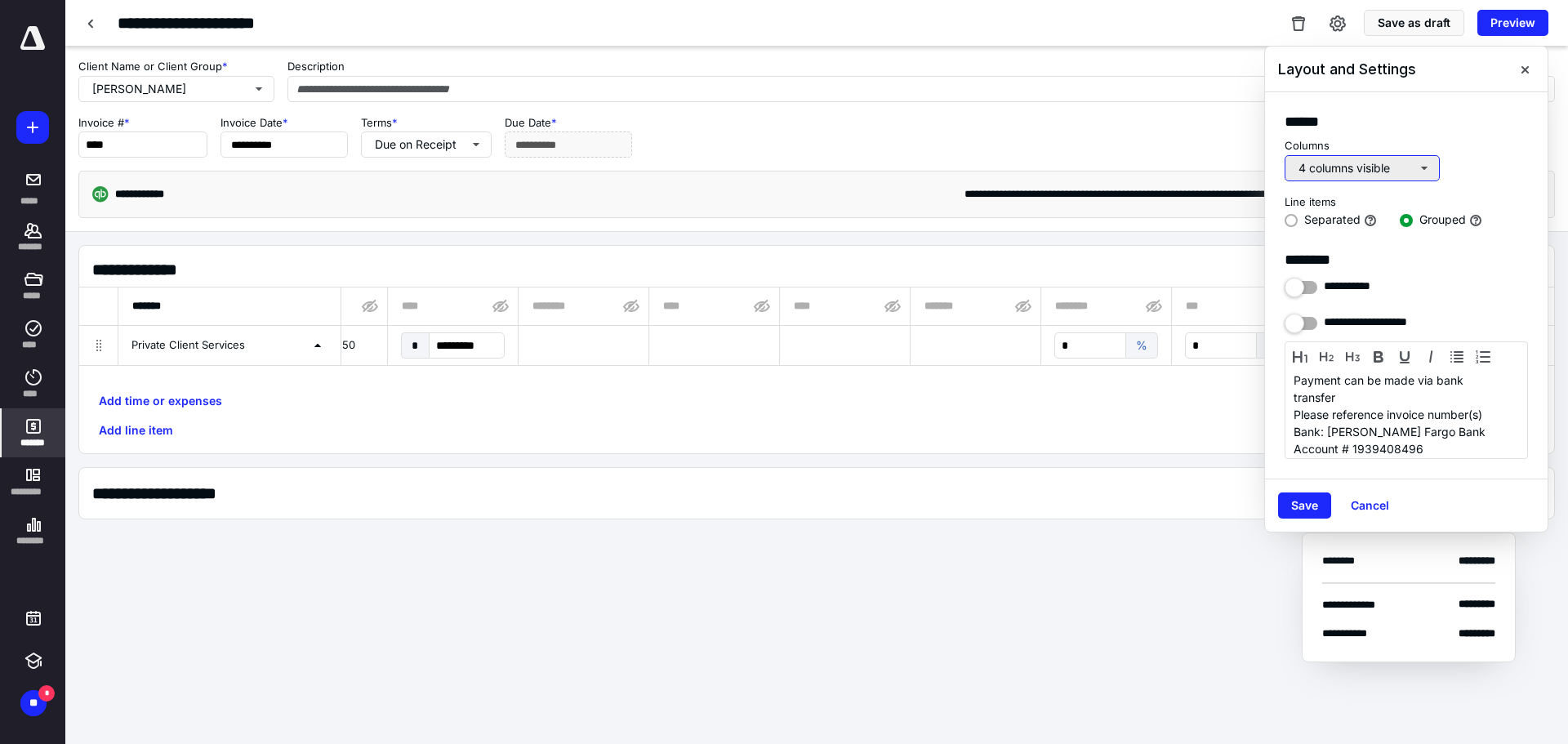 click on "4 columns visible" at bounding box center (1362, 168) 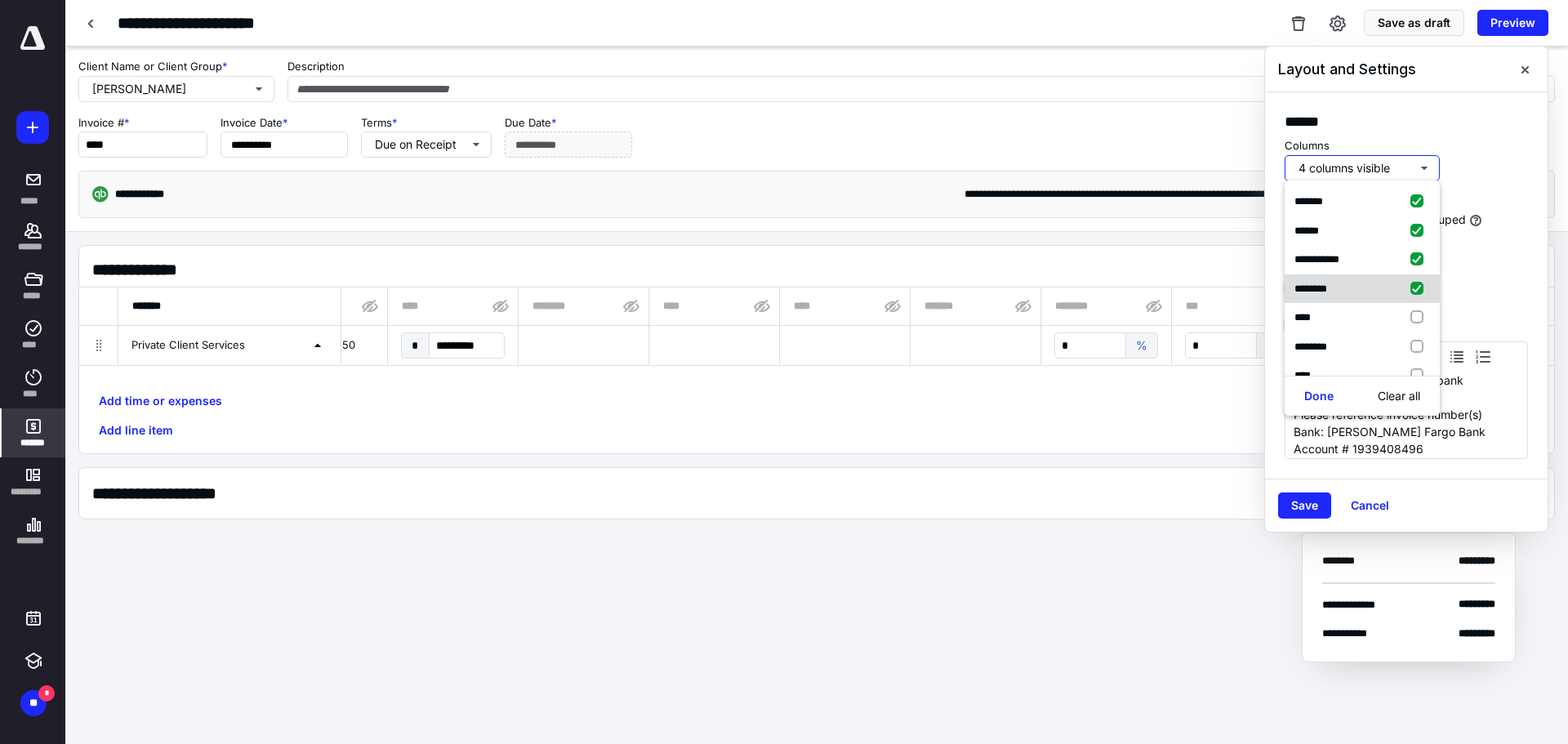 click at bounding box center (1420, 289) 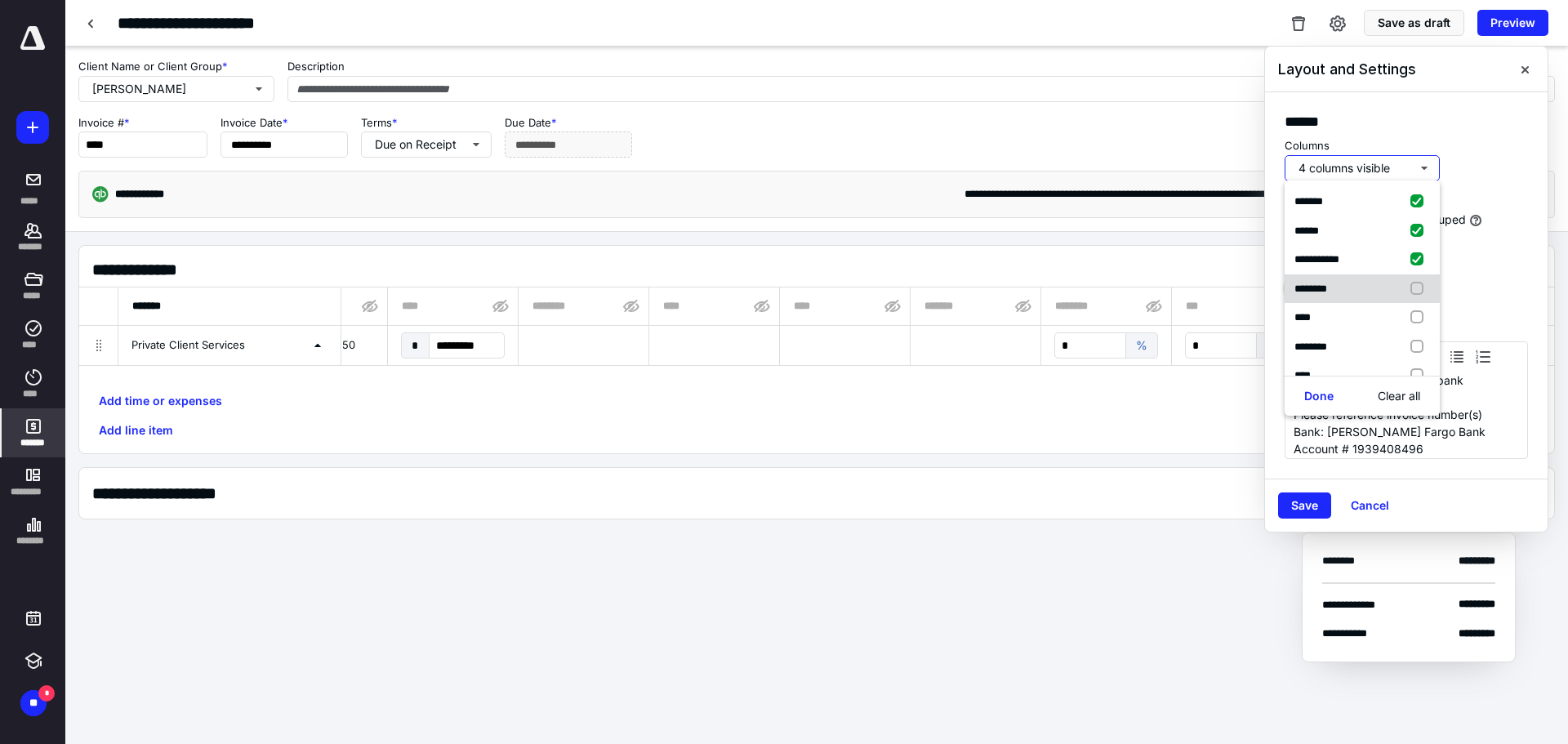 checkbox on "false" 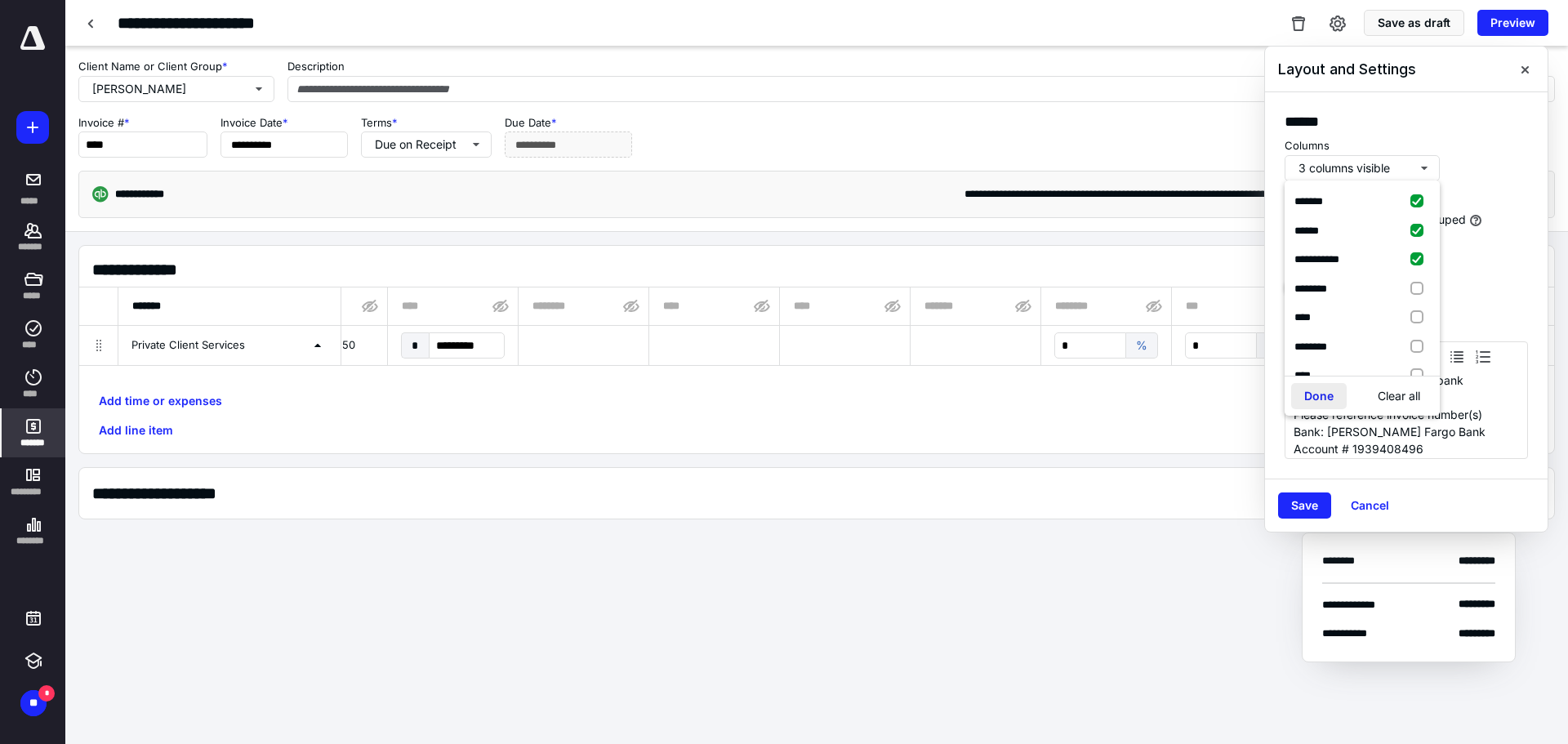 click on "Done" at bounding box center (1319, 396) 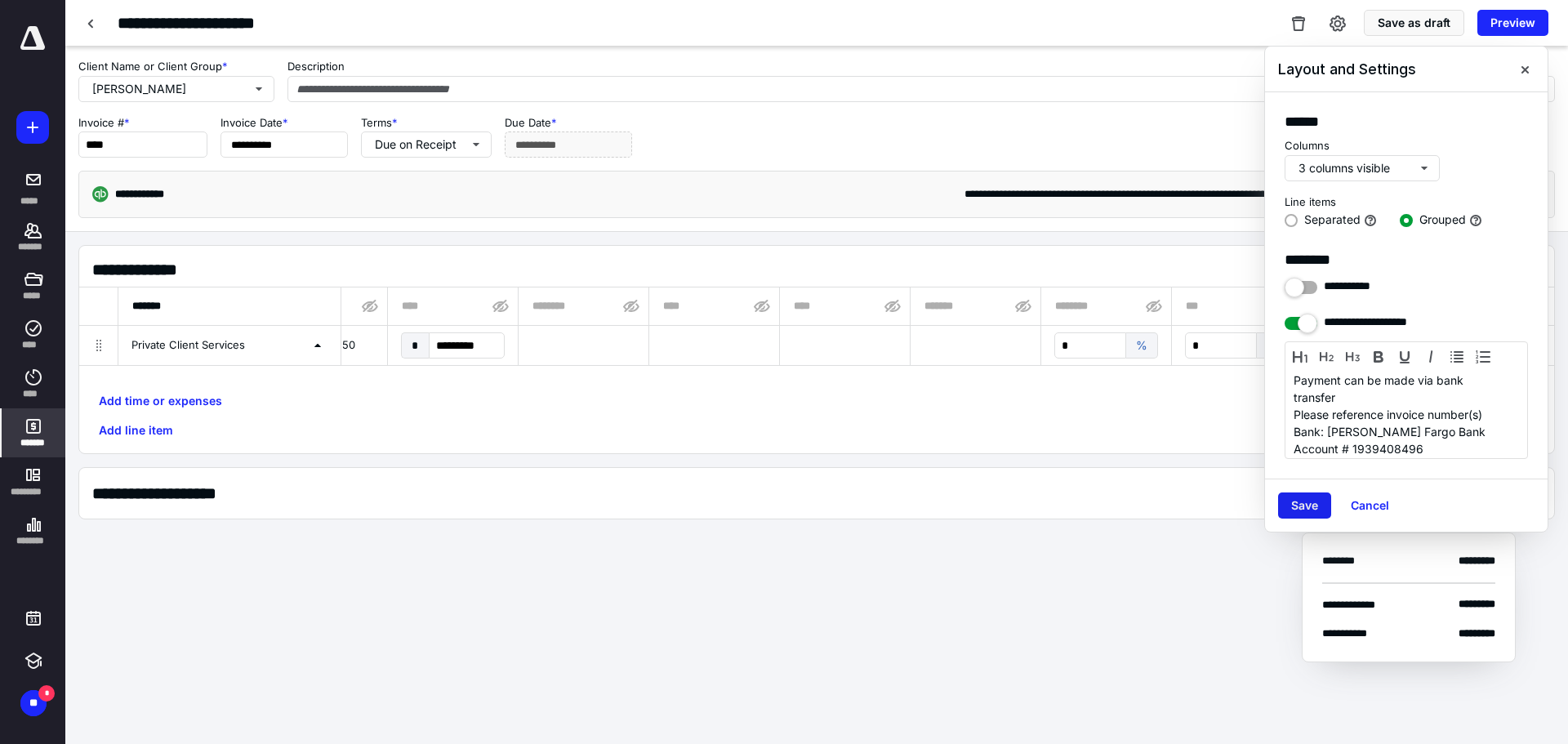 click on "Save" at bounding box center (1304, 506) 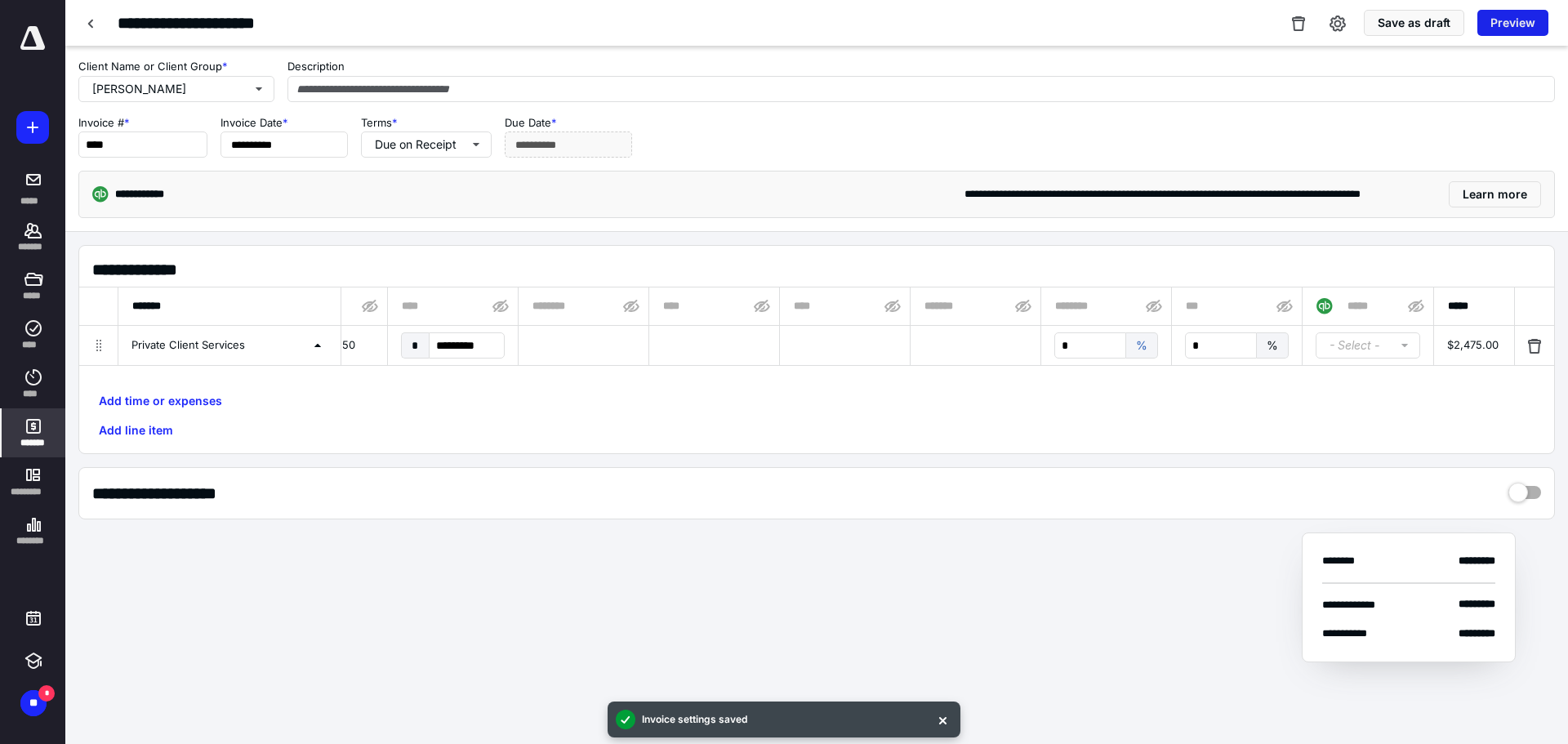 click on "Preview" at bounding box center (1512, 23) 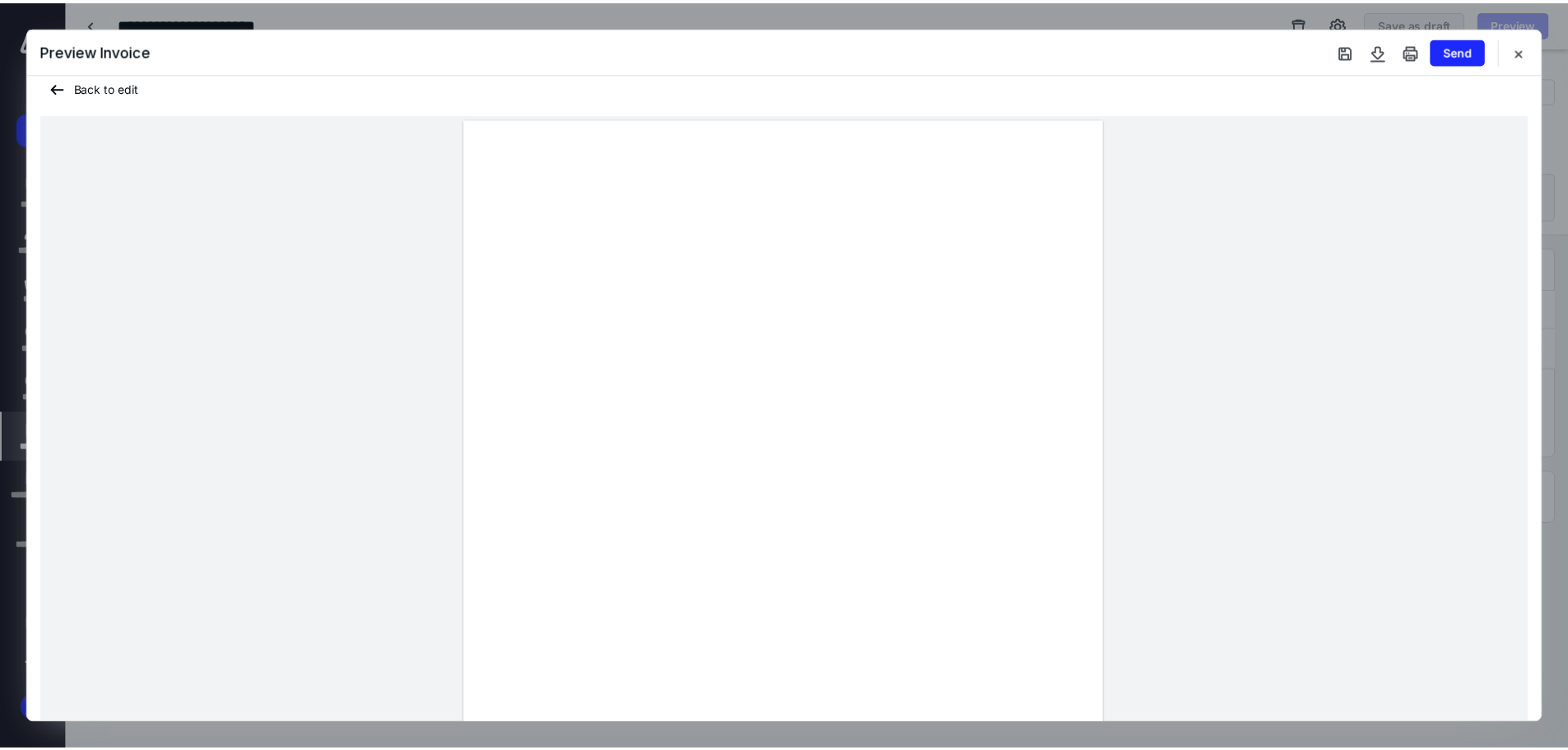 scroll, scrollTop: 0, scrollLeft: 0, axis: both 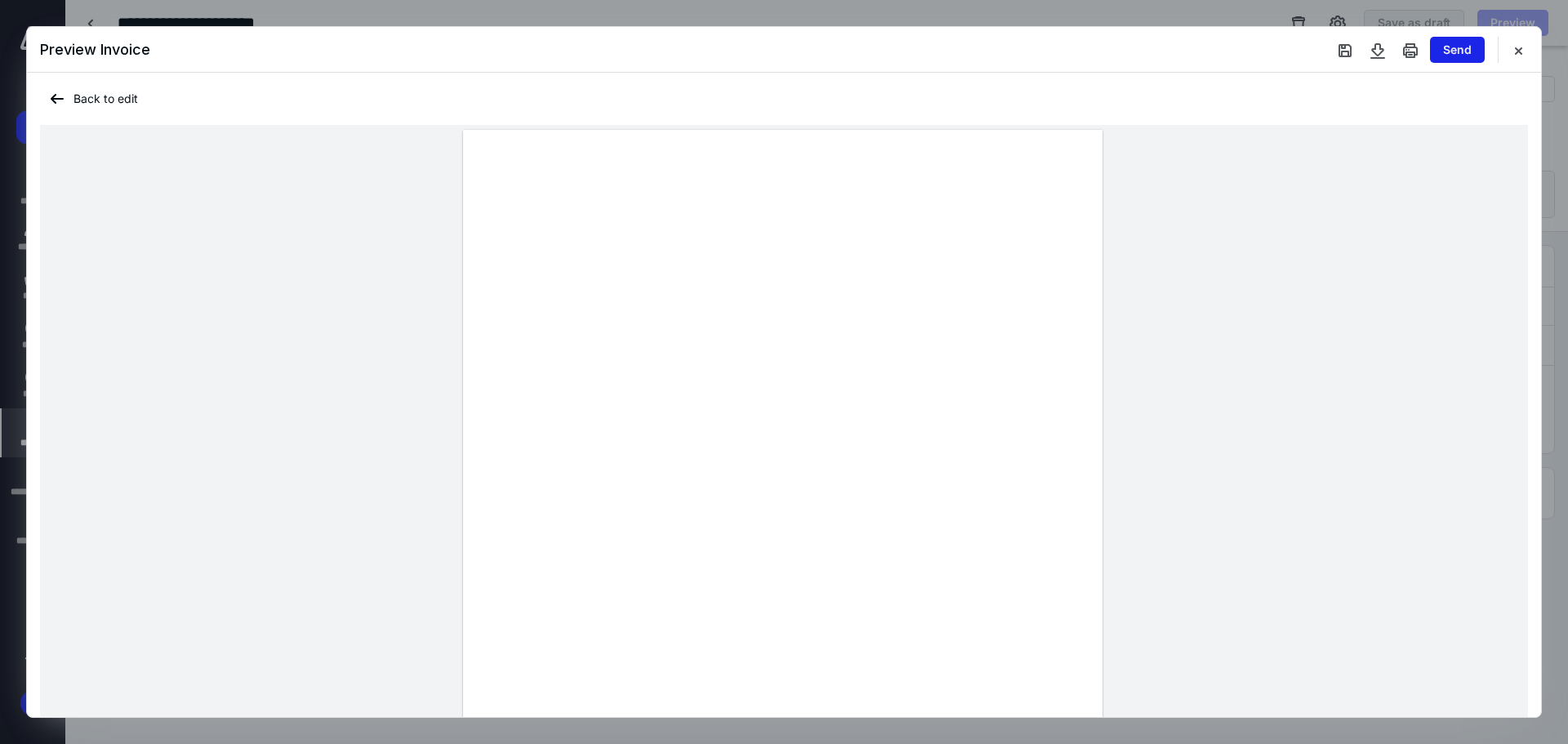 click on "Send" at bounding box center [1457, 50] 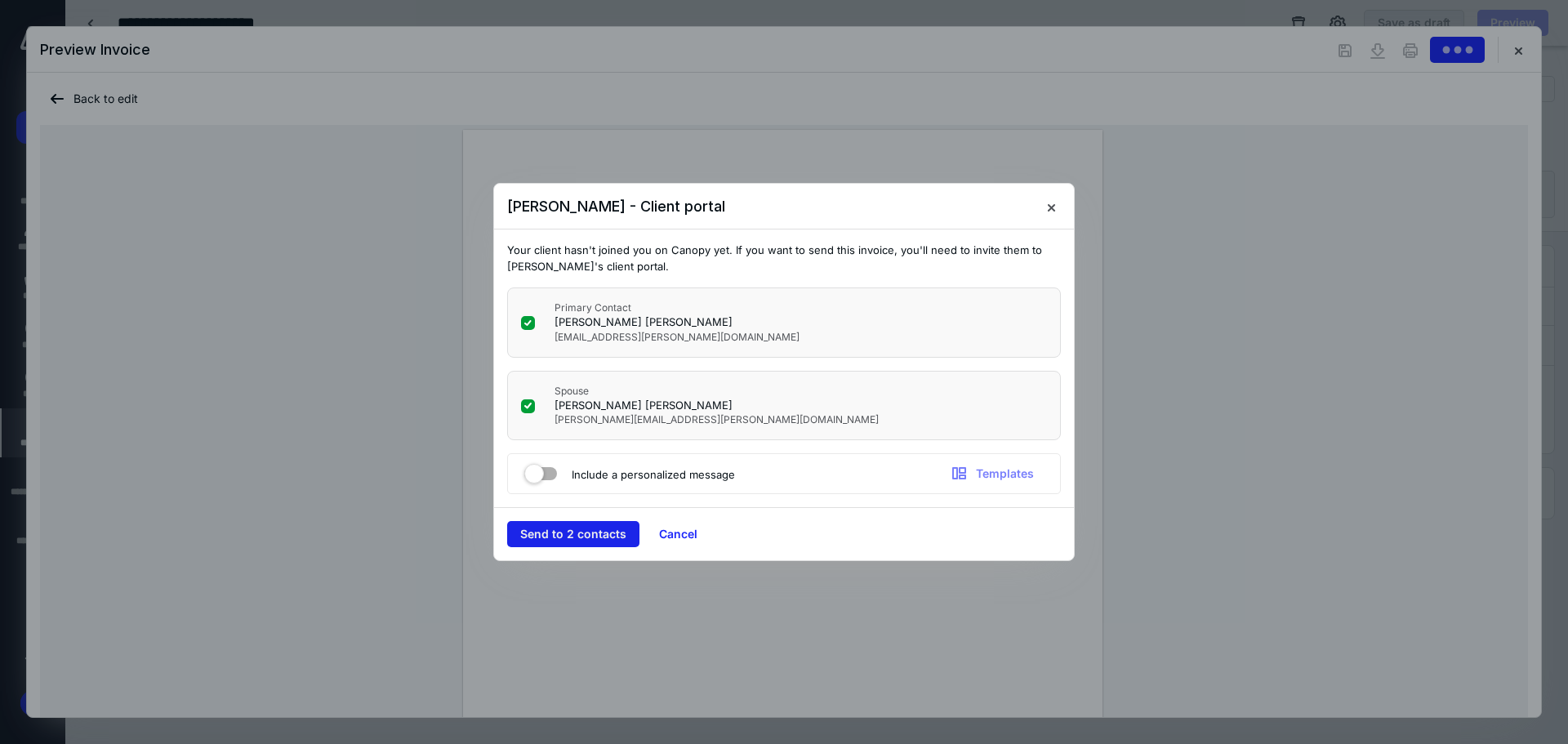 click on "Send to 2 contacts" at bounding box center (573, 534) 